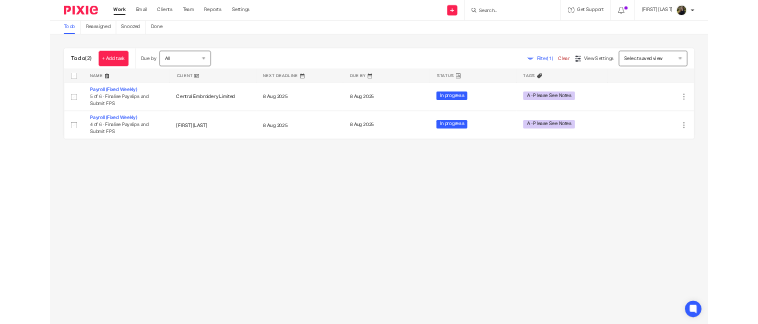 scroll, scrollTop: 0, scrollLeft: 0, axis: both 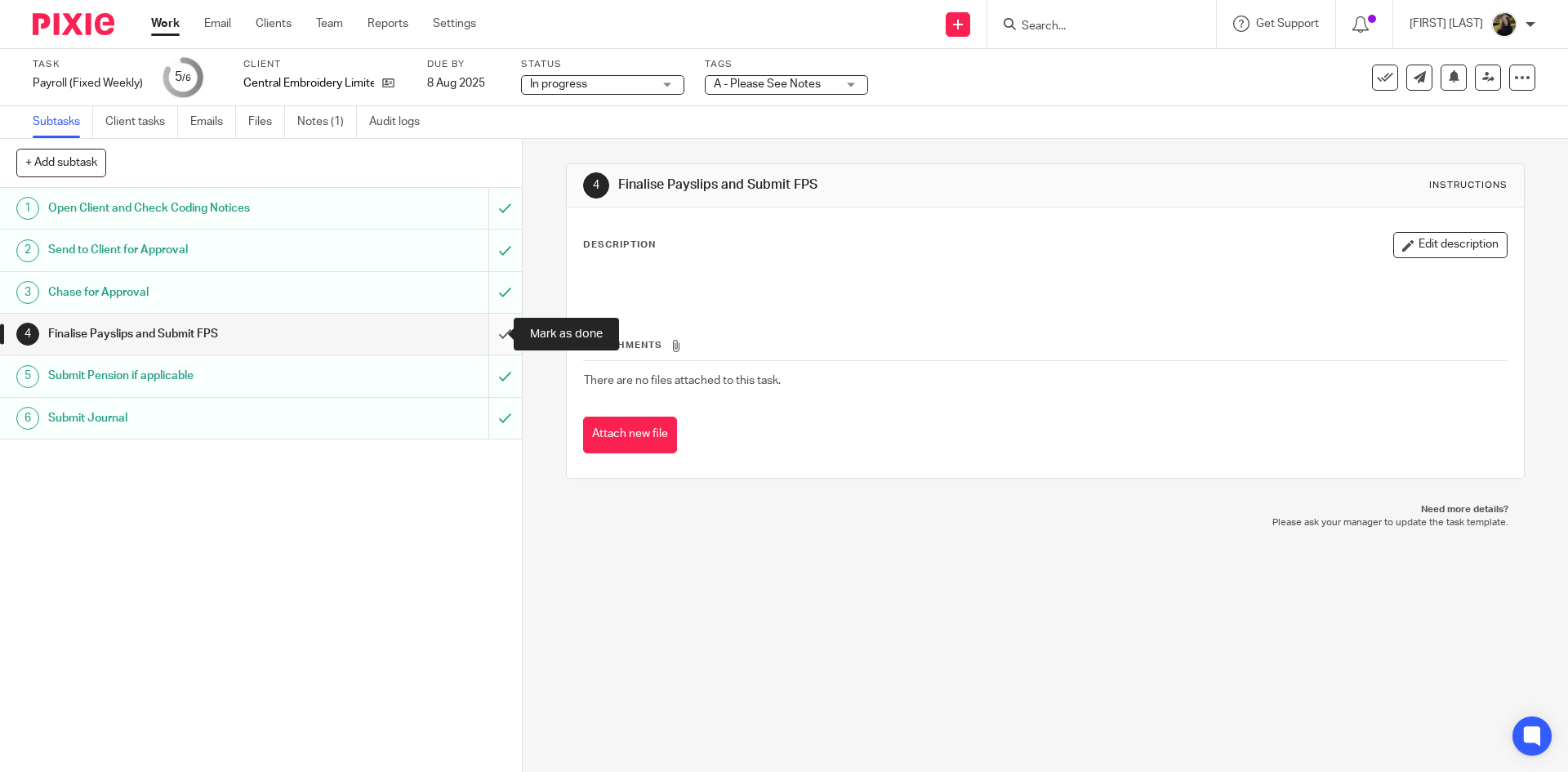 click at bounding box center (261, 334) 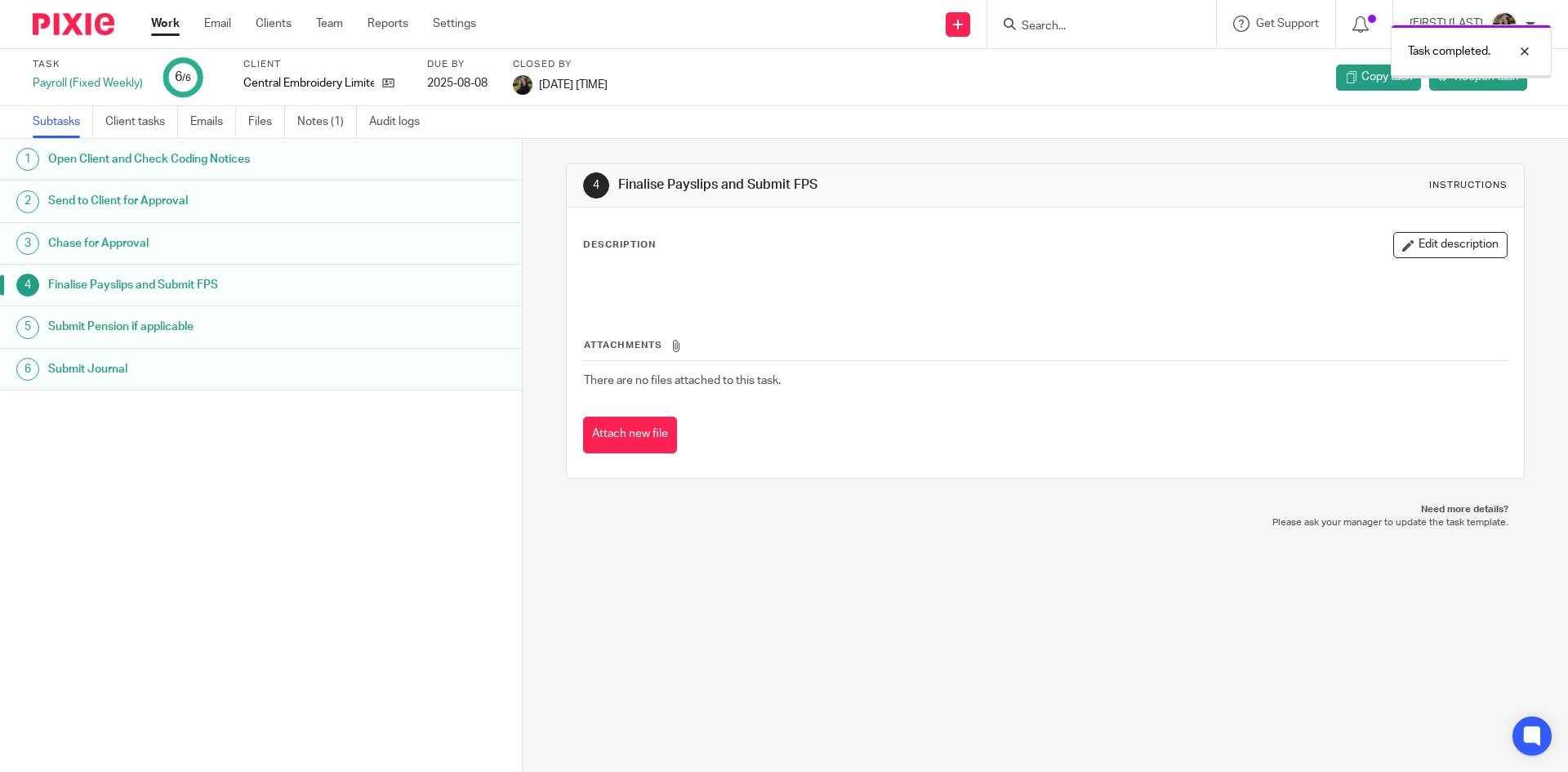 scroll, scrollTop: 0, scrollLeft: 0, axis: both 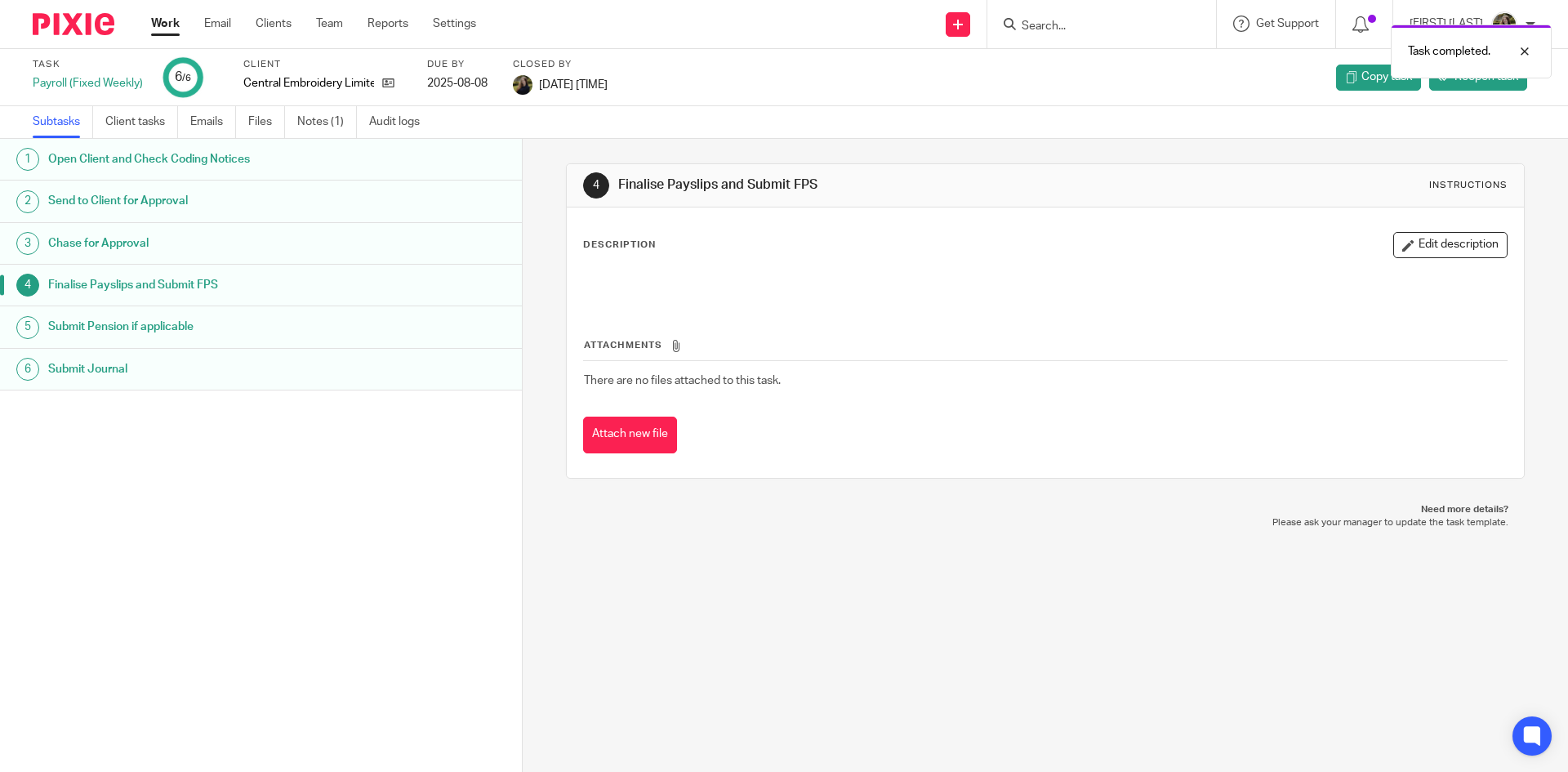 click at bounding box center (74, 24) 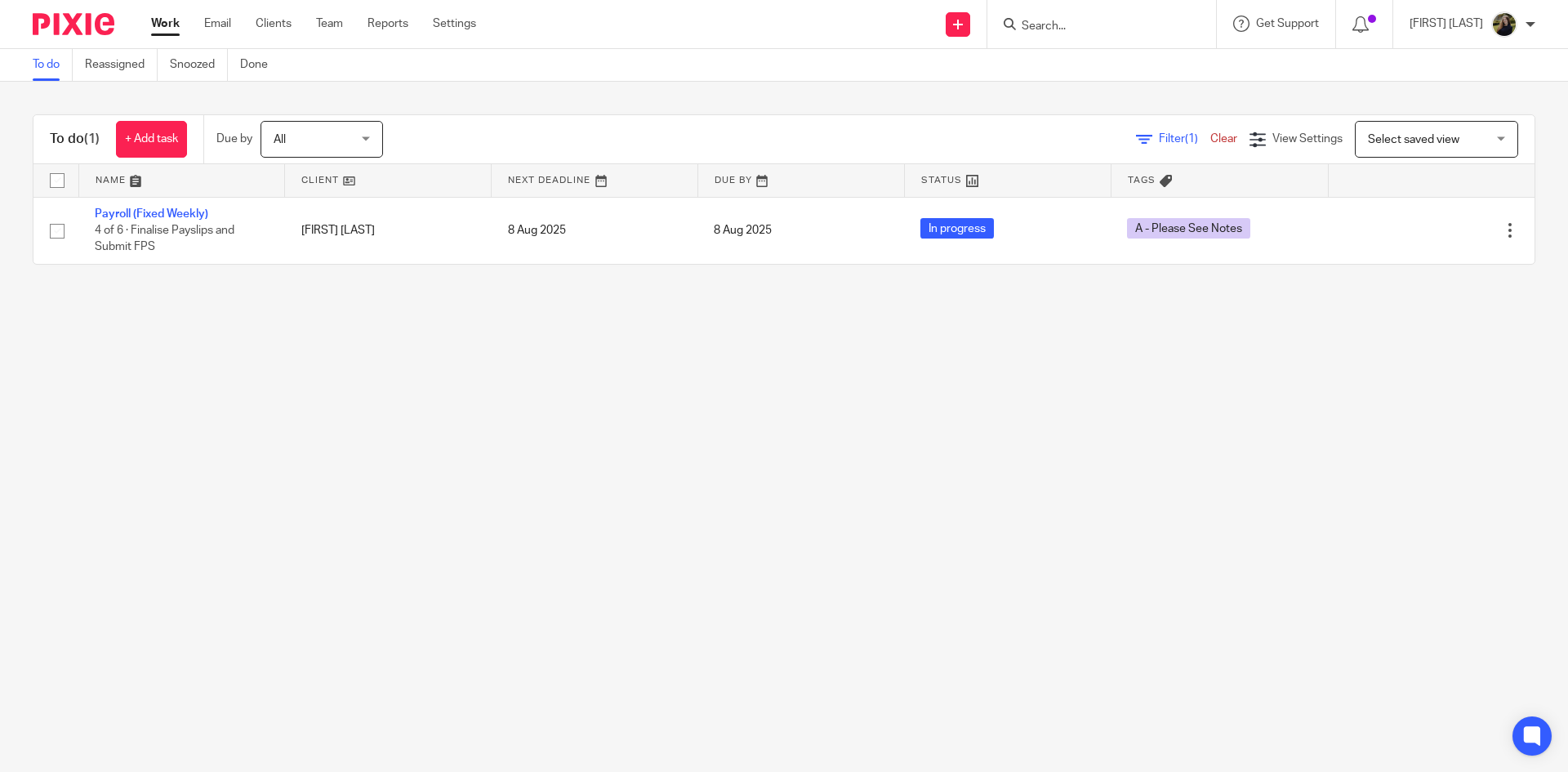 scroll, scrollTop: 0, scrollLeft: 0, axis: both 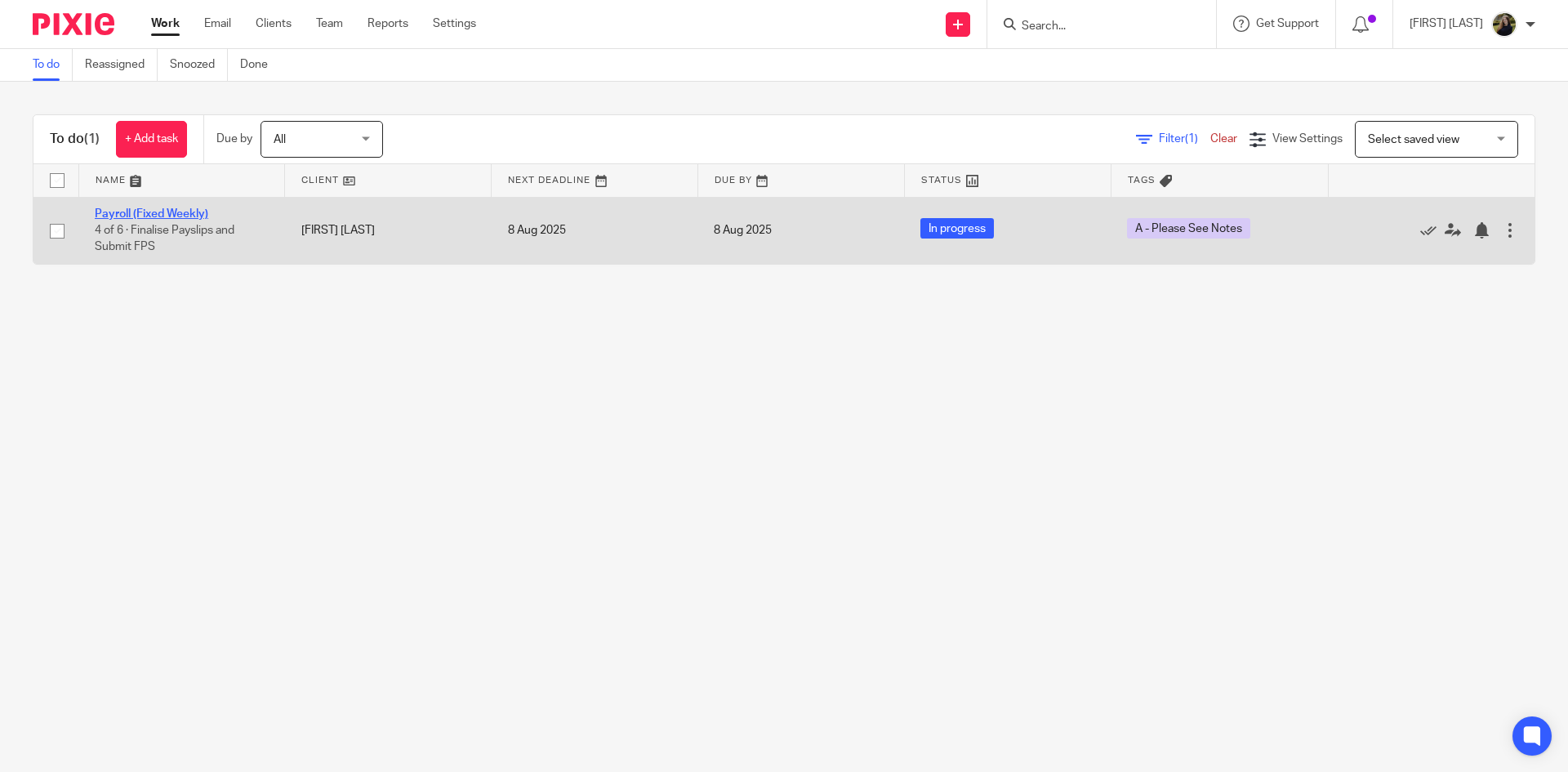 click on "Payroll (Fixed Weekly)" at bounding box center [151, 214] 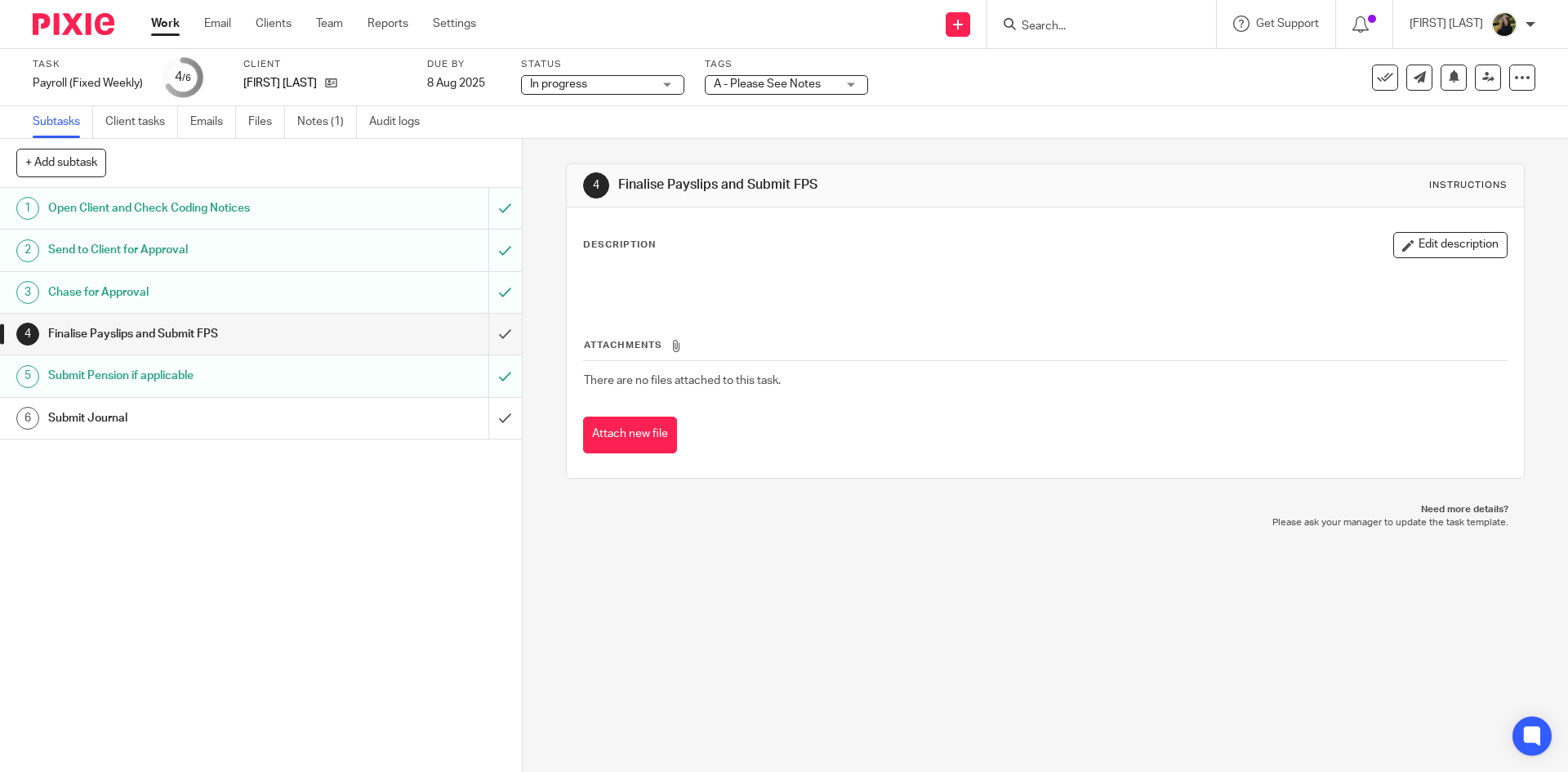 scroll, scrollTop: 0, scrollLeft: 0, axis: both 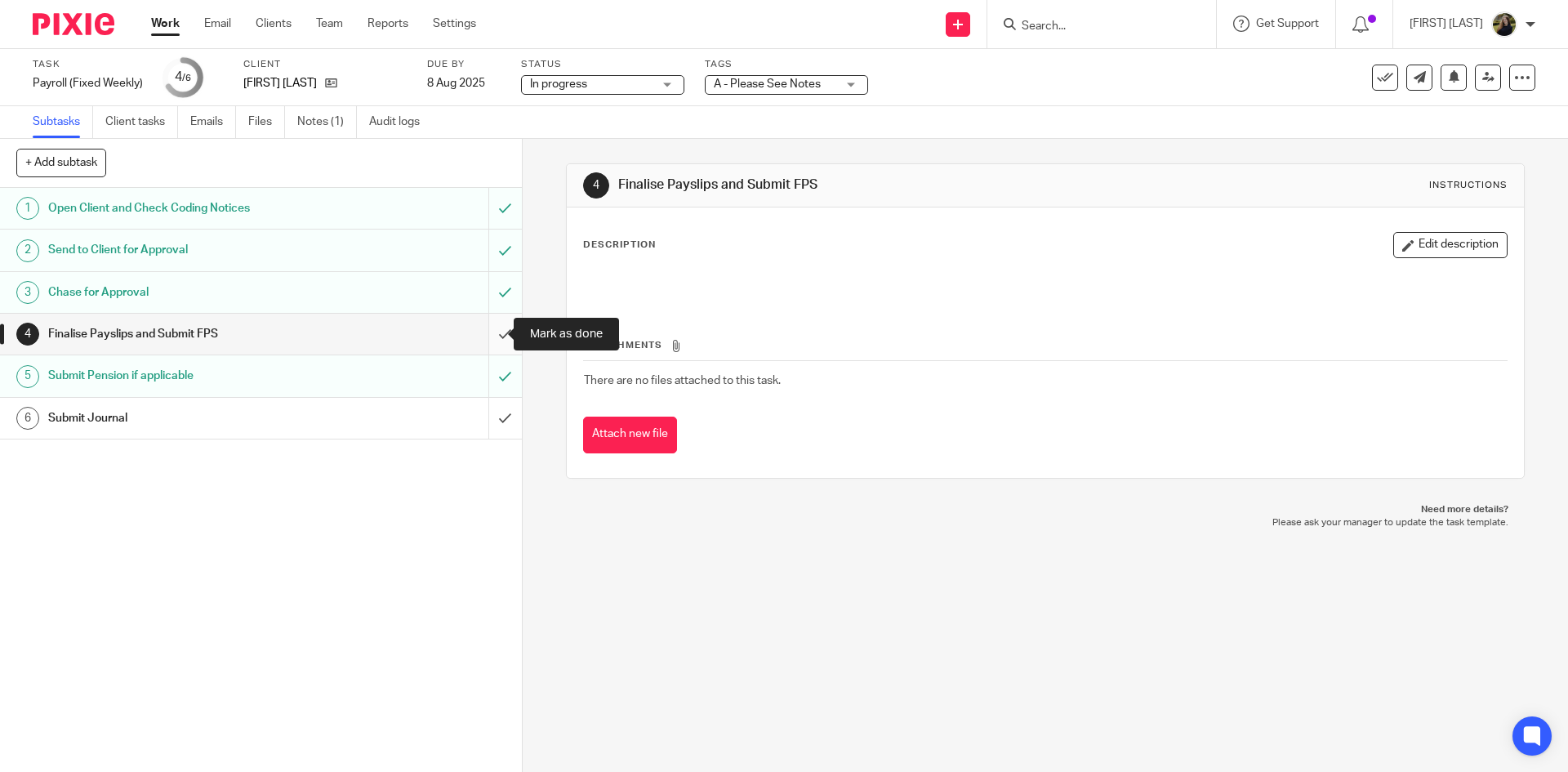 click at bounding box center (261, 334) 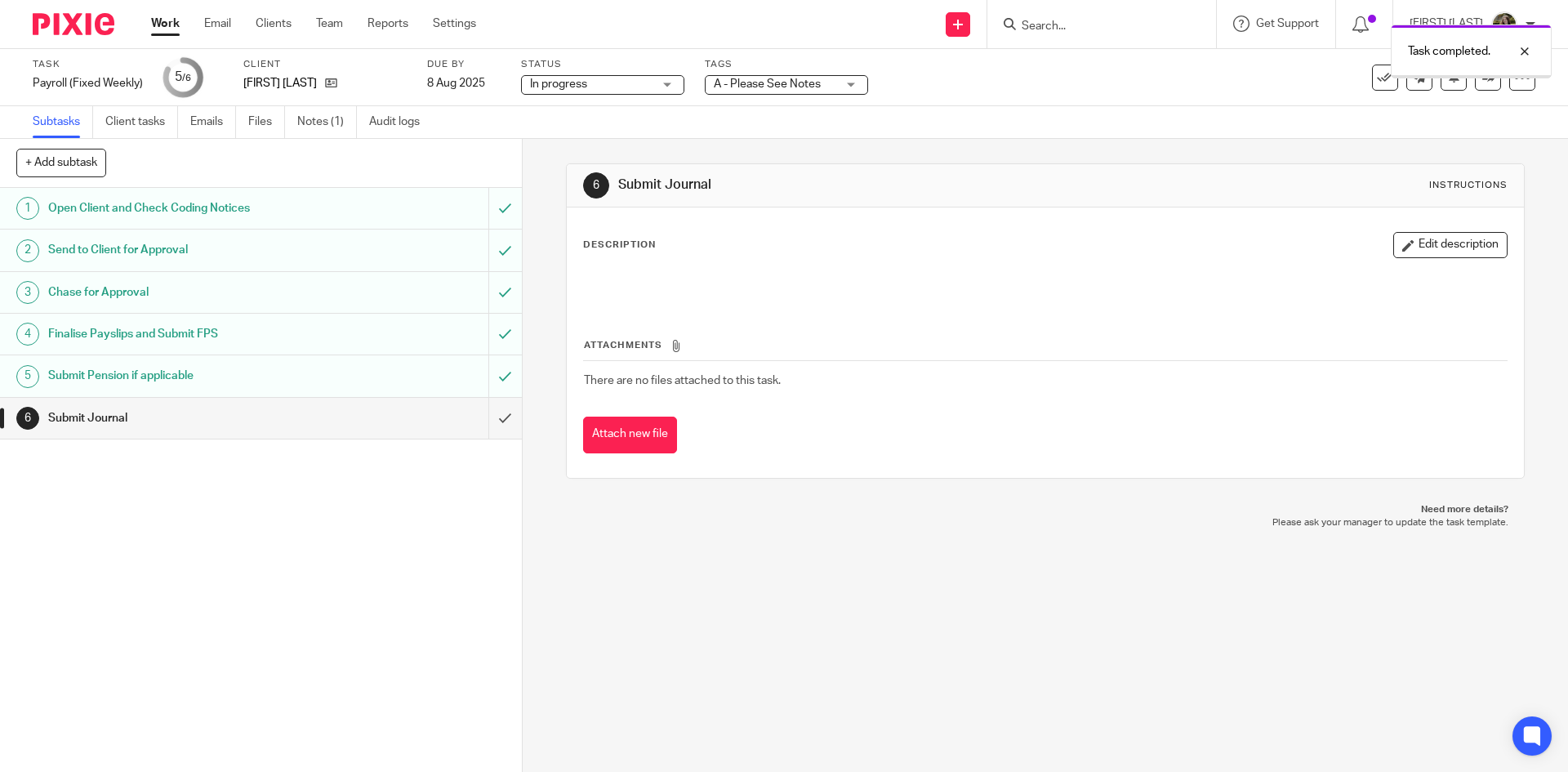 scroll, scrollTop: 0, scrollLeft: 0, axis: both 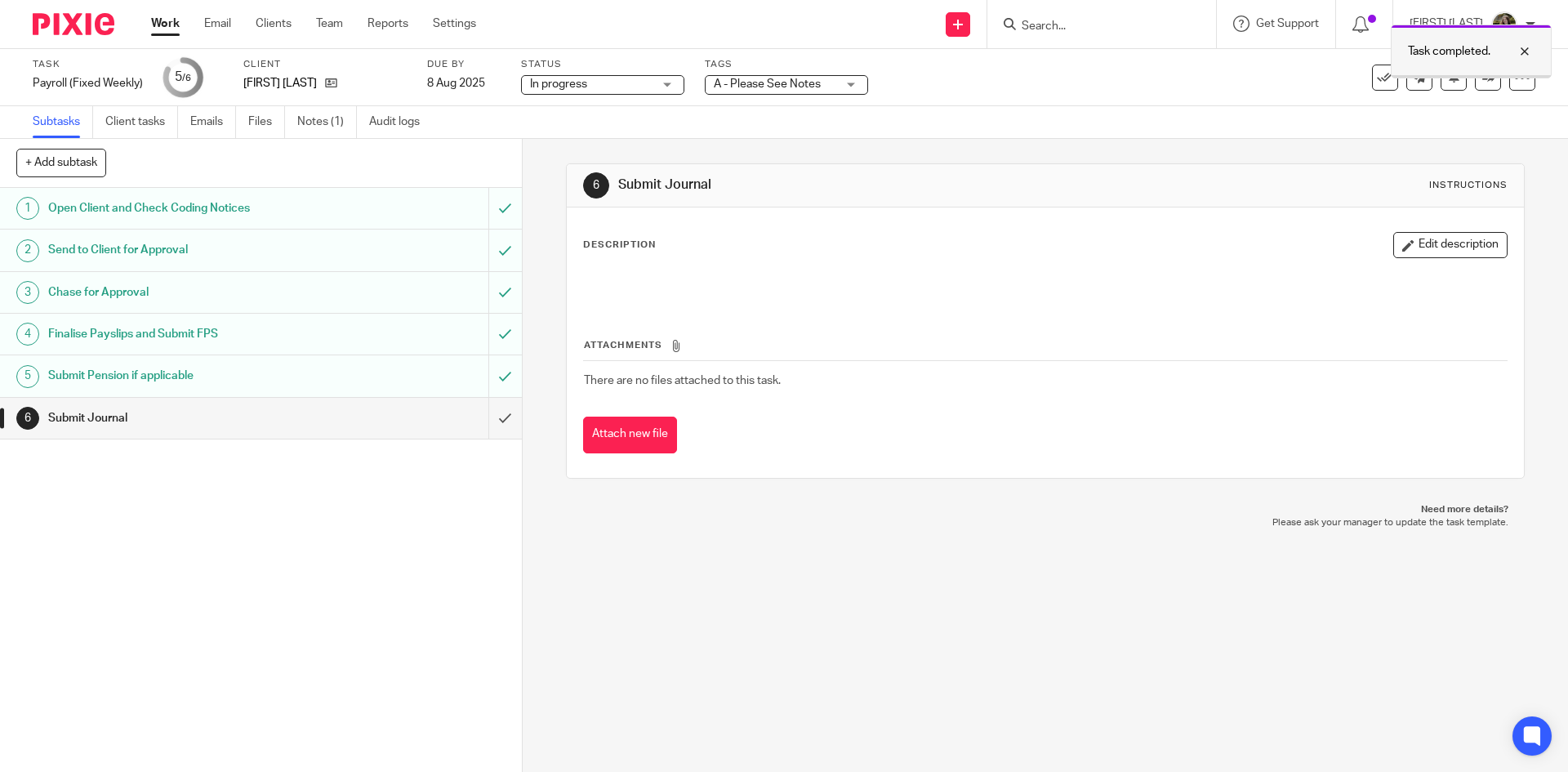 click at bounding box center (1512, 51) 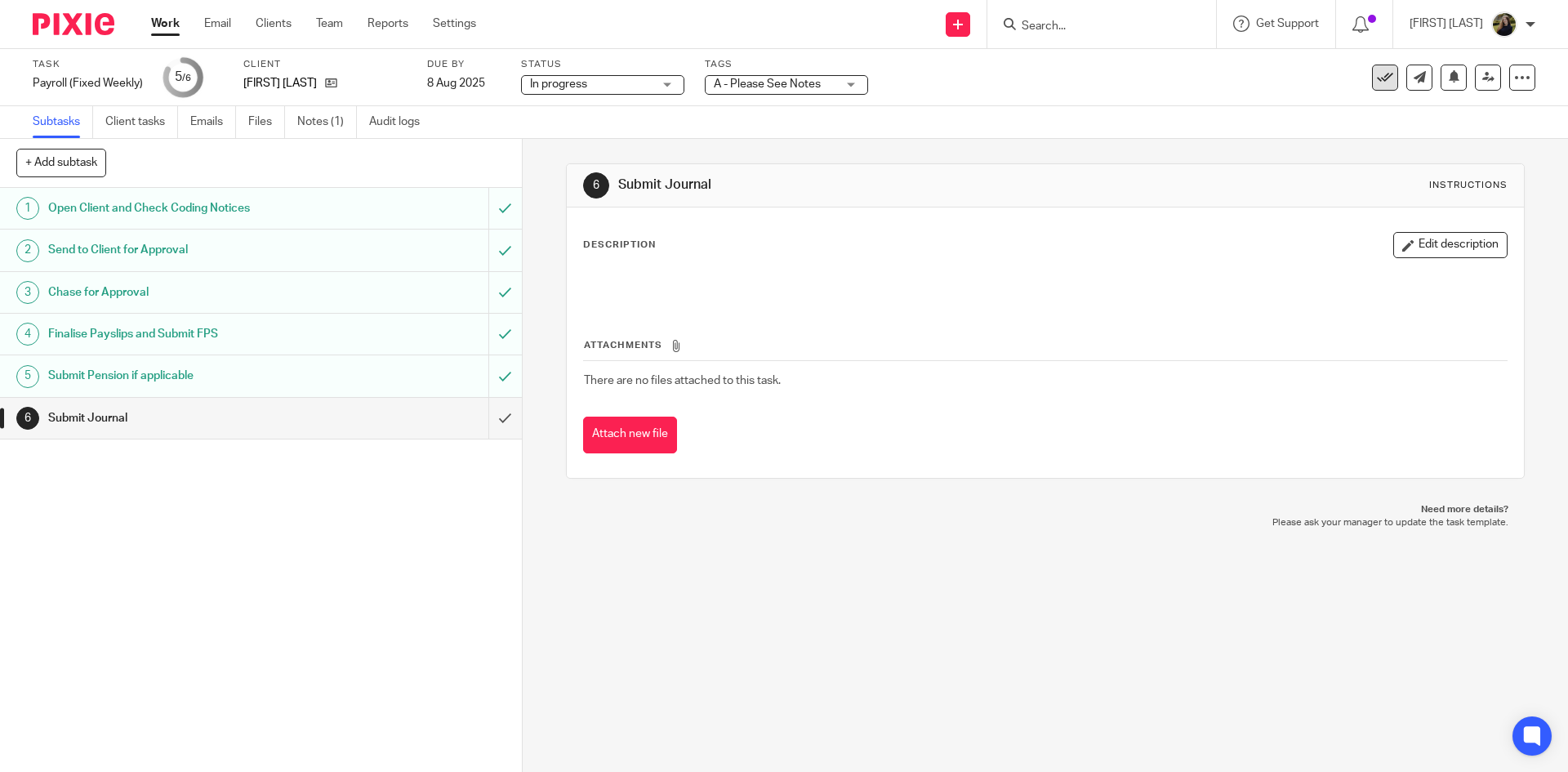 click at bounding box center [1385, 78] 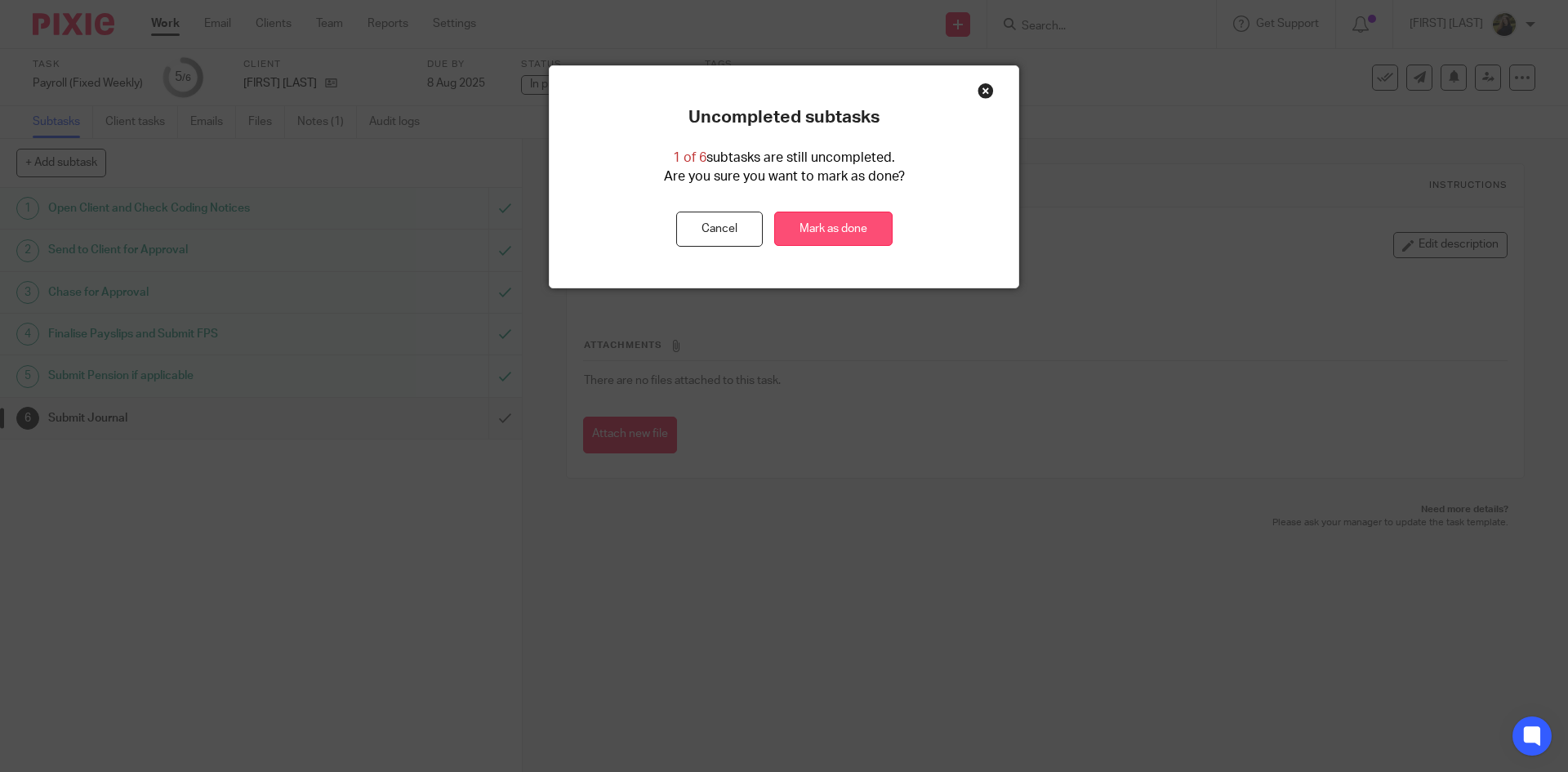 click on "Mark as done" at bounding box center (833, 229) 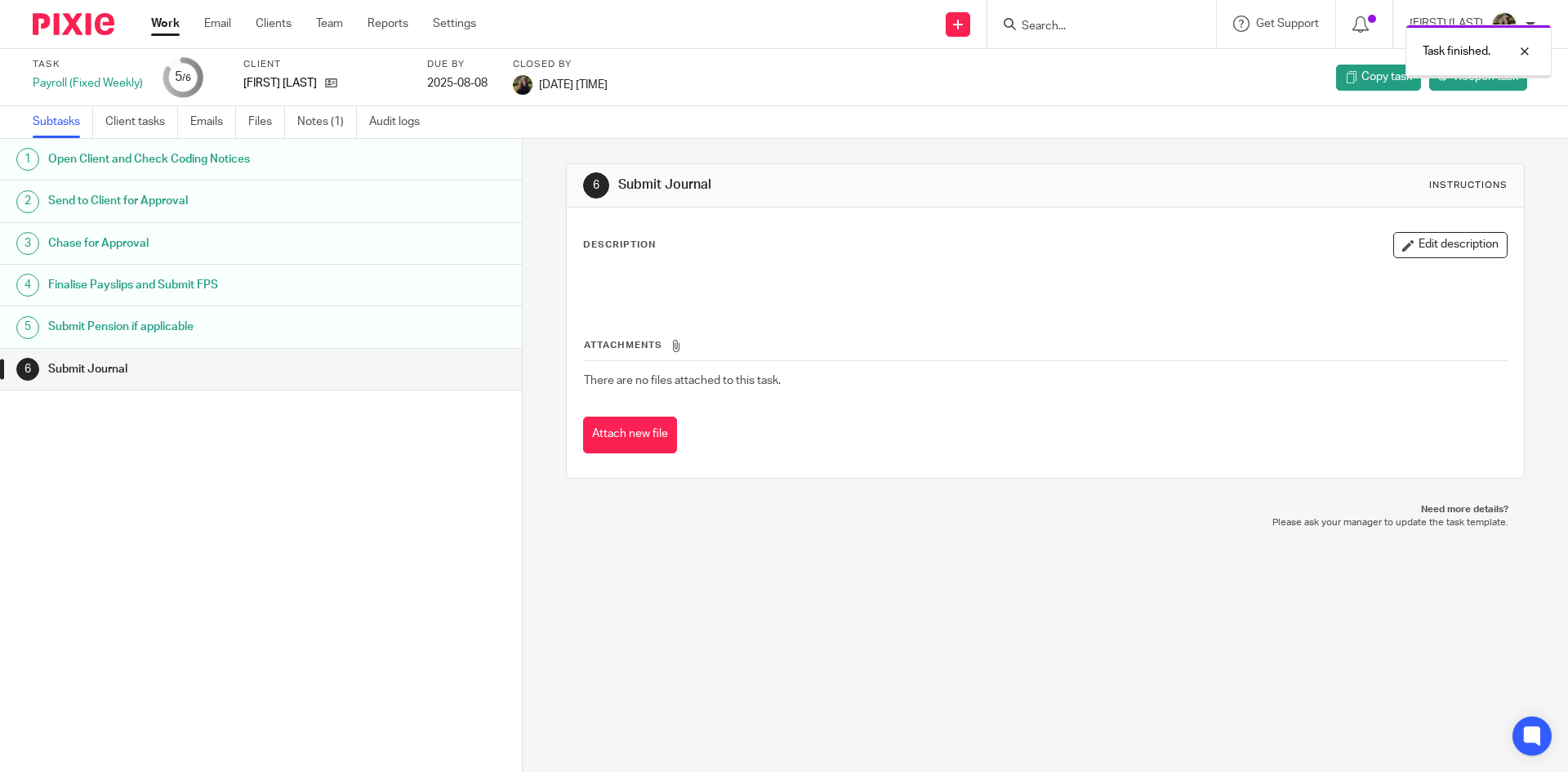 scroll, scrollTop: 0, scrollLeft: 0, axis: both 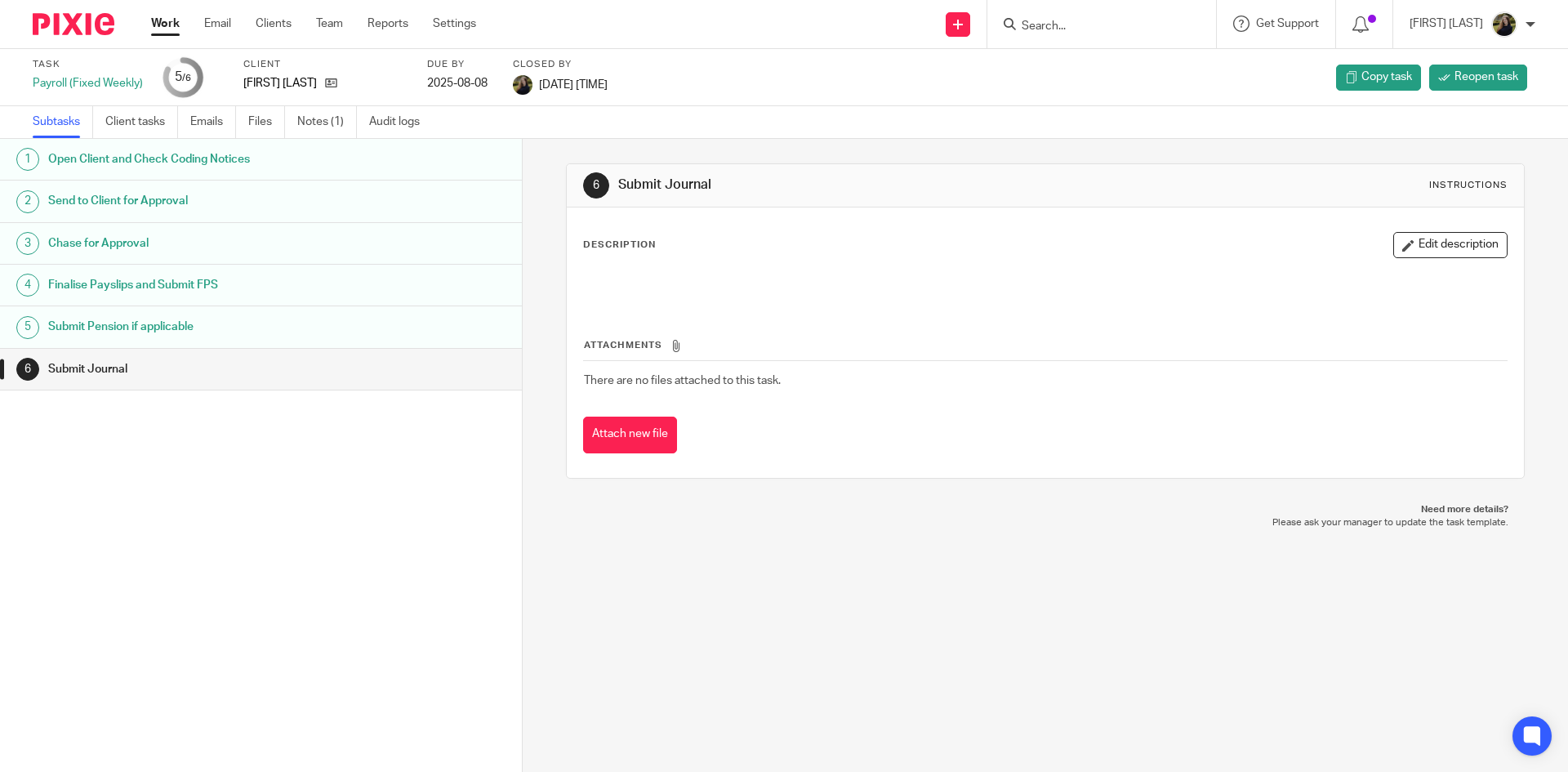 click on "Work
Email
Clients
Team
Reports
Settings" at bounding box center [326, 24] 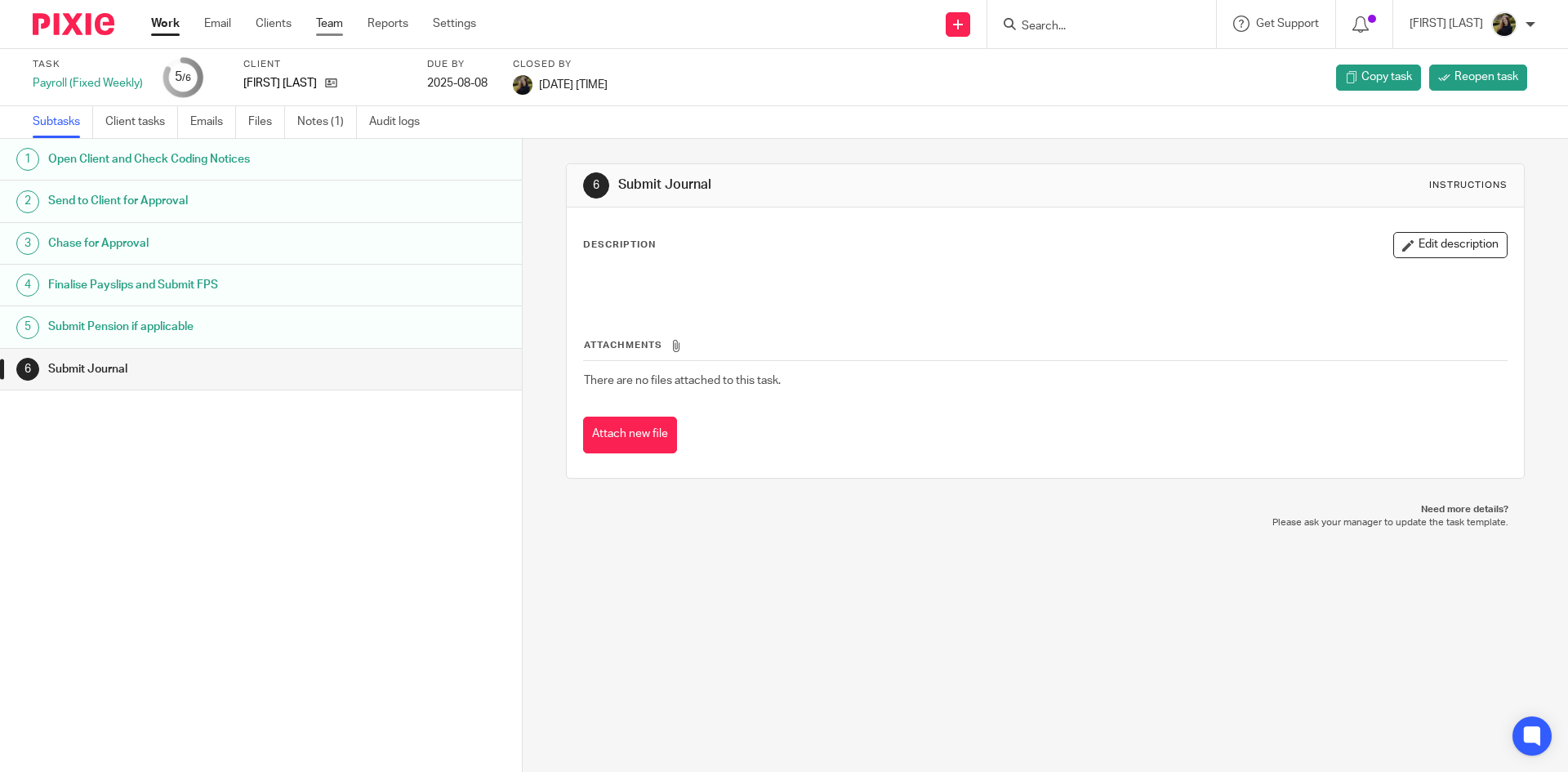 click on "Team" at bounding box center [329, 24] 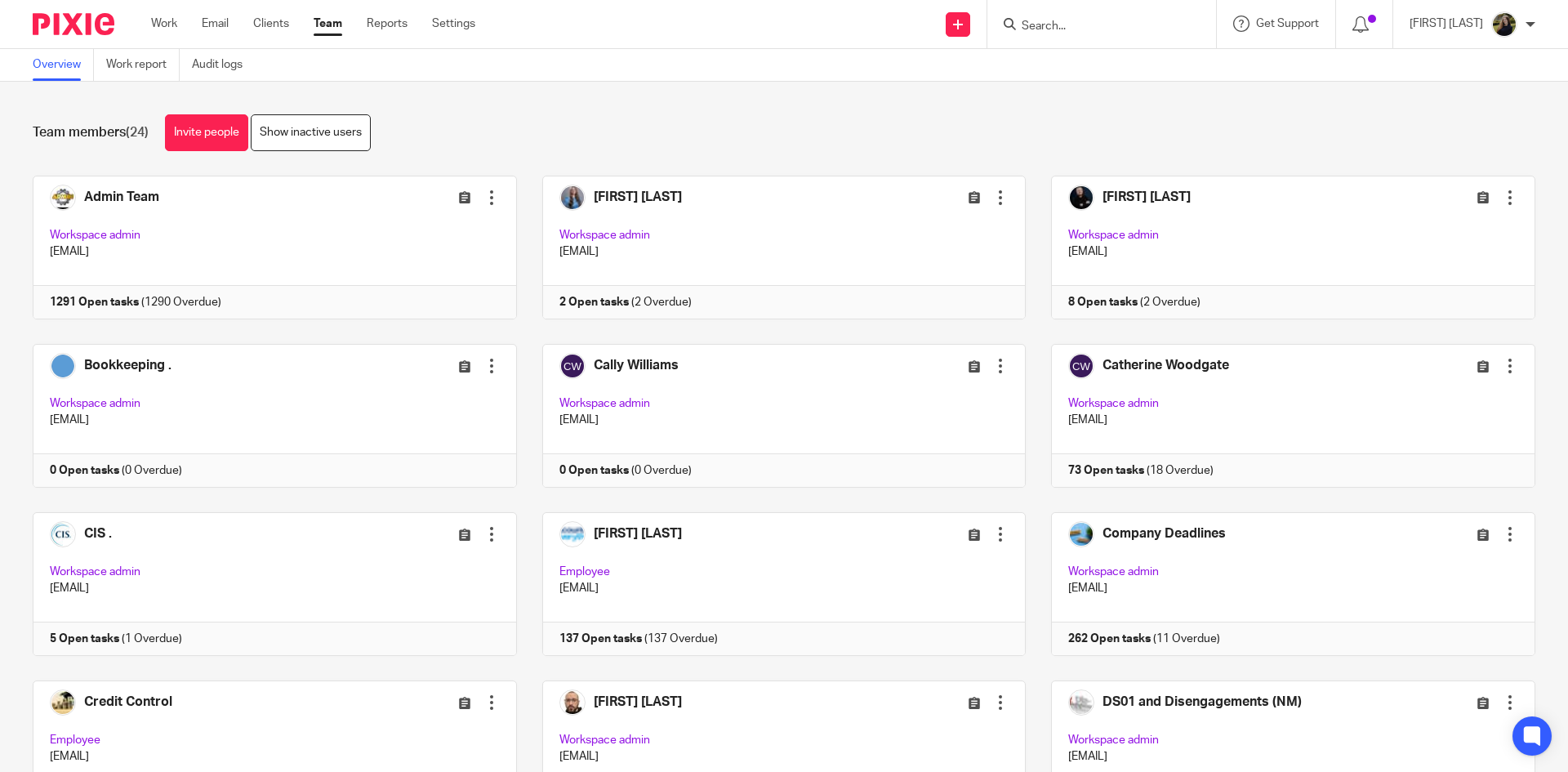 scroll, scrollTop: 0, scrollLeft: 0, axis: both 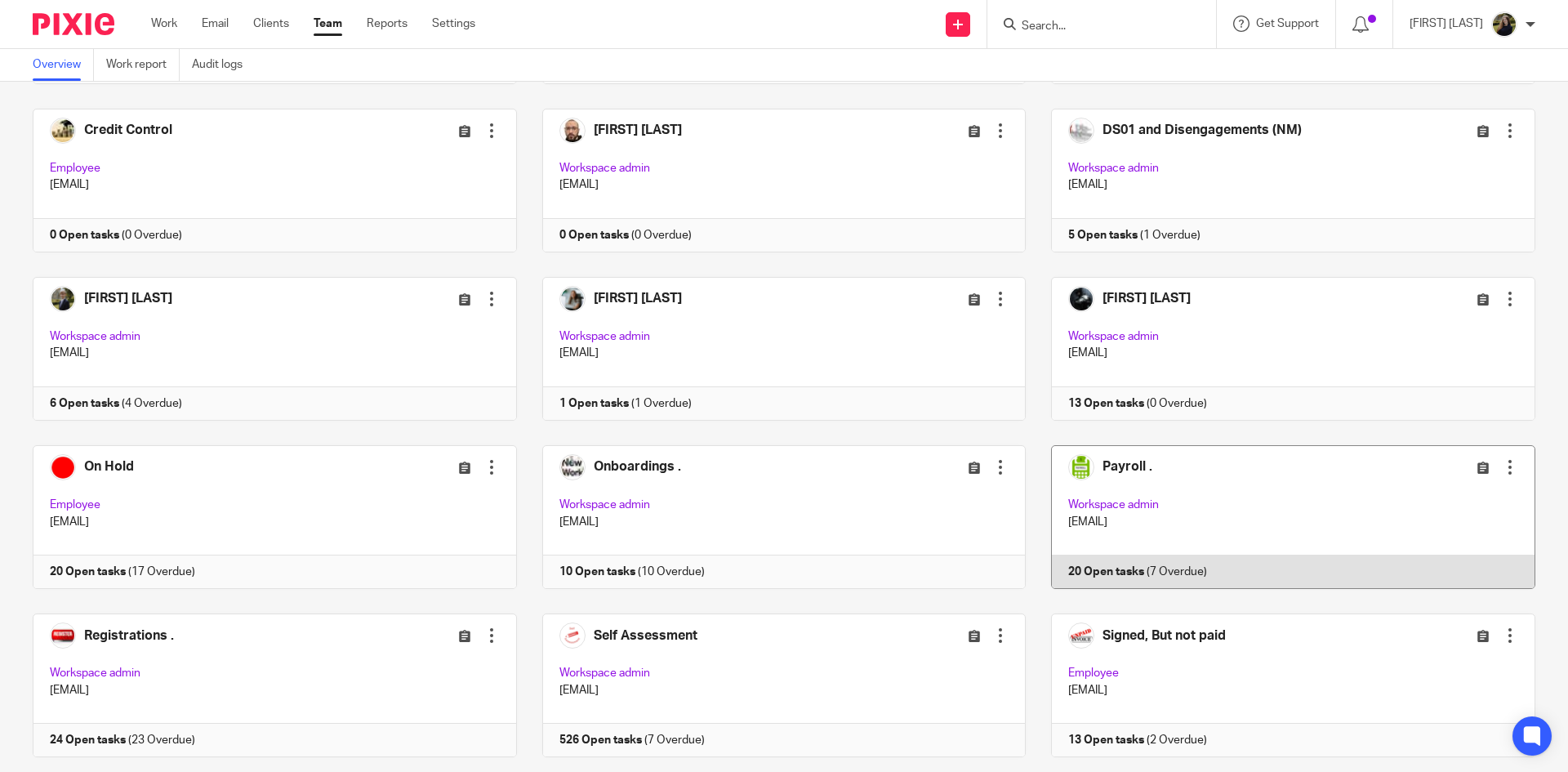 click at bounding box center [1281, 517] 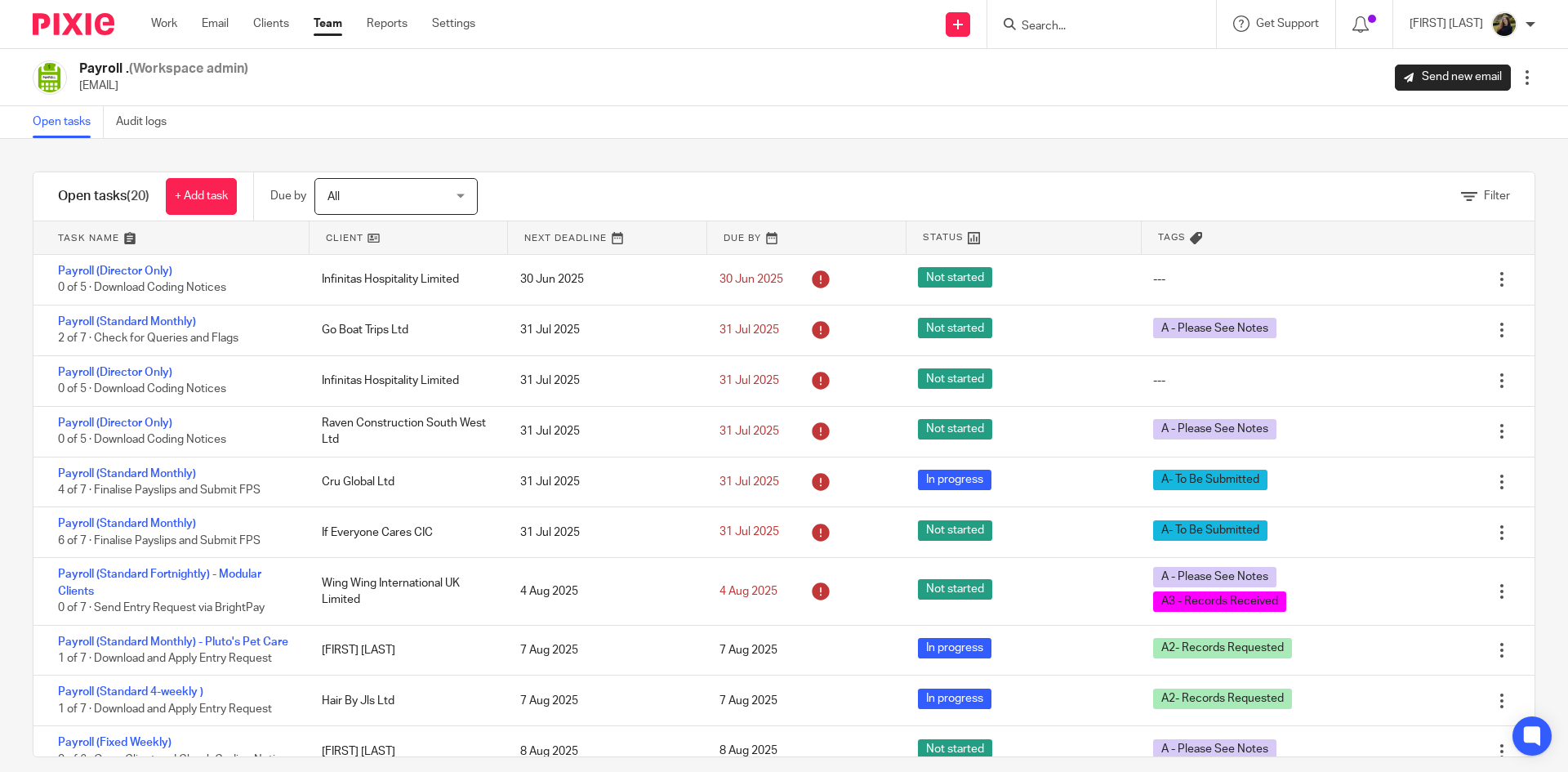scroll, scrollTop: 0, scrollLeft: 0, axis: both 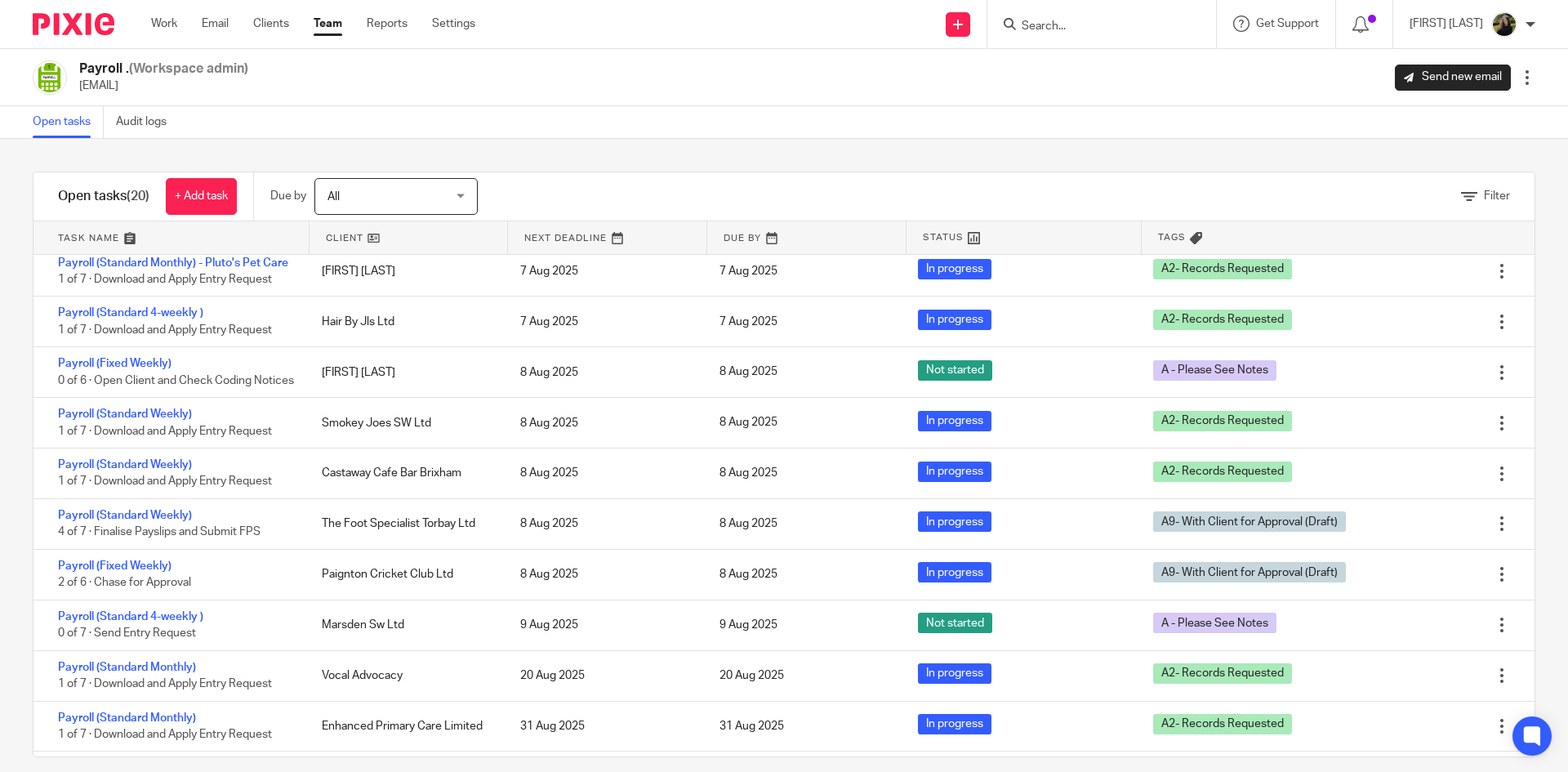click at bounding box center (1094, 27) 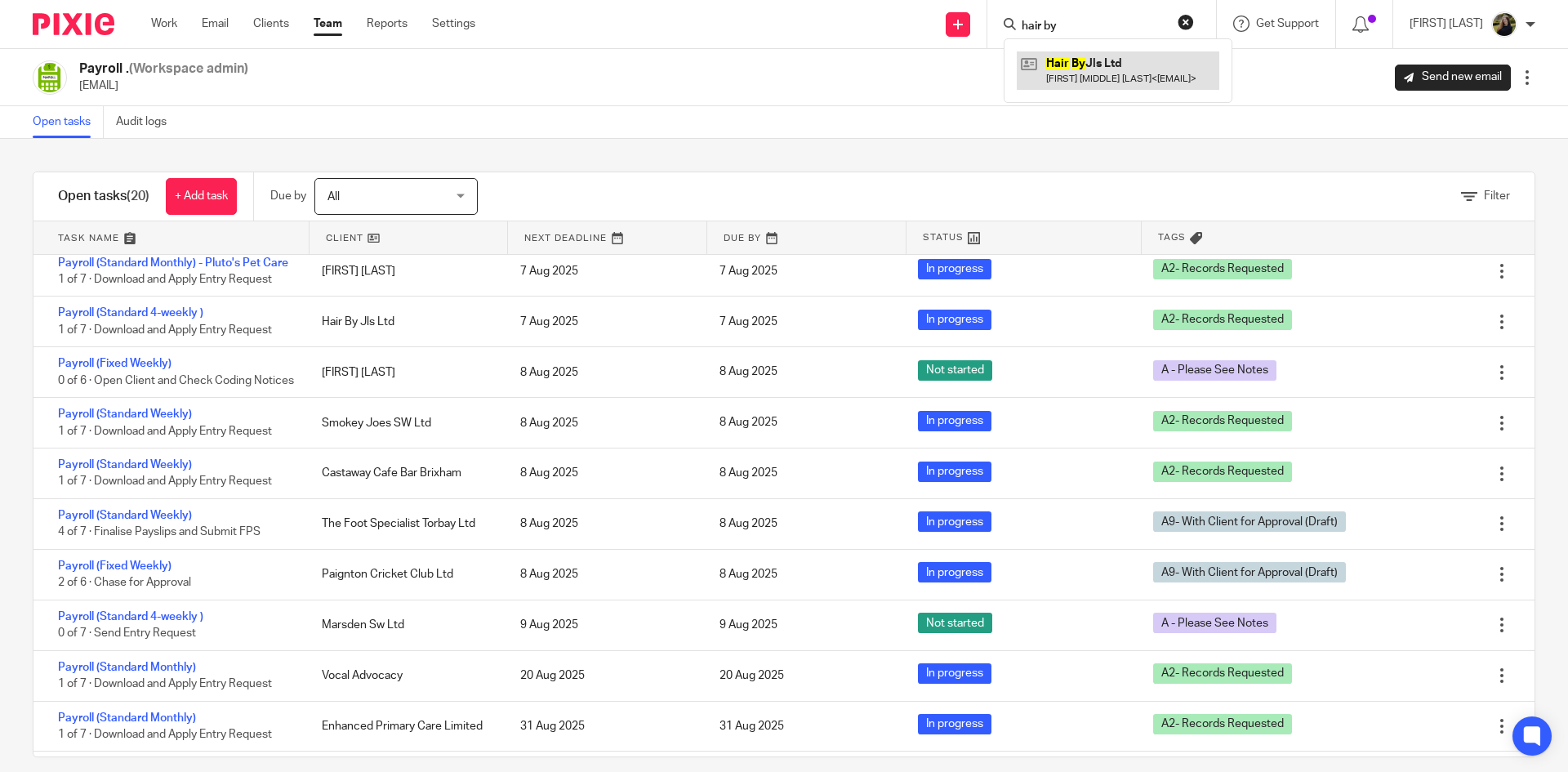 type on "hair by" 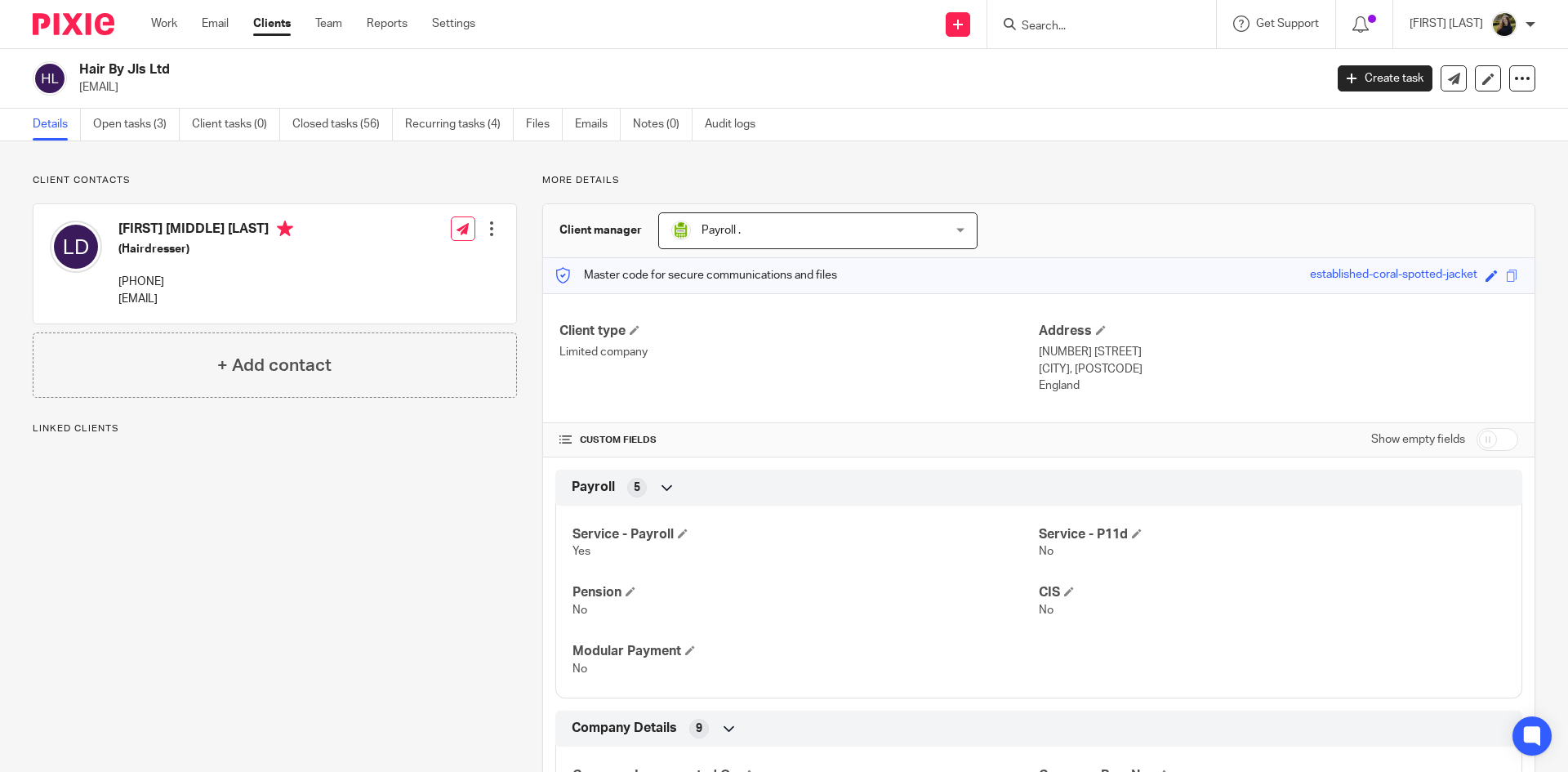 scroll, scrollTop: 0, scrollLeft: 0, axis: both 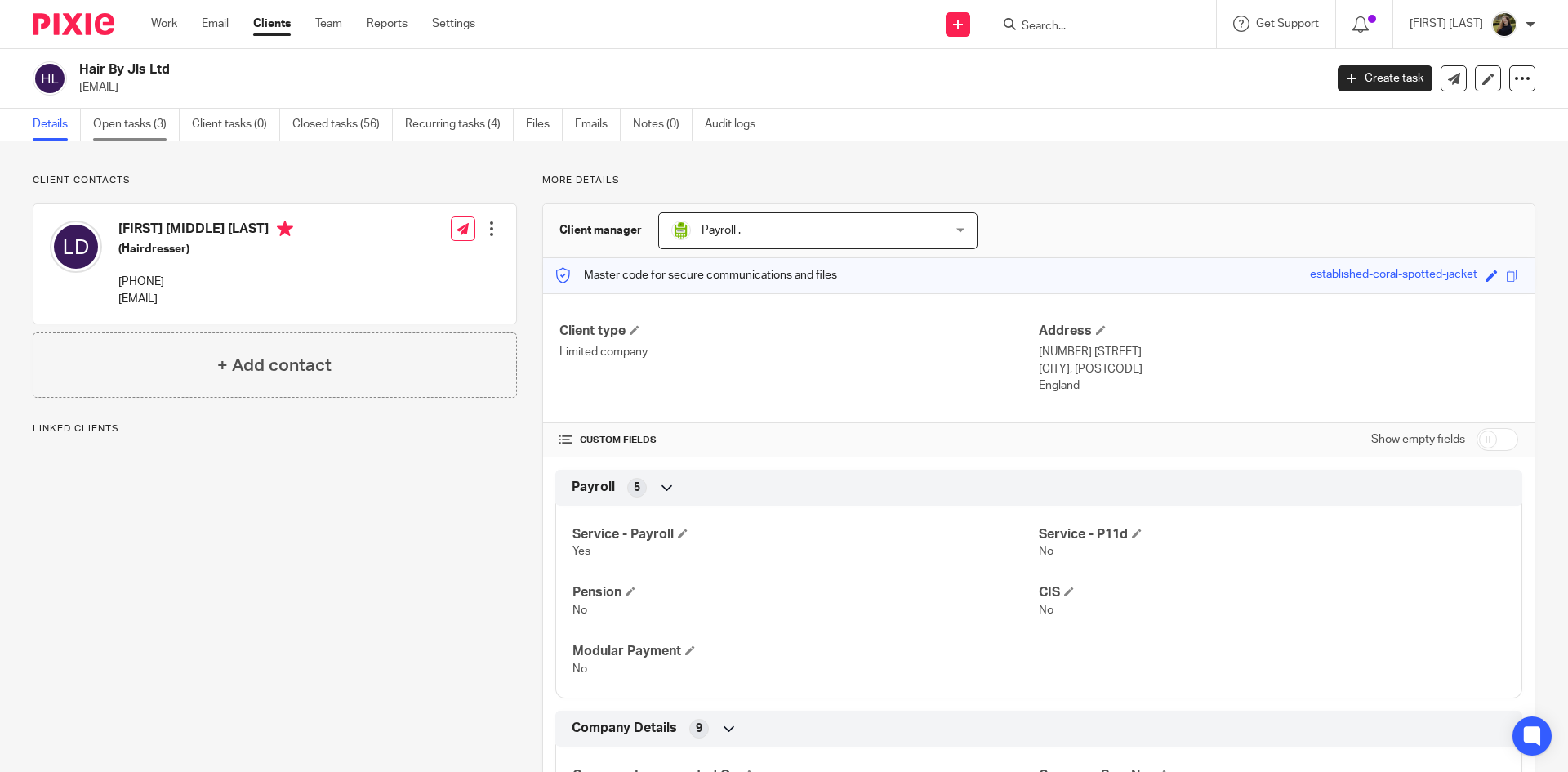 click on "Open tasks (3)" at bounding box center [136, 124] 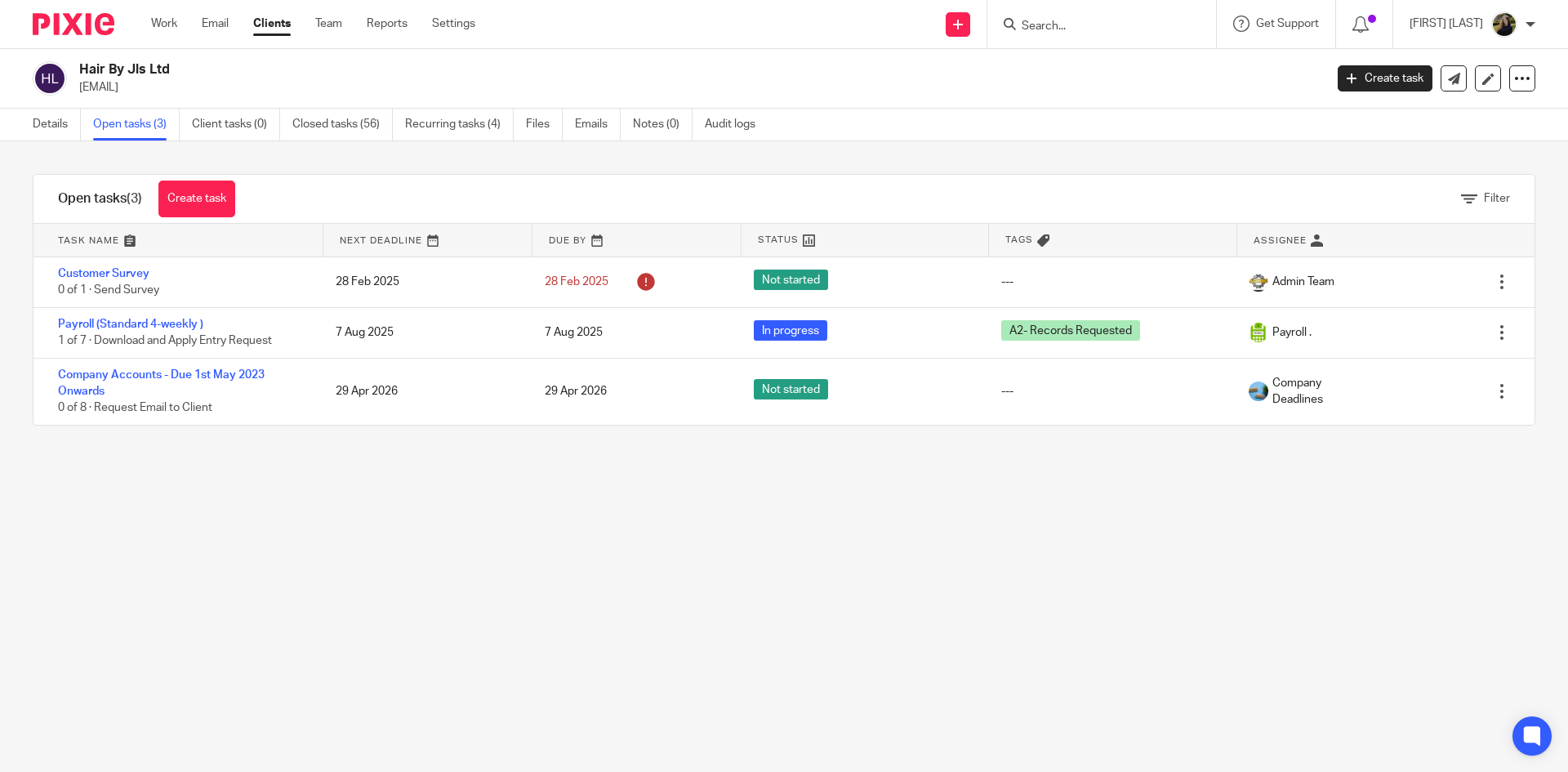scroll, scrollTop: 0, scrollLeft: 0, axis: both 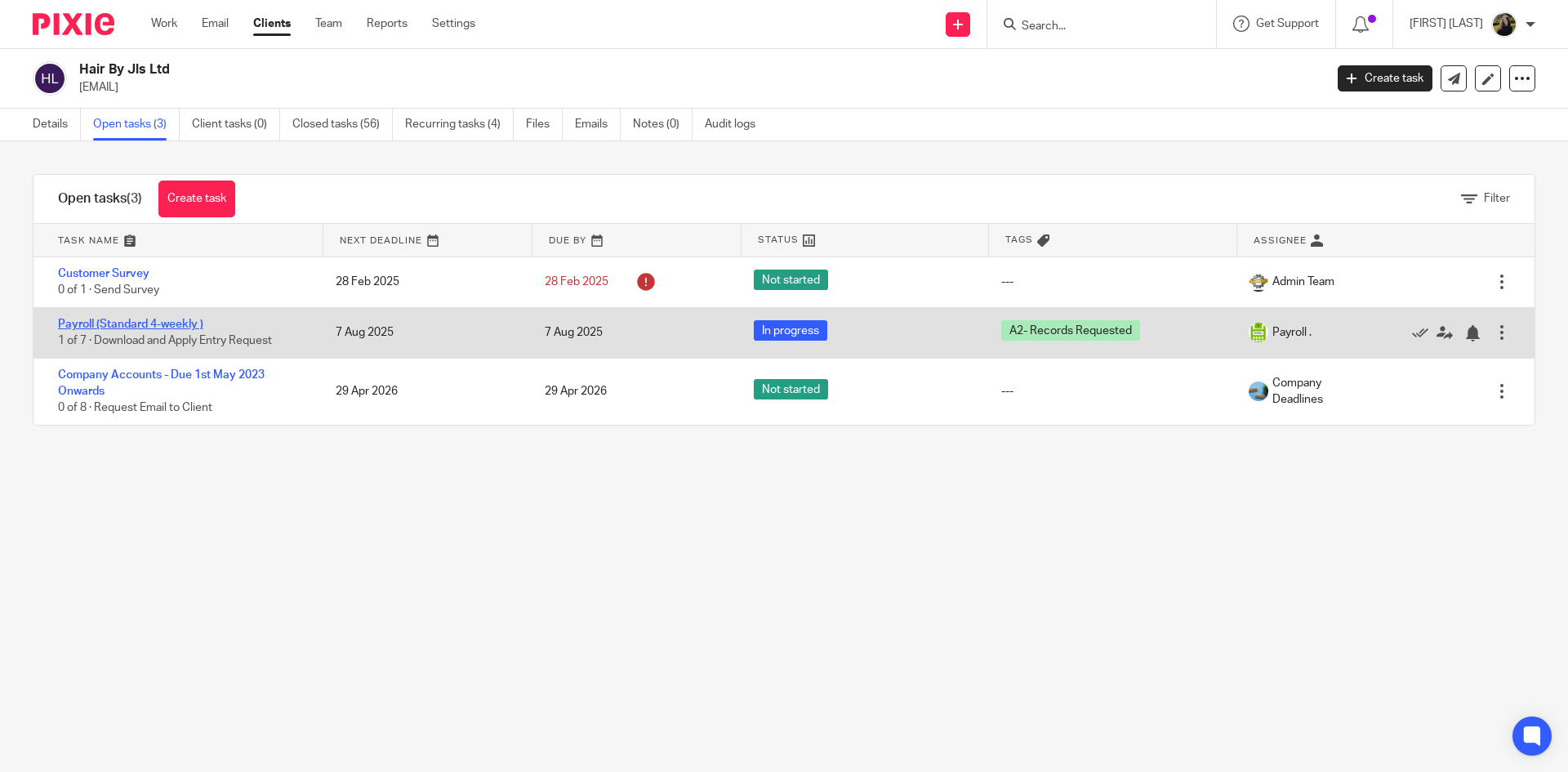 click on "Payroll (Standard 4-weekly )" at bounding box center (131, 324) 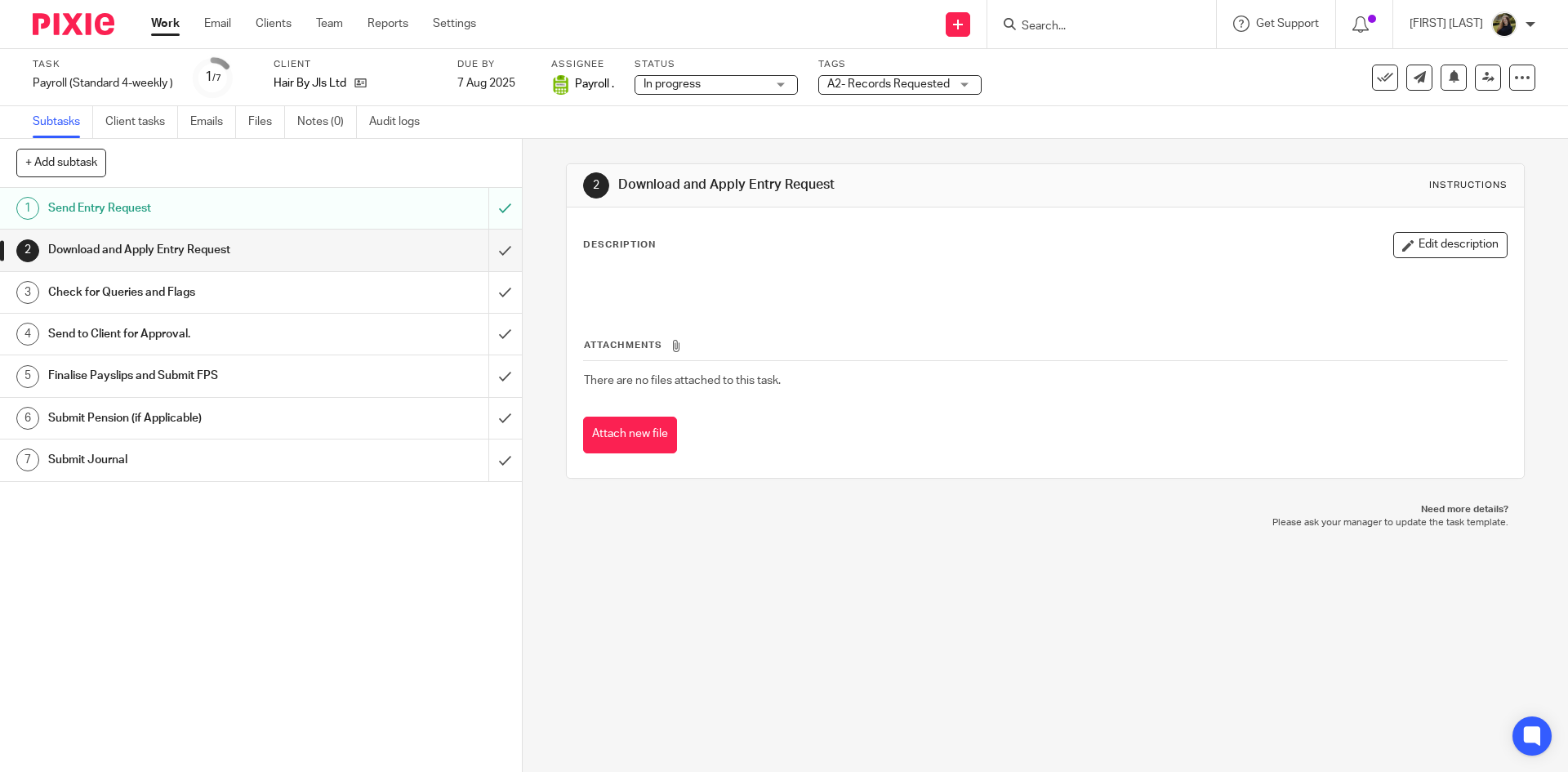 scroll, scrollTop: 0, scrollLeft: 0, axis: both 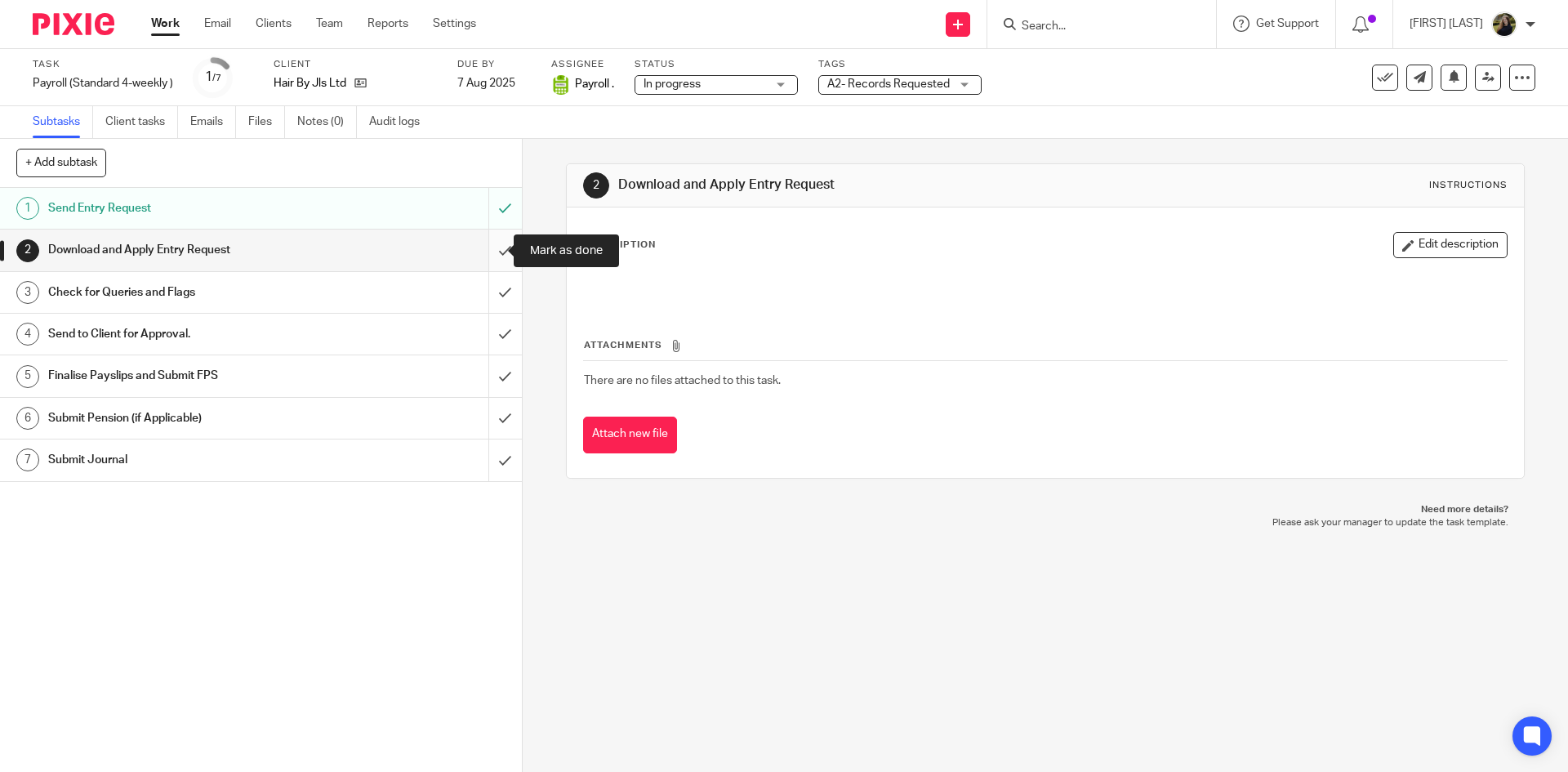 click at bounding box center [261, 250] 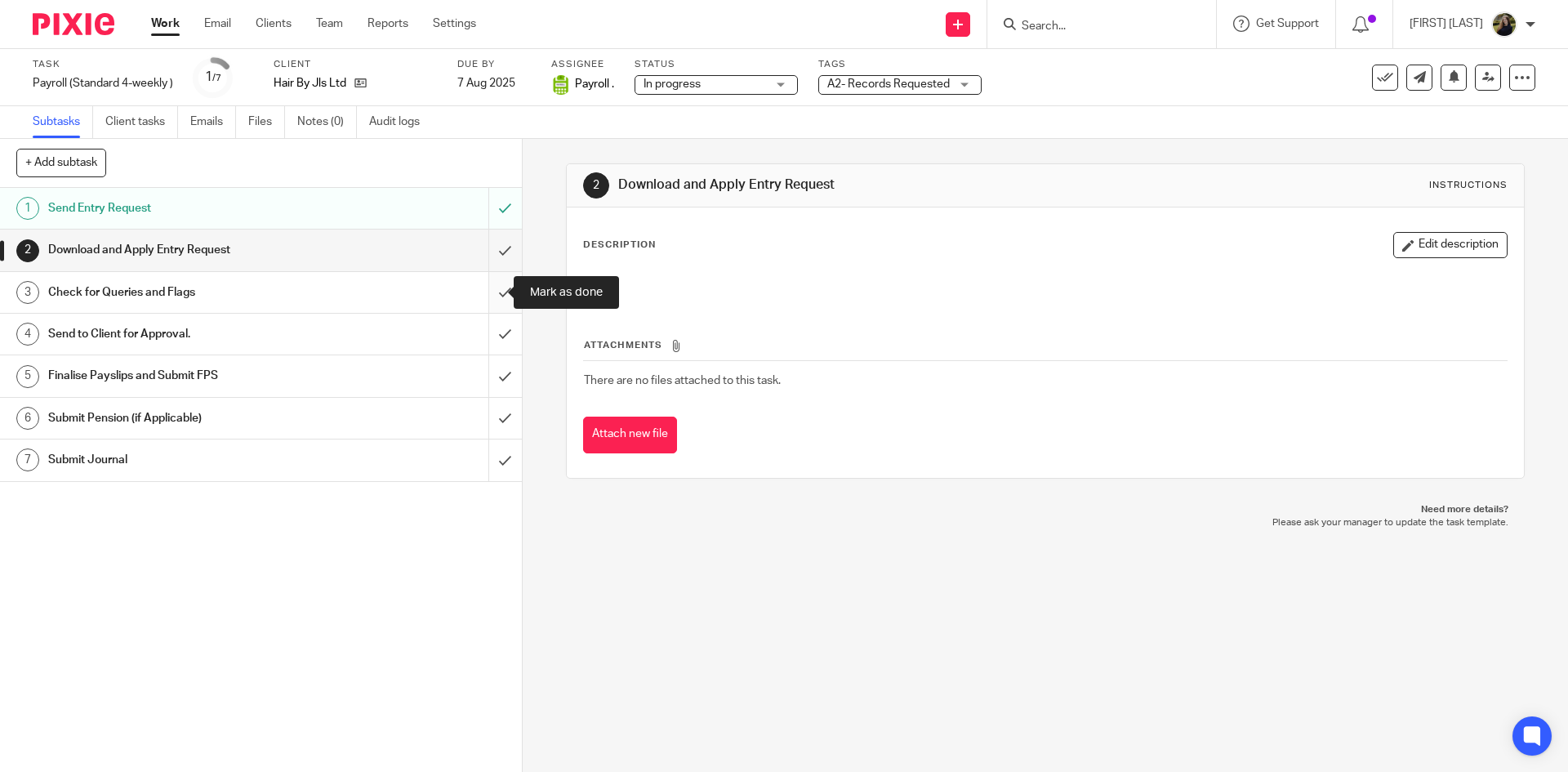 click at bounding box center (261, 292) 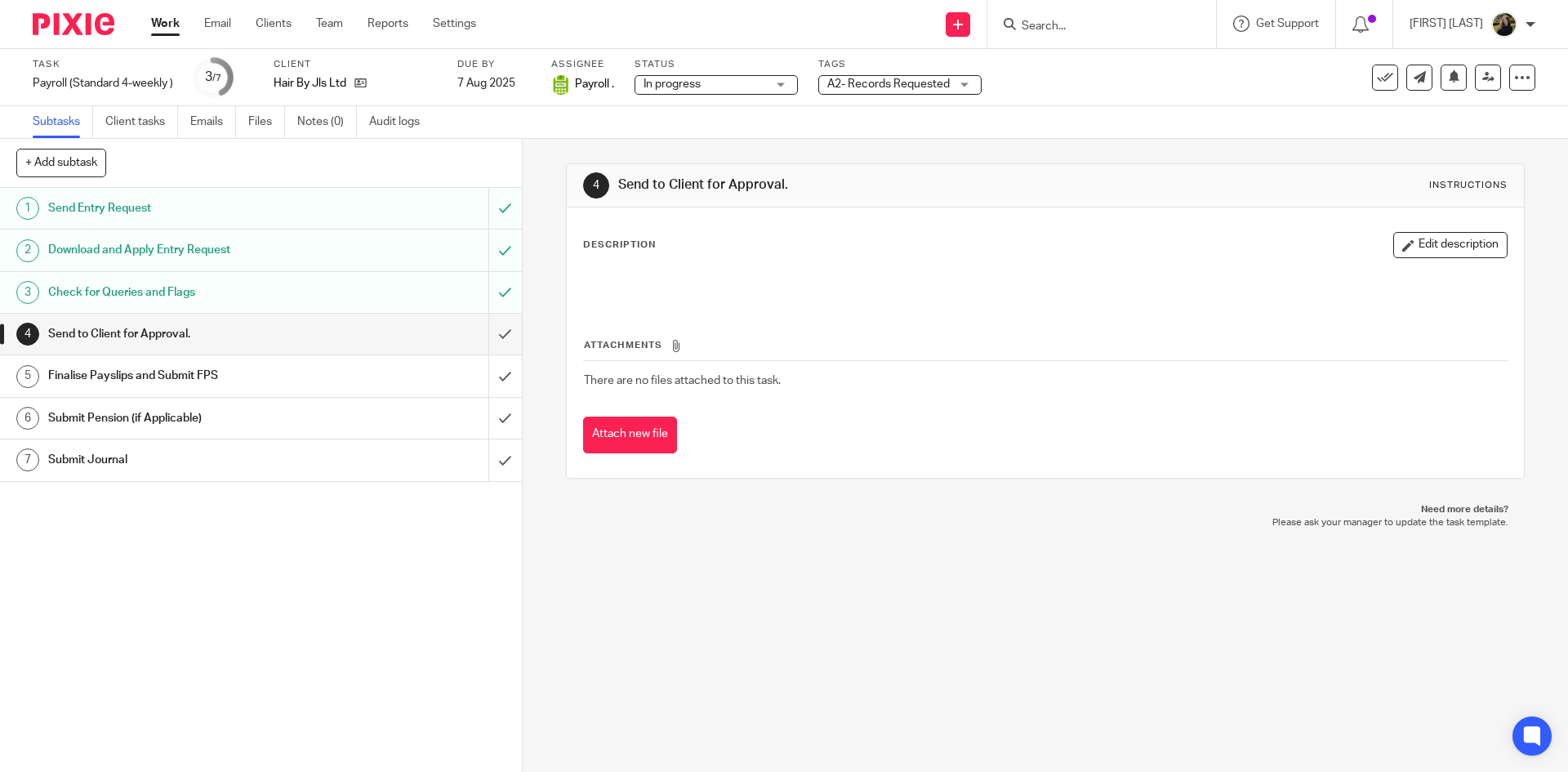 scroll, scrollTop: 0, scrollLeft: 0, axis: both 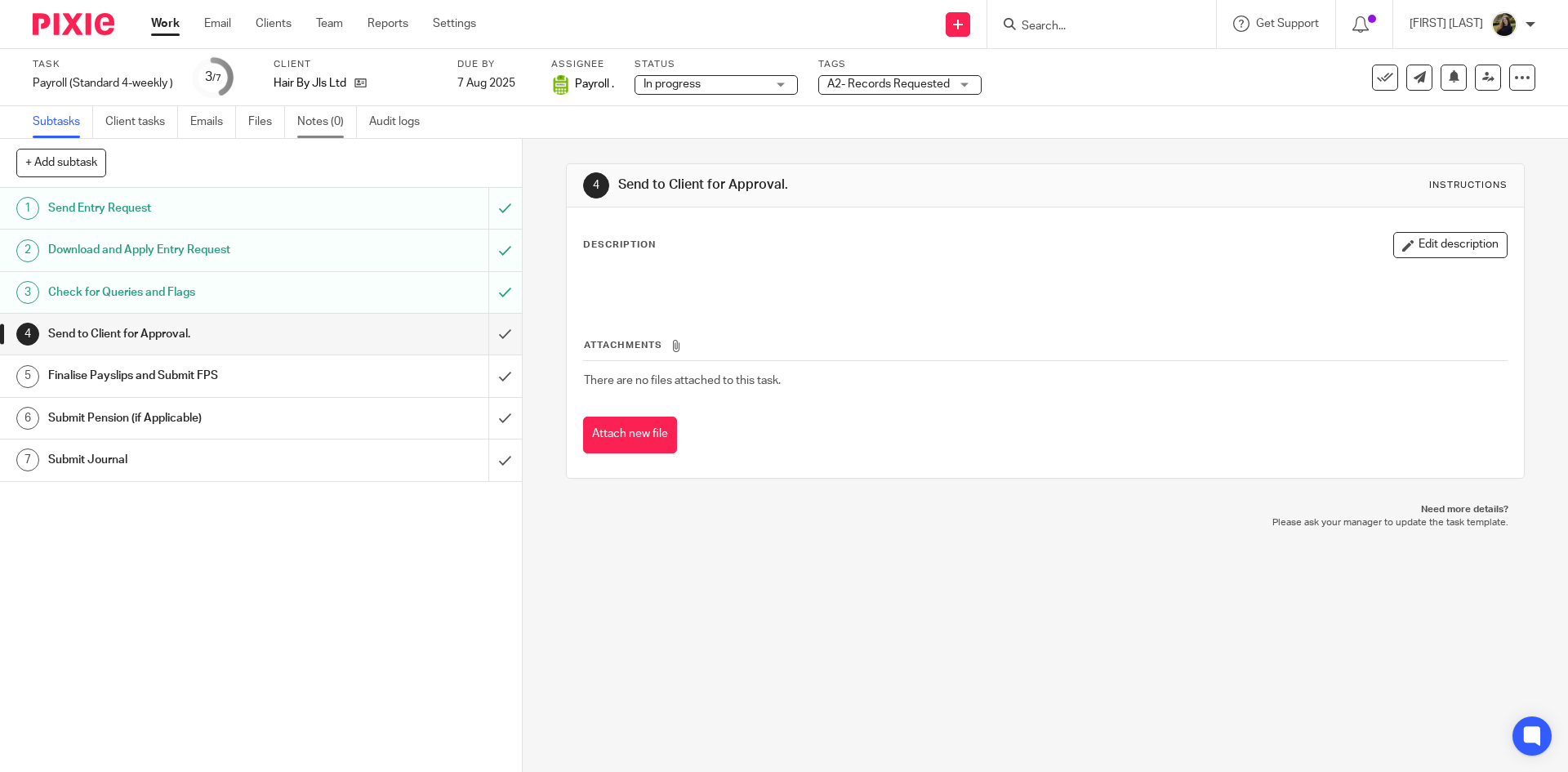 click on "Notes (0)" at bounding box center (327, 122) 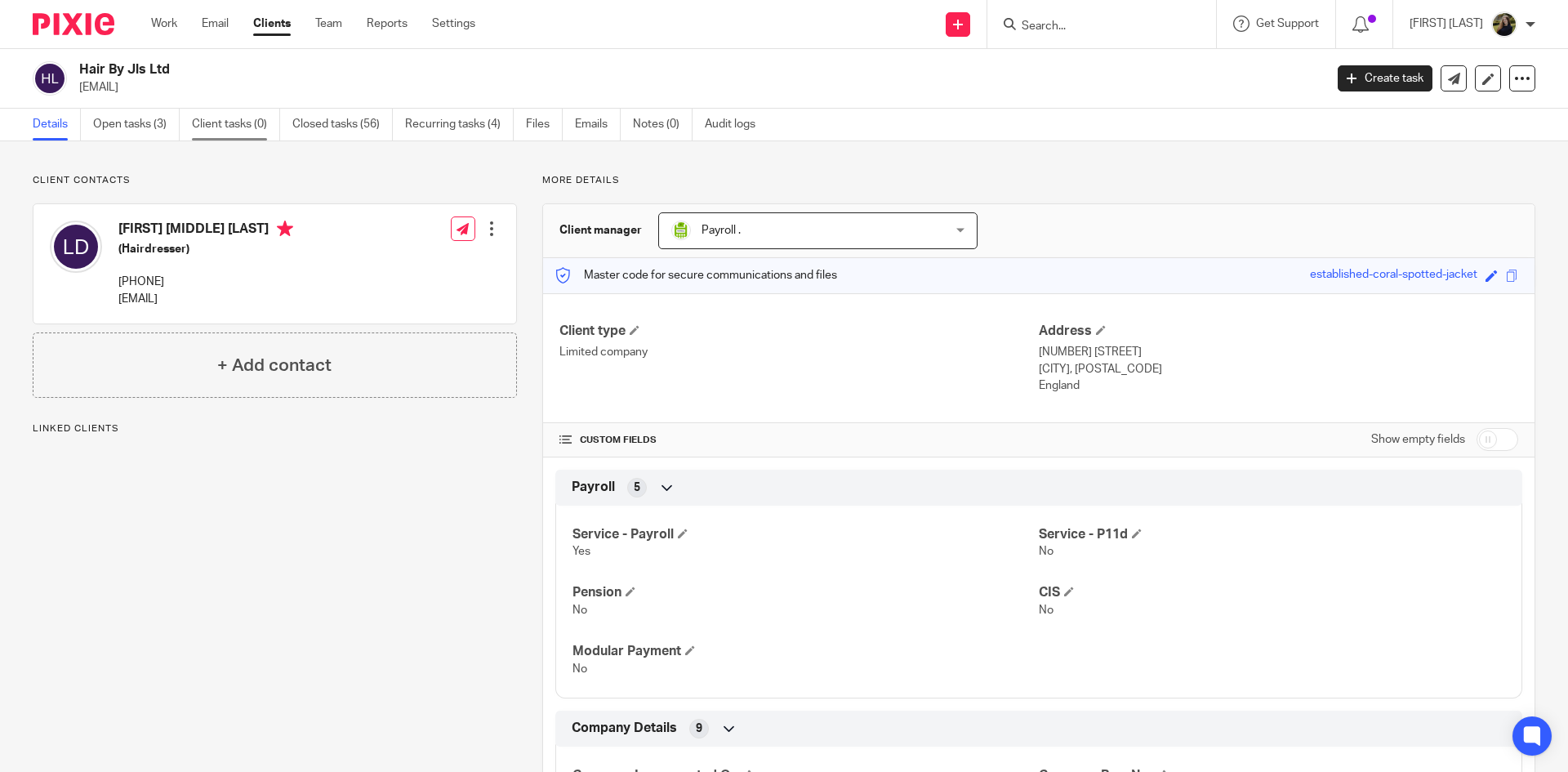 scroll, scrollTop: 0, scrollLeft: 0, axis: both 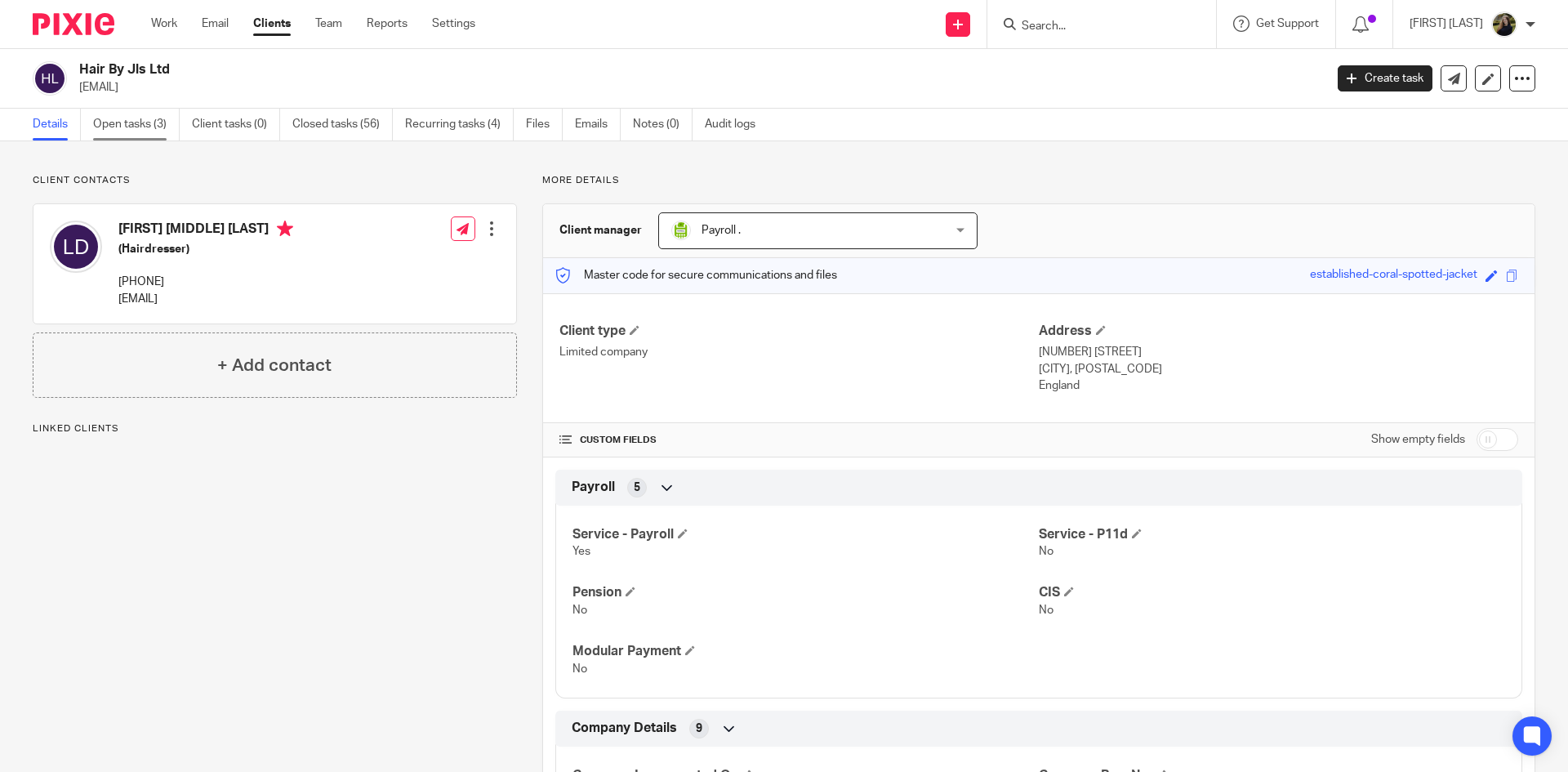 click on "Open tasks (3)" at bounding box center (136, 124) 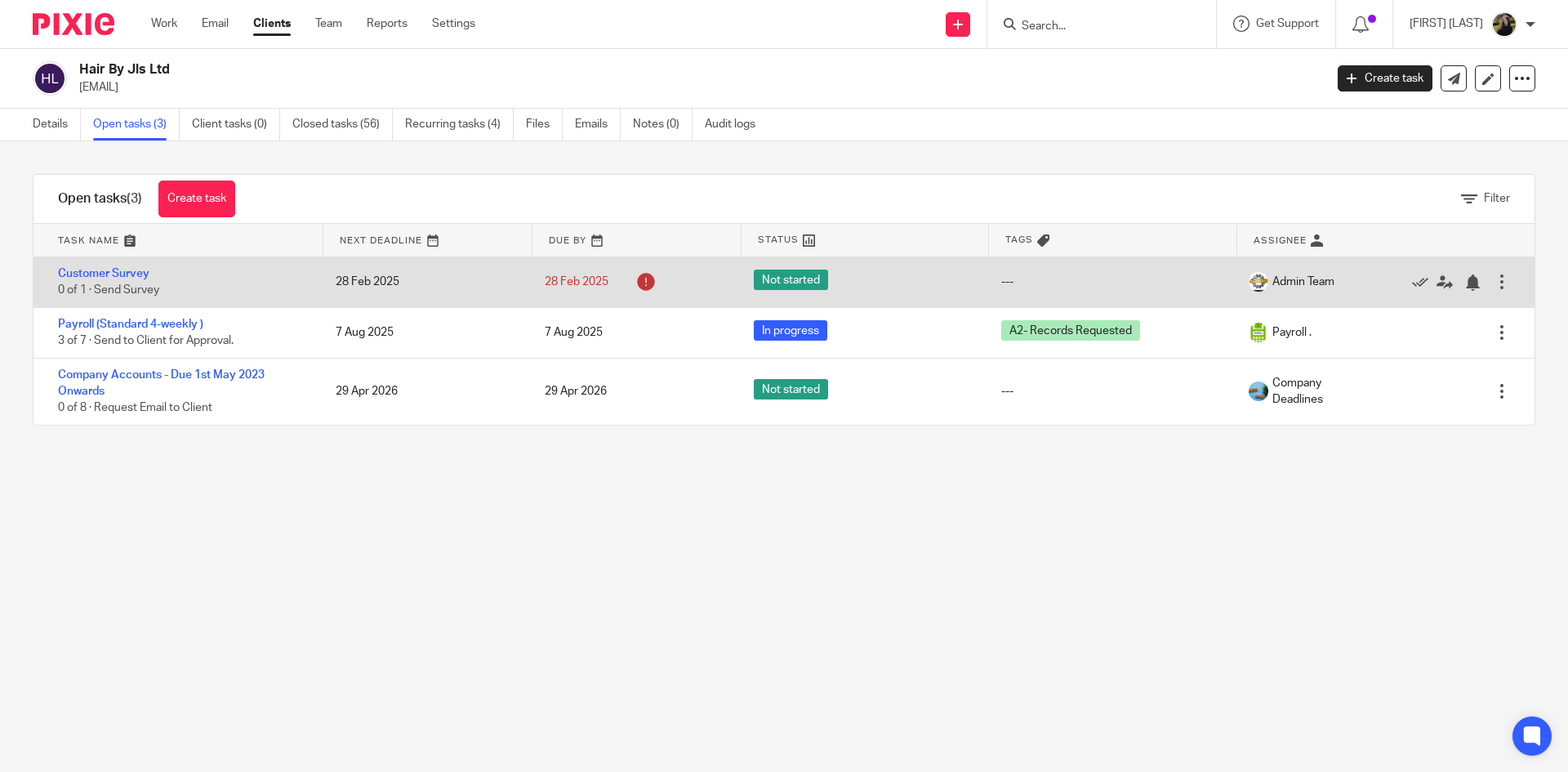 scroll, scrollTop: 0, scrollLeft: 0, axis: both 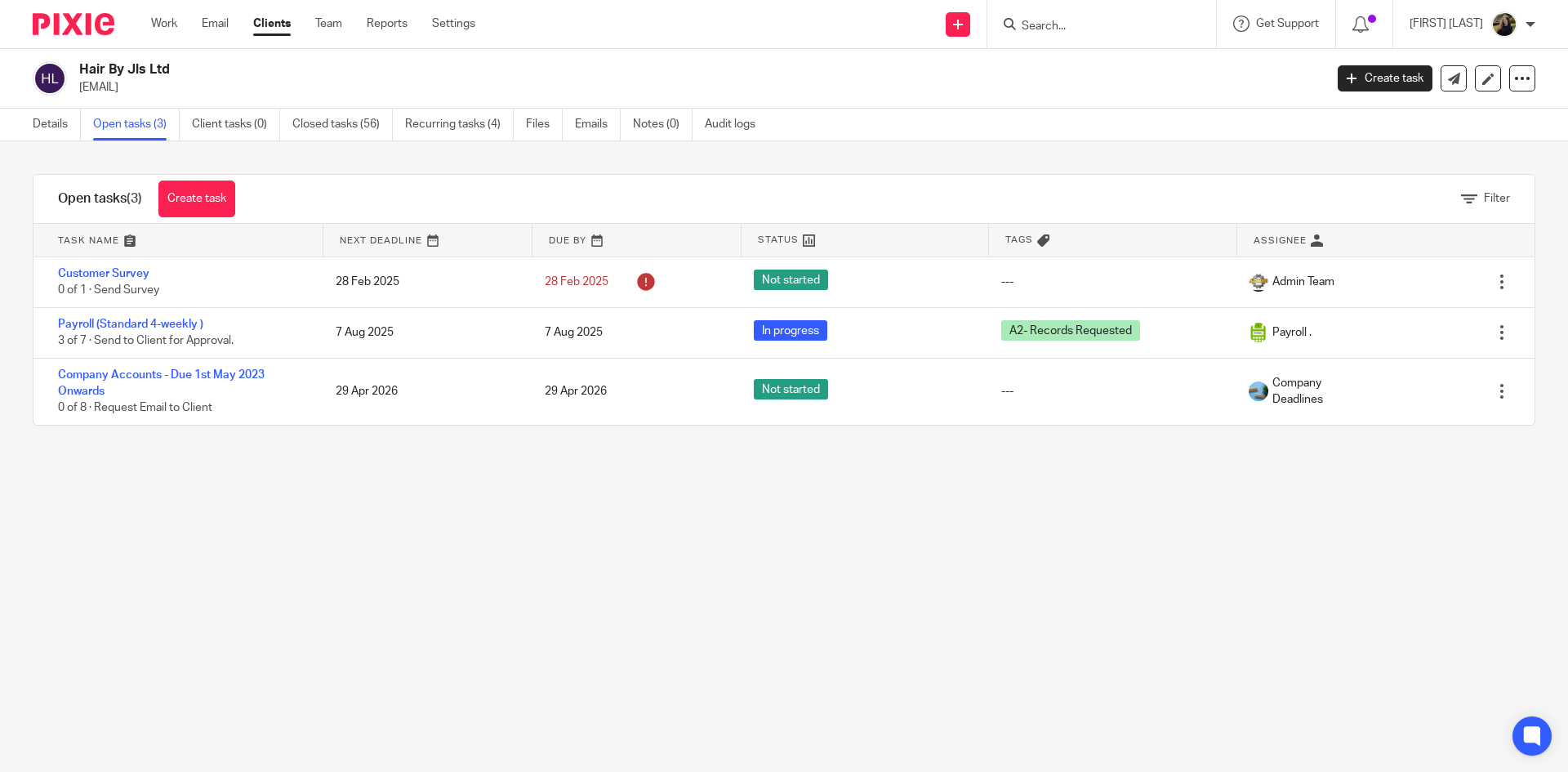 click at bounding box center (1102, 24) 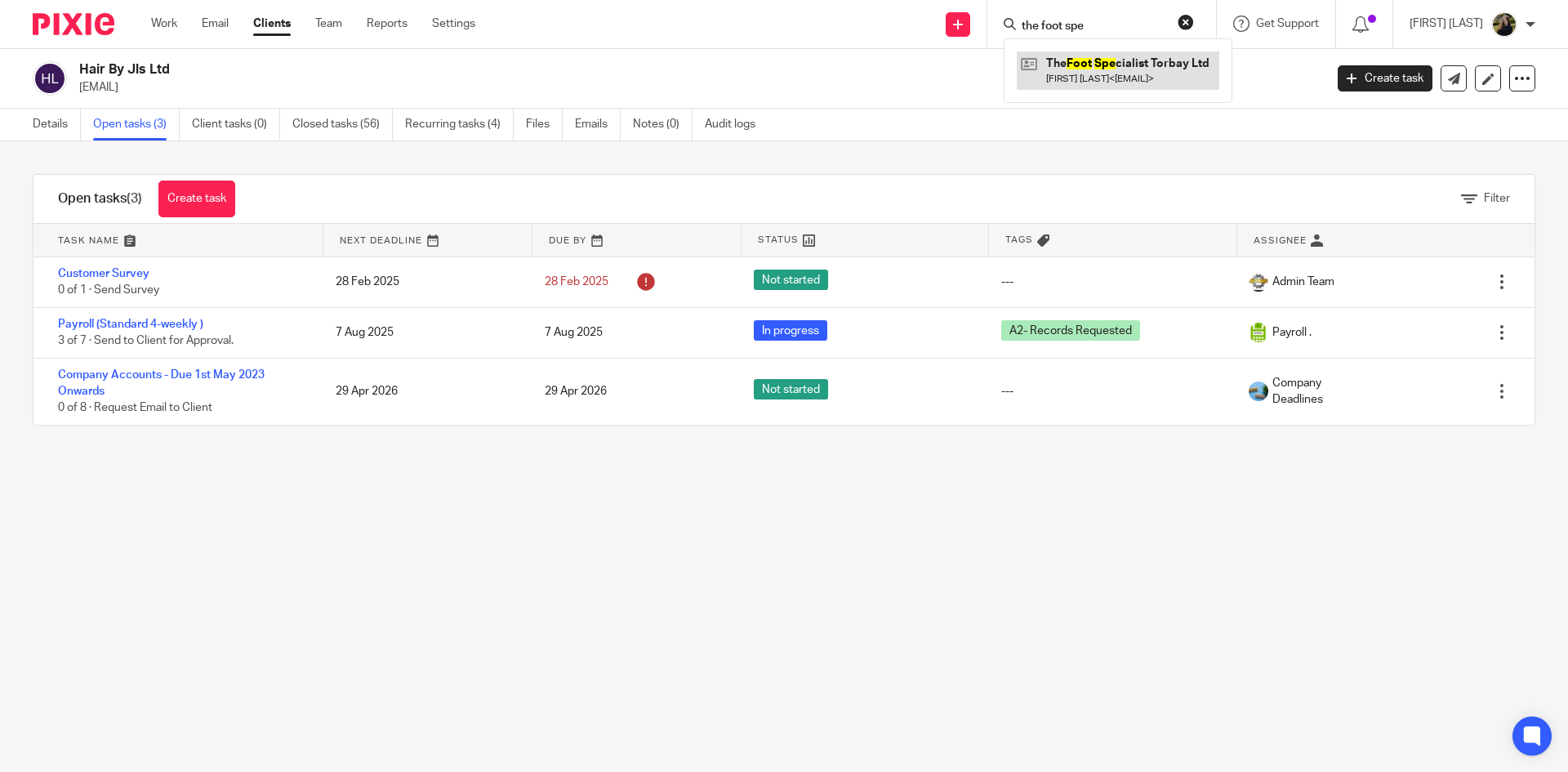 type on "the foot spe" 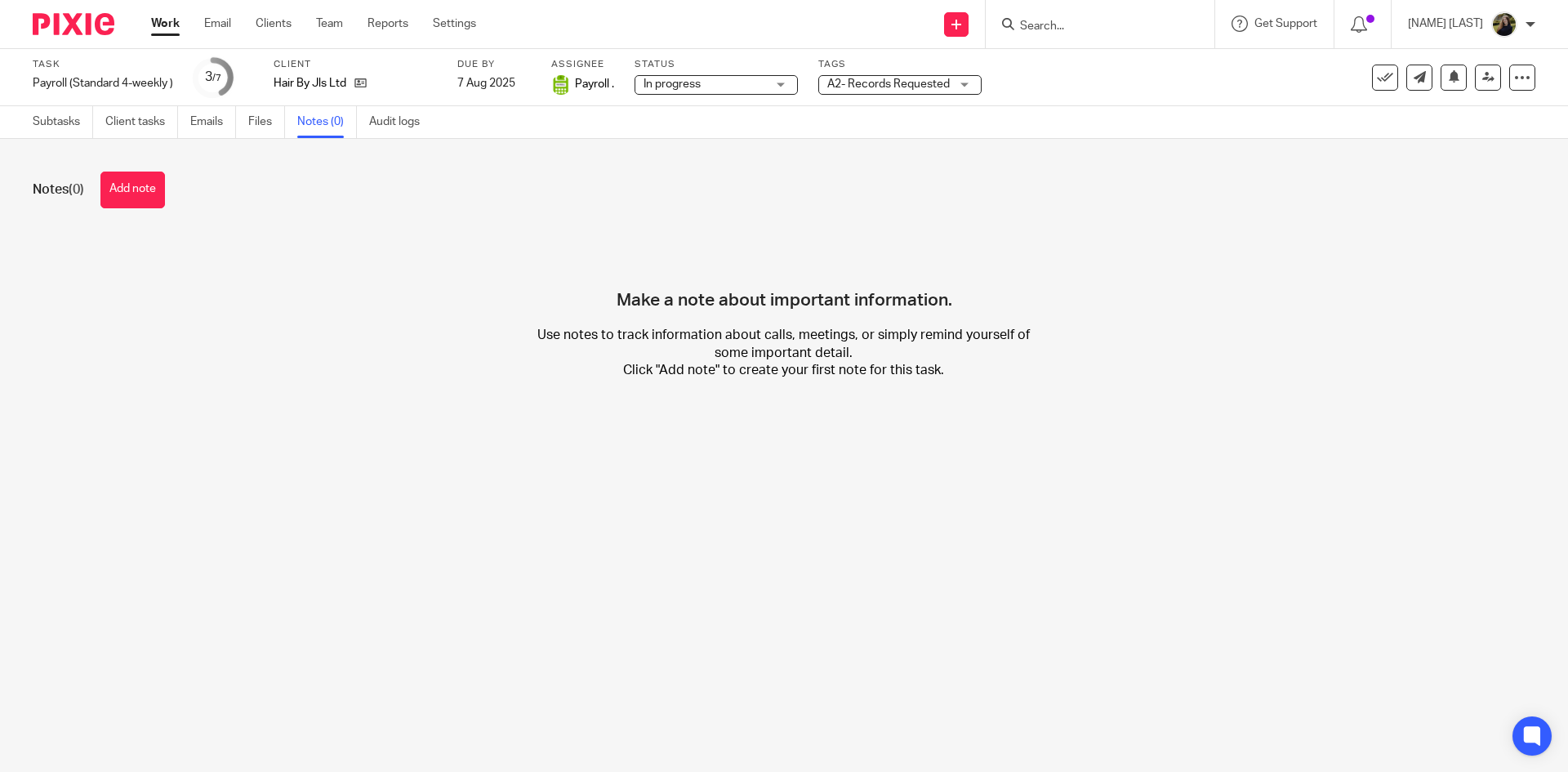 scroll, scrollTop: 0, scrollLeft: 0, axis: both 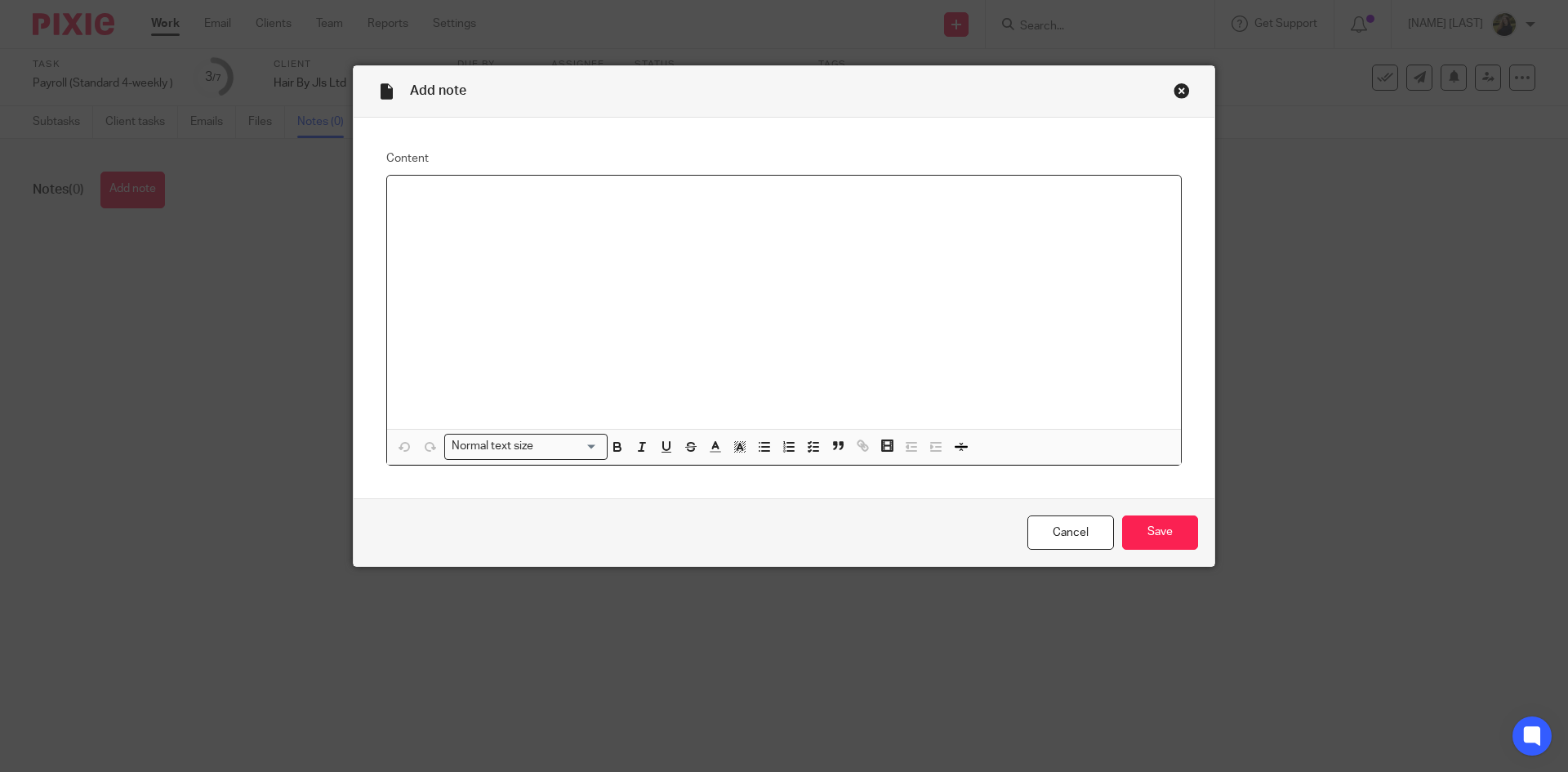 type 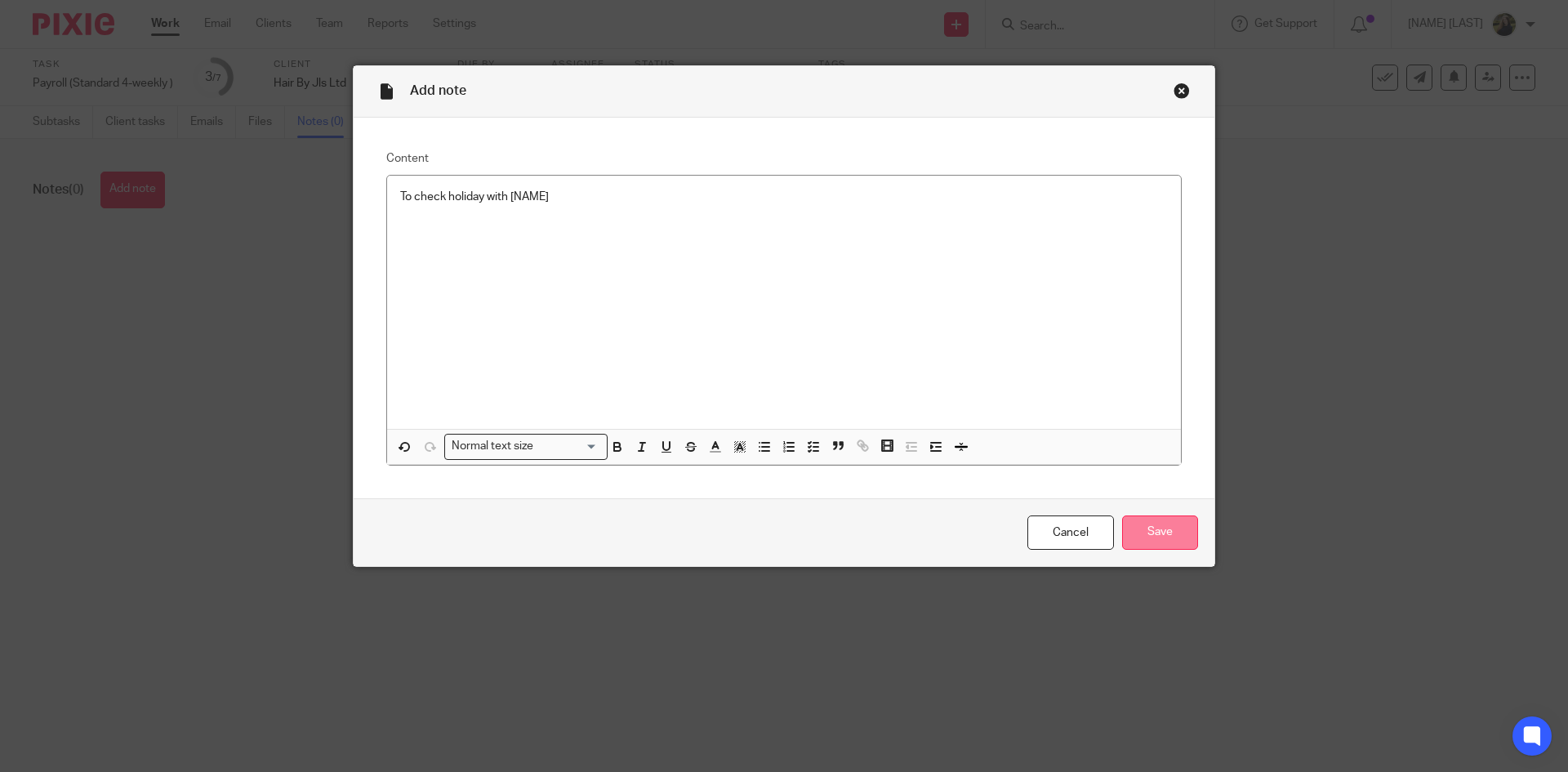 click on "Save" at bounding box center (1160, 533) 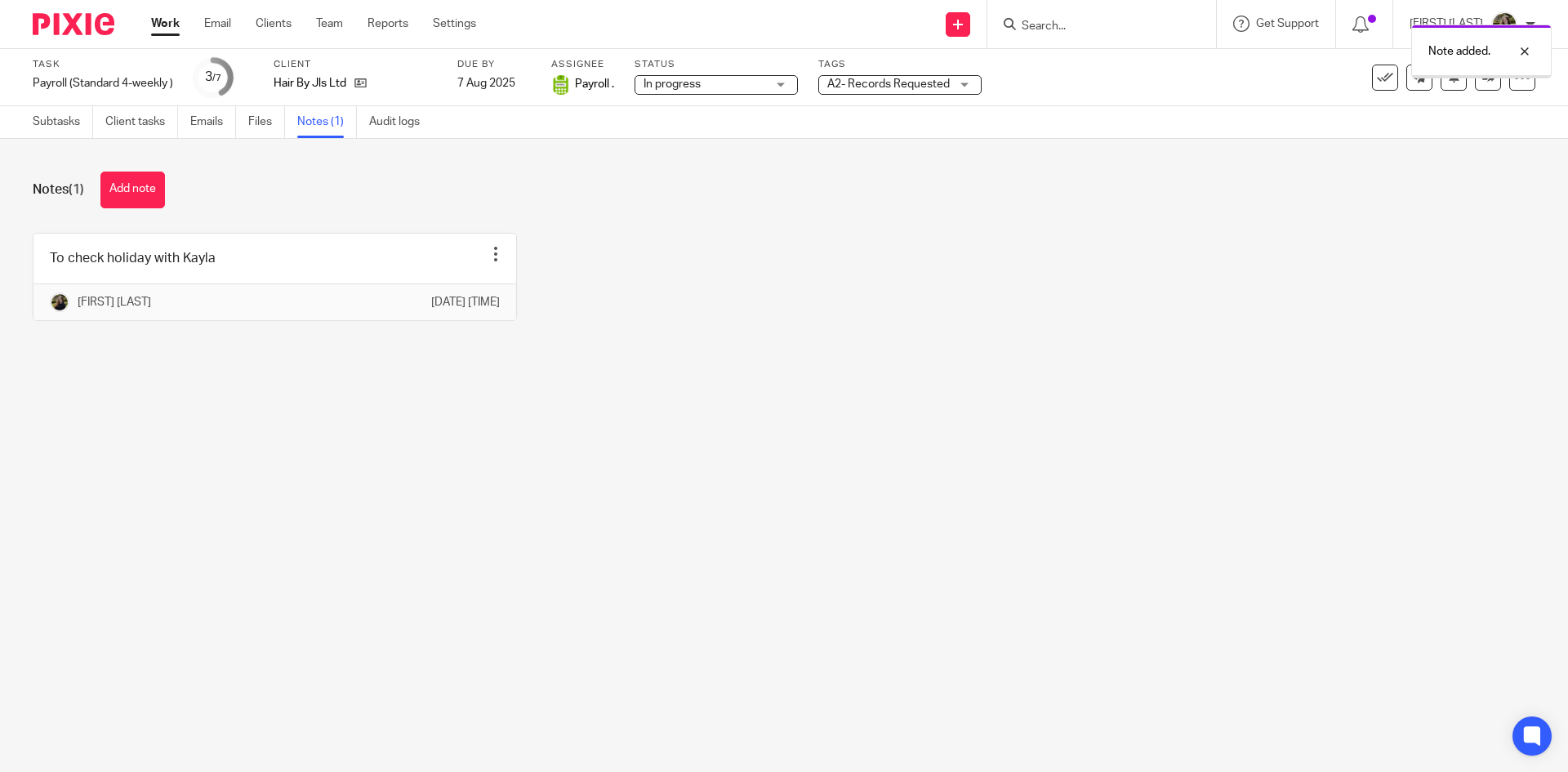 scroll, scrollTop: 0, scrollLeft: 0, axis: both 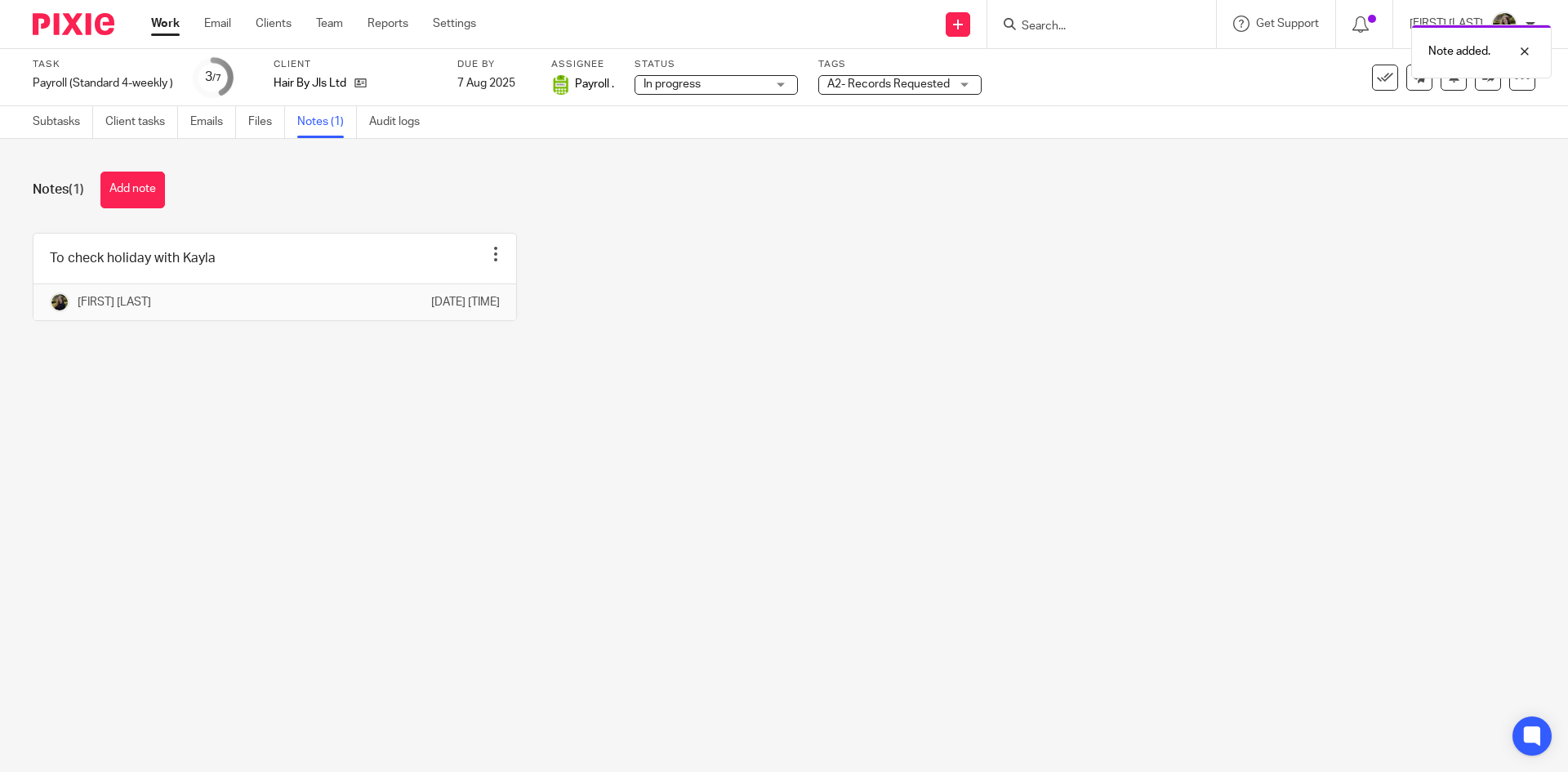 click on "A2- Records Requested" at bounding box center [889, 84] 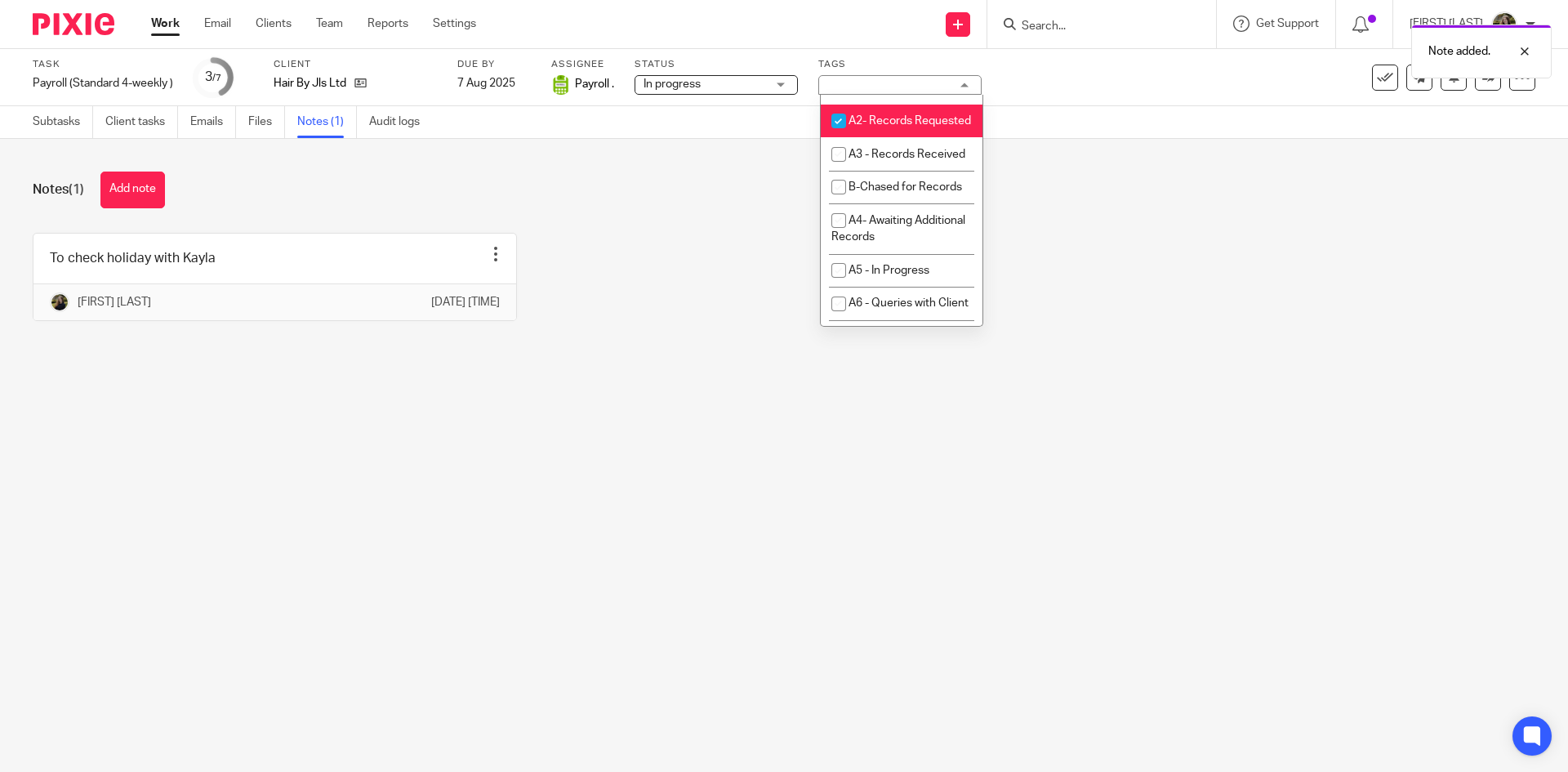 click on "A2- Records Requested" at bounding box center (902, 121) 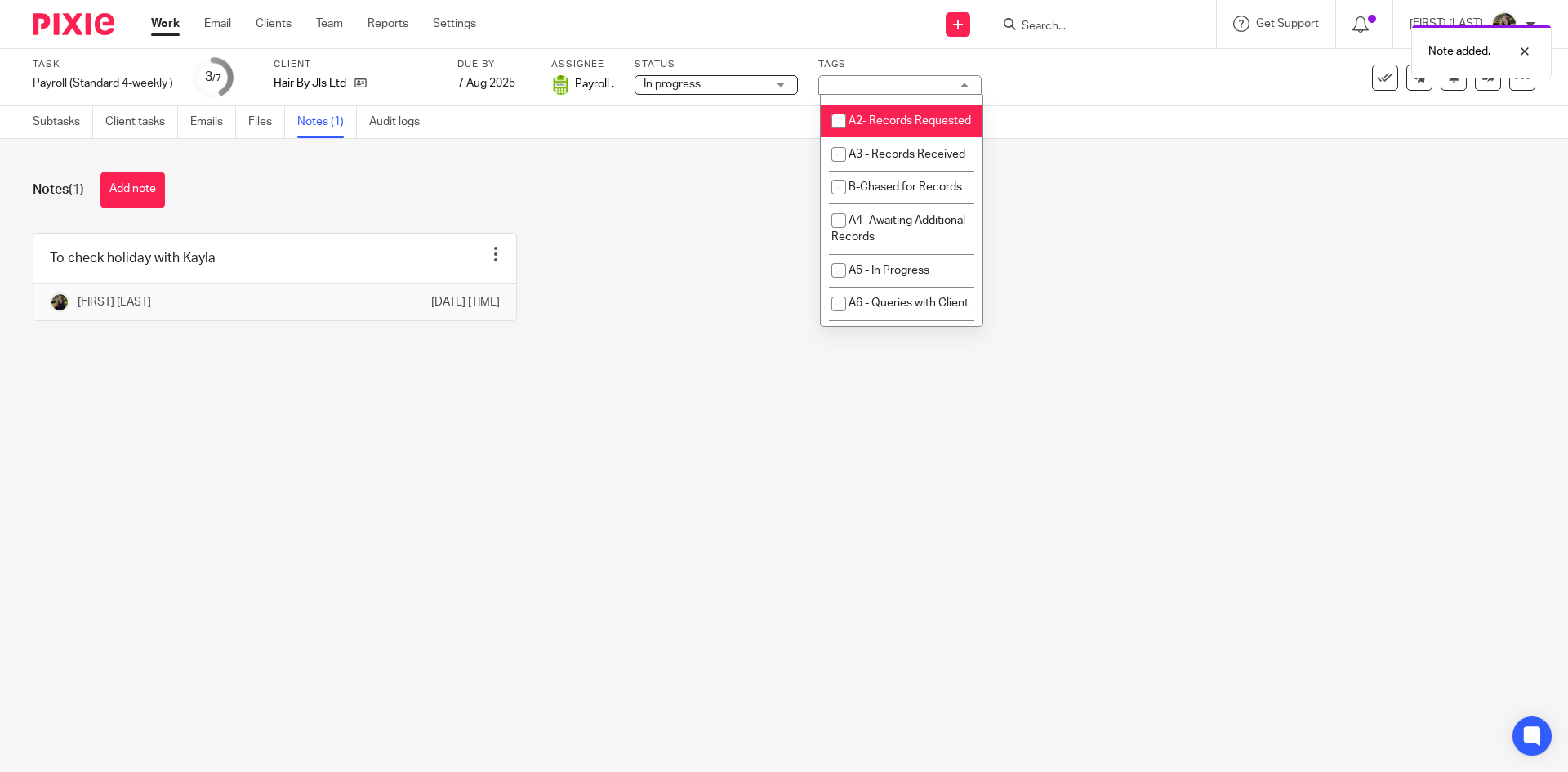 checkbox on "false" 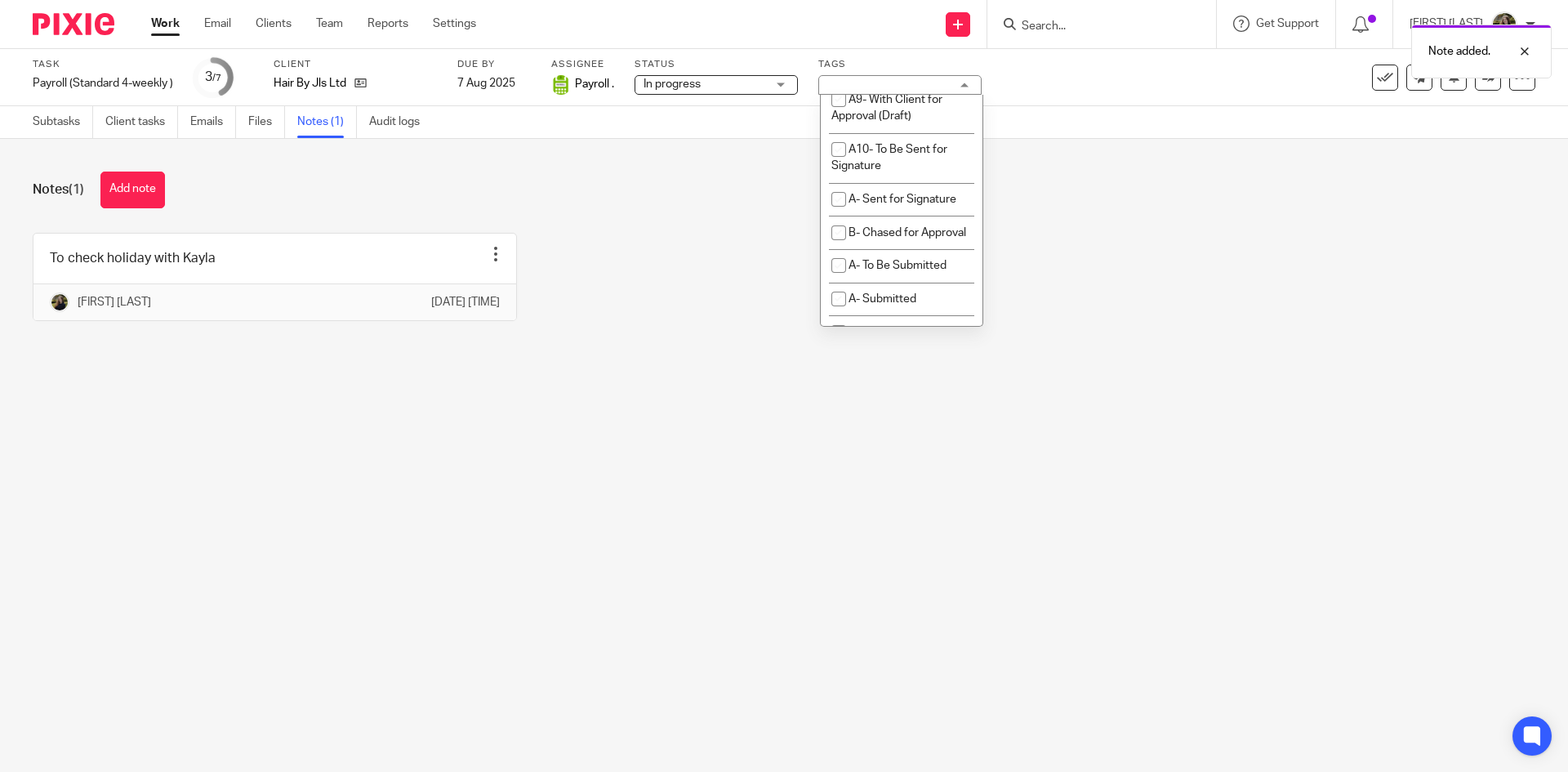 scroll, scrollTop: 899, scrollLeft: 0, axis: vertical 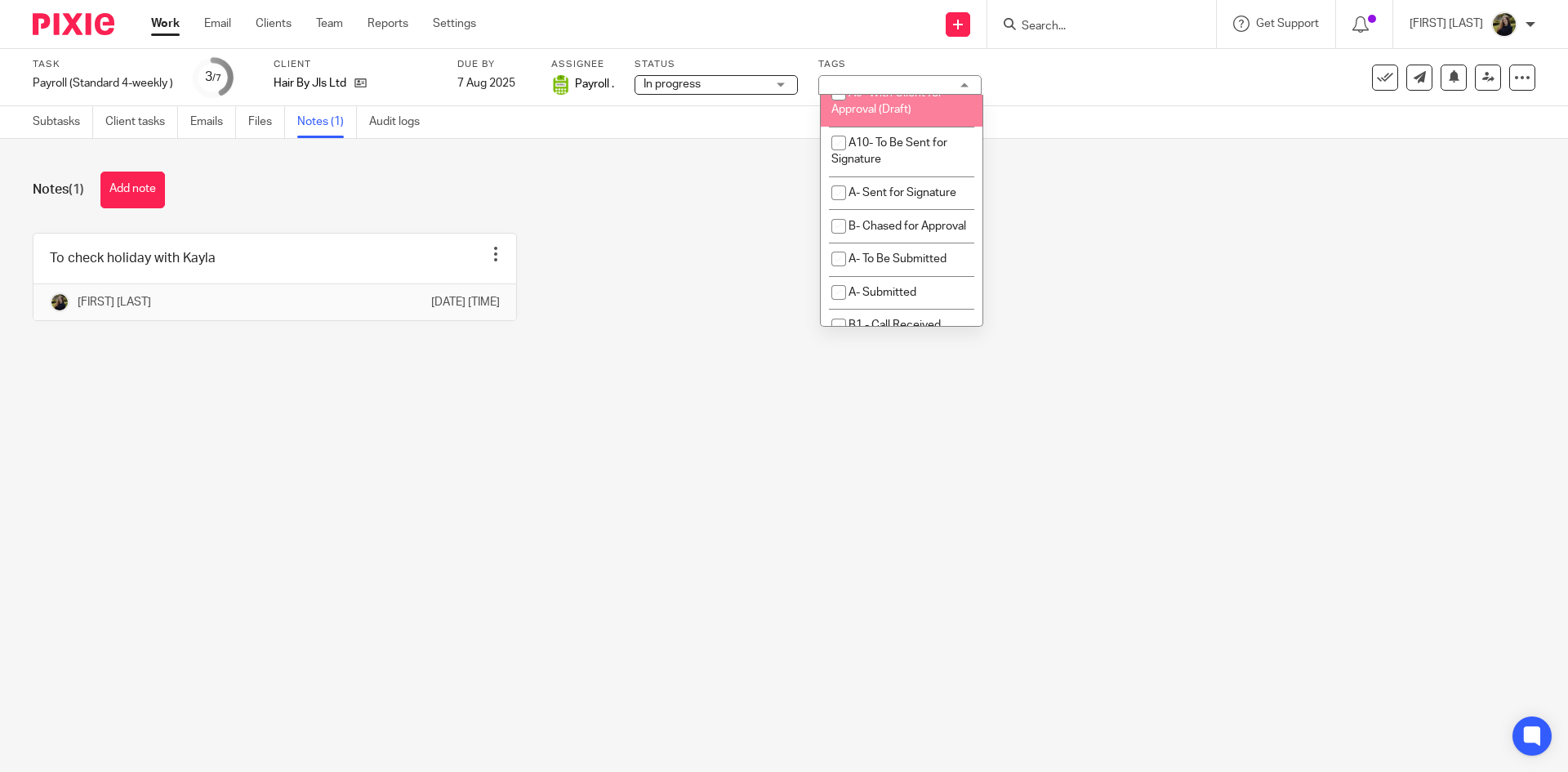 click on "A9- With Client for Approval (Draft)" at bounding box center [902, 100] 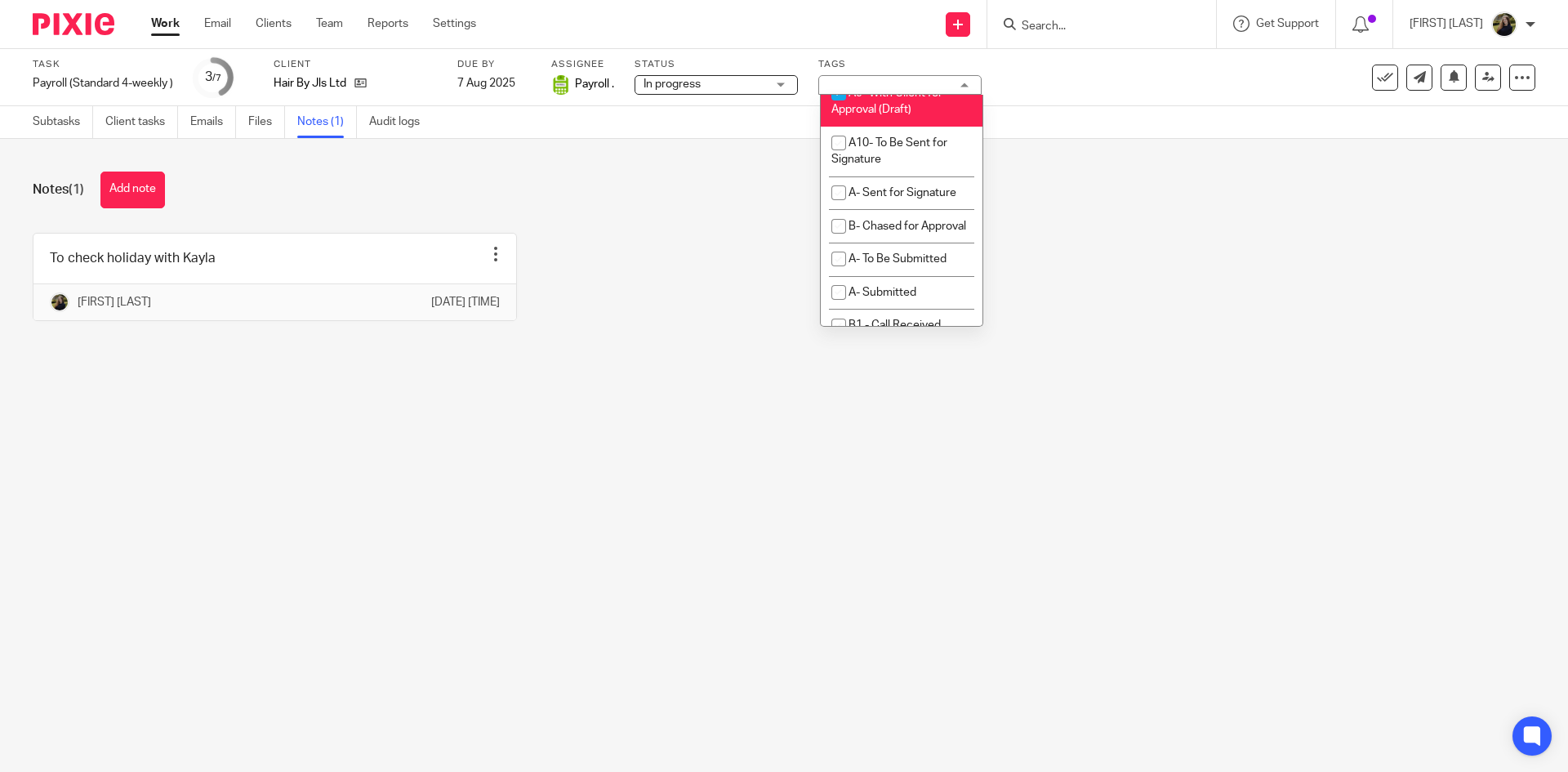 click on "A9- With Client for Approval (Draft)" at bounding box center [902, 100] 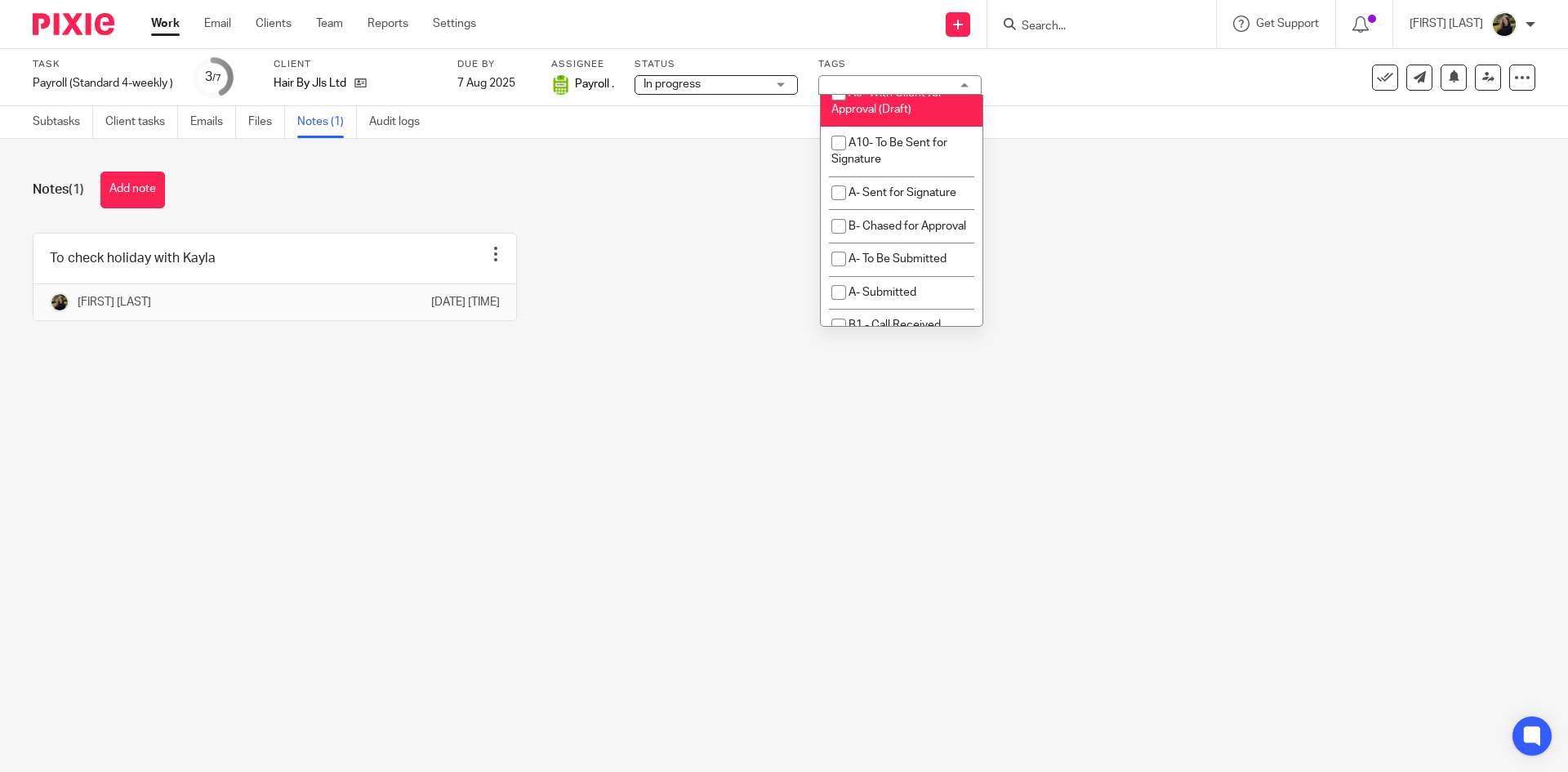 checkbox on "false" 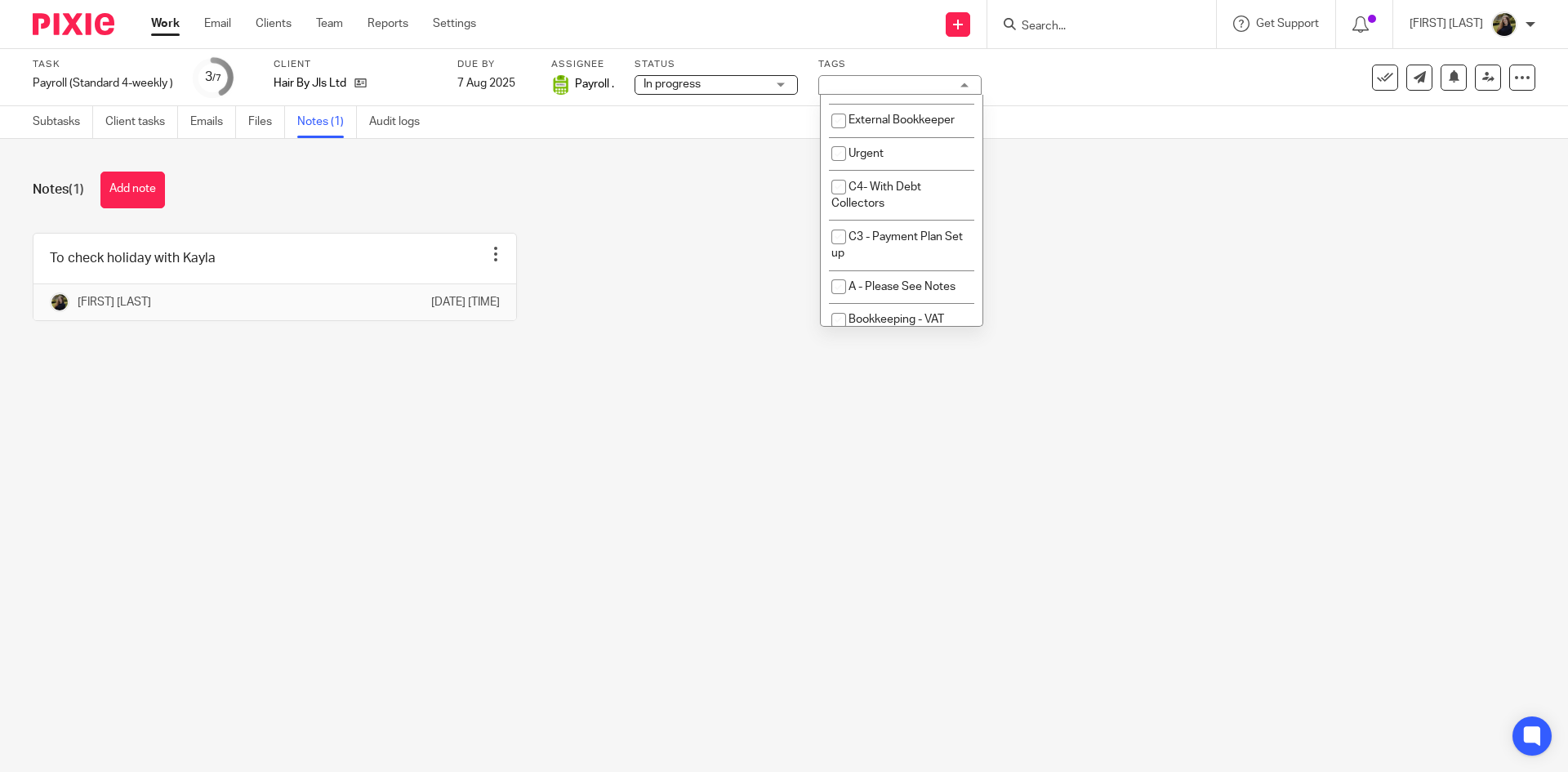 scroll, scrollTop: 0, scrollLeft: 0, axis: both 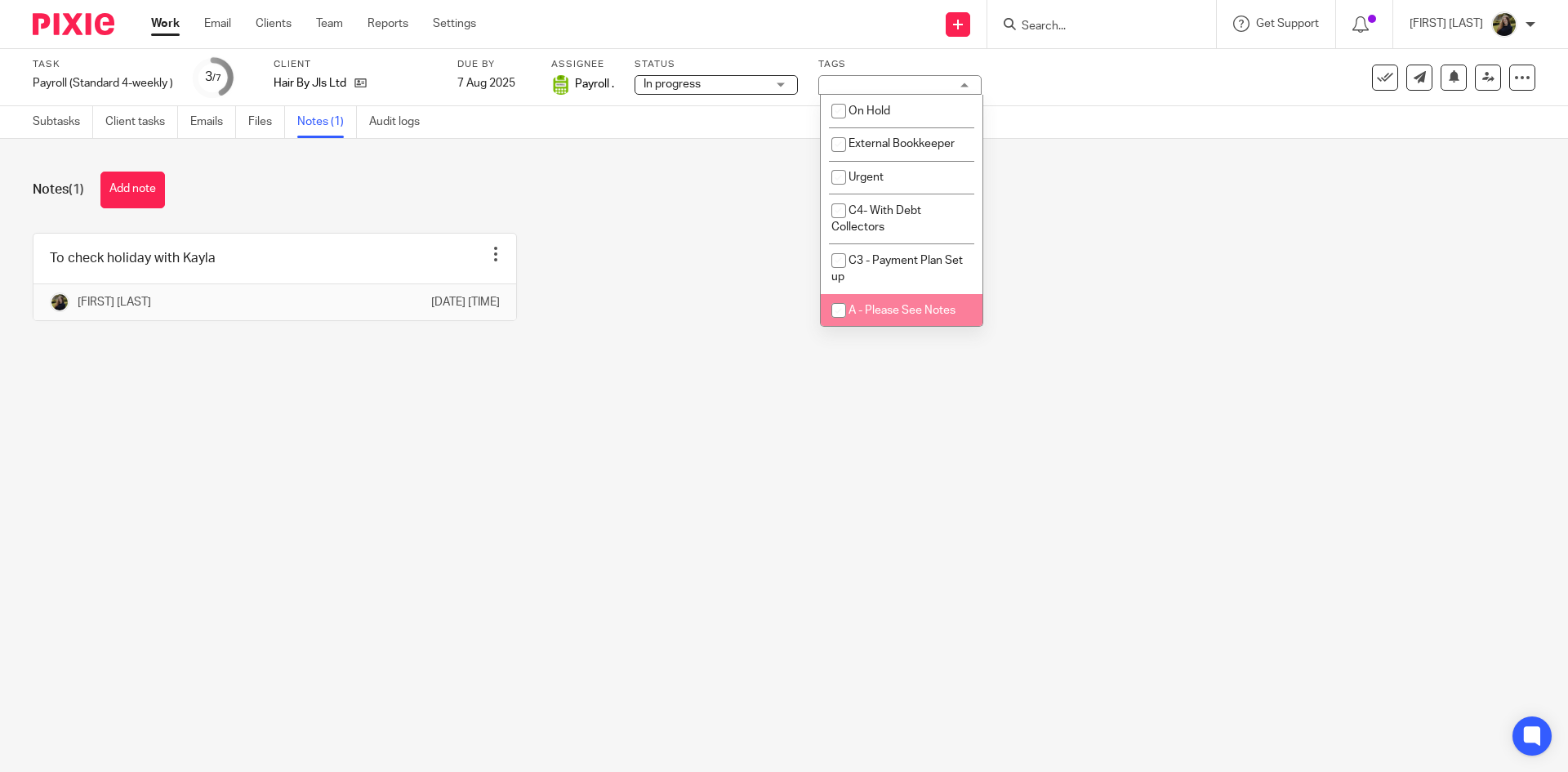 click on "A - Please See Notes" at bounding box center (902, 310) 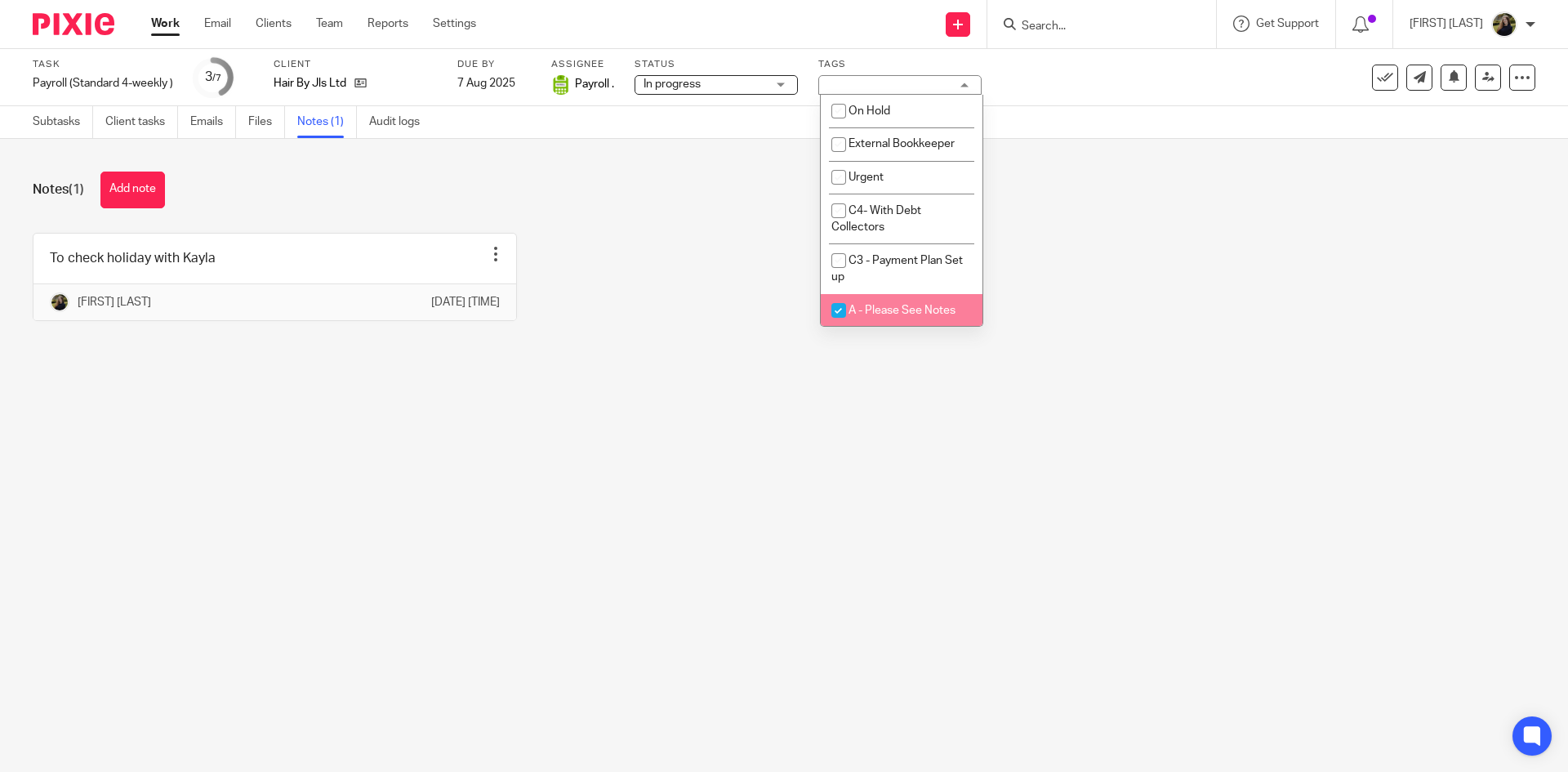 checkbox on "true" 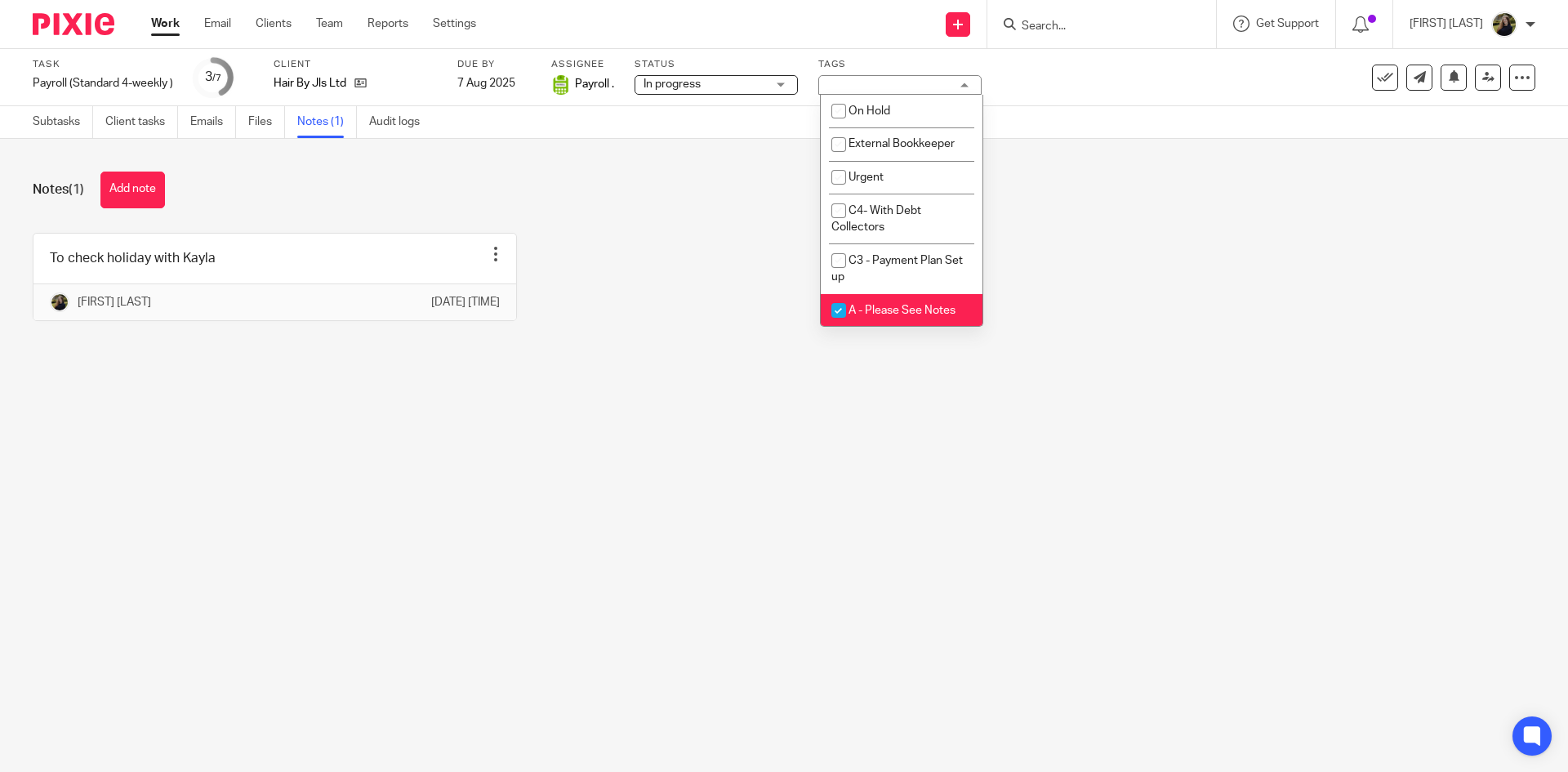 click on "To check holiday with Kayla
Edit note
Delete note
Tiffany Davies
5 Aug 2025  8:43am" at bounding box center [771, 289] 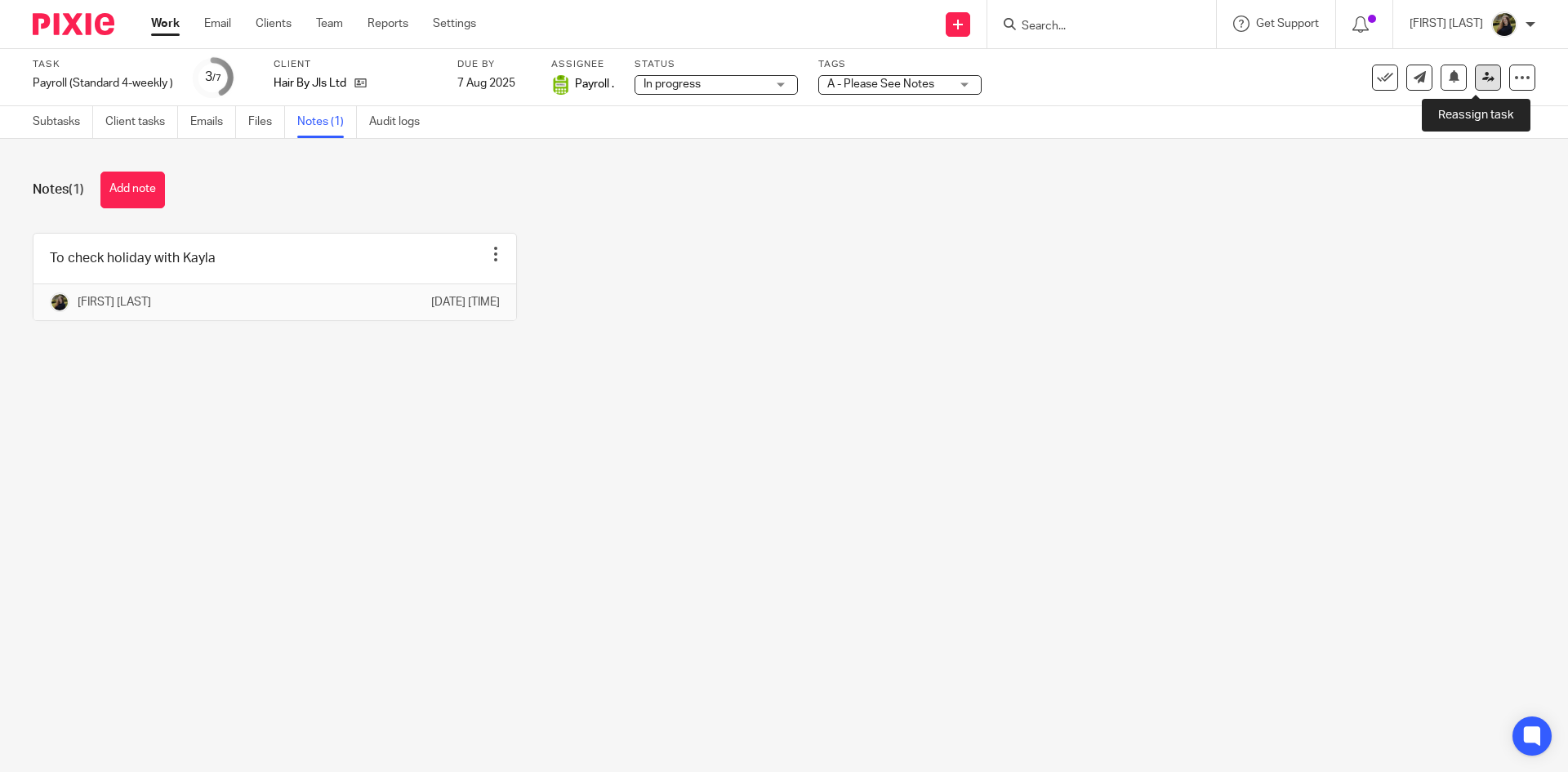 drag, startPoint x: 1459, startPoint y: 74, endPoint x: 1472, endPoint y: 74, distance: 13 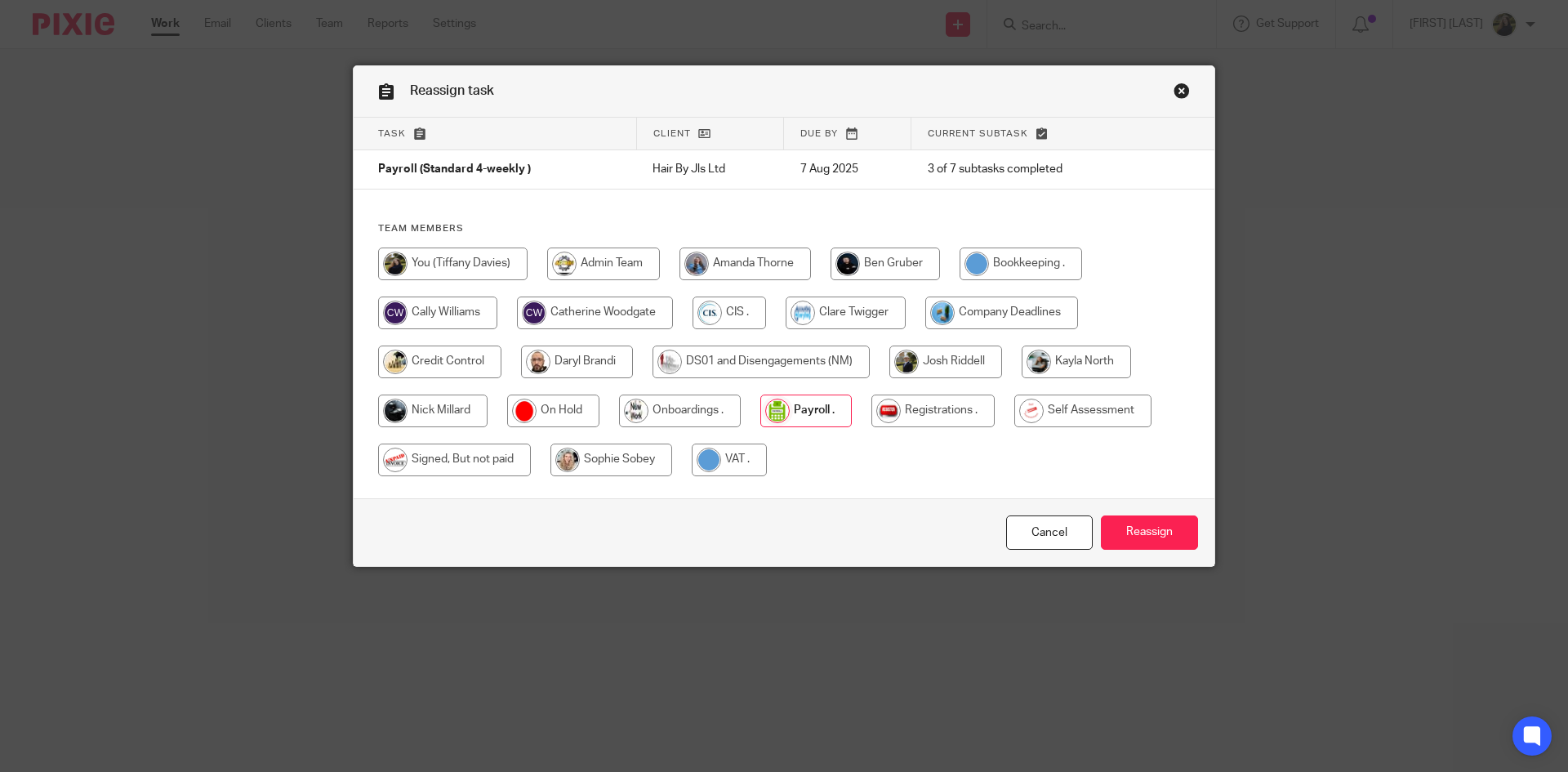 scroll, scrollTop: 0, scrollLeft: 0, axis: both 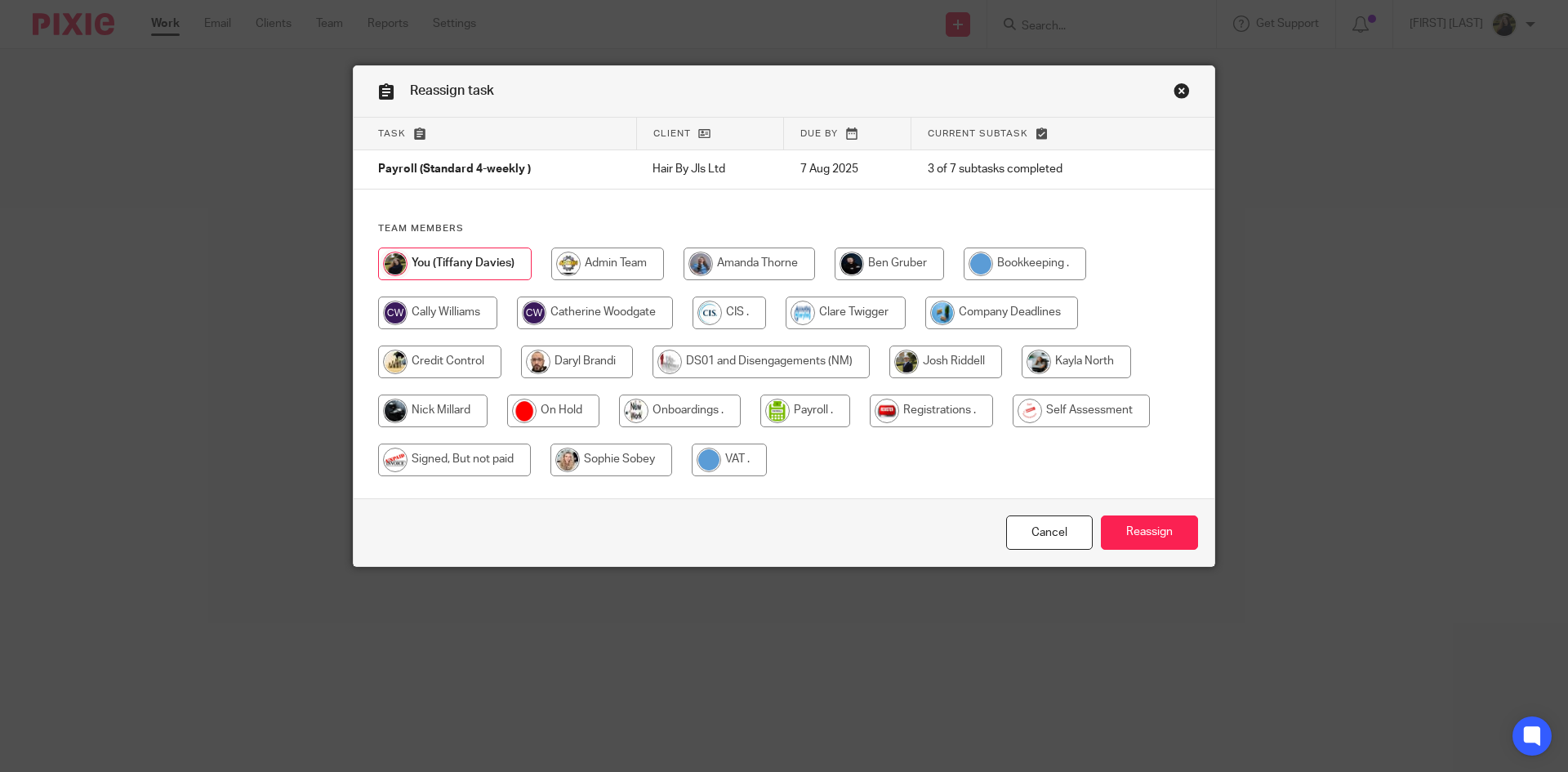 click on "Cancel
Reassign" at bounding box center (784, 533) 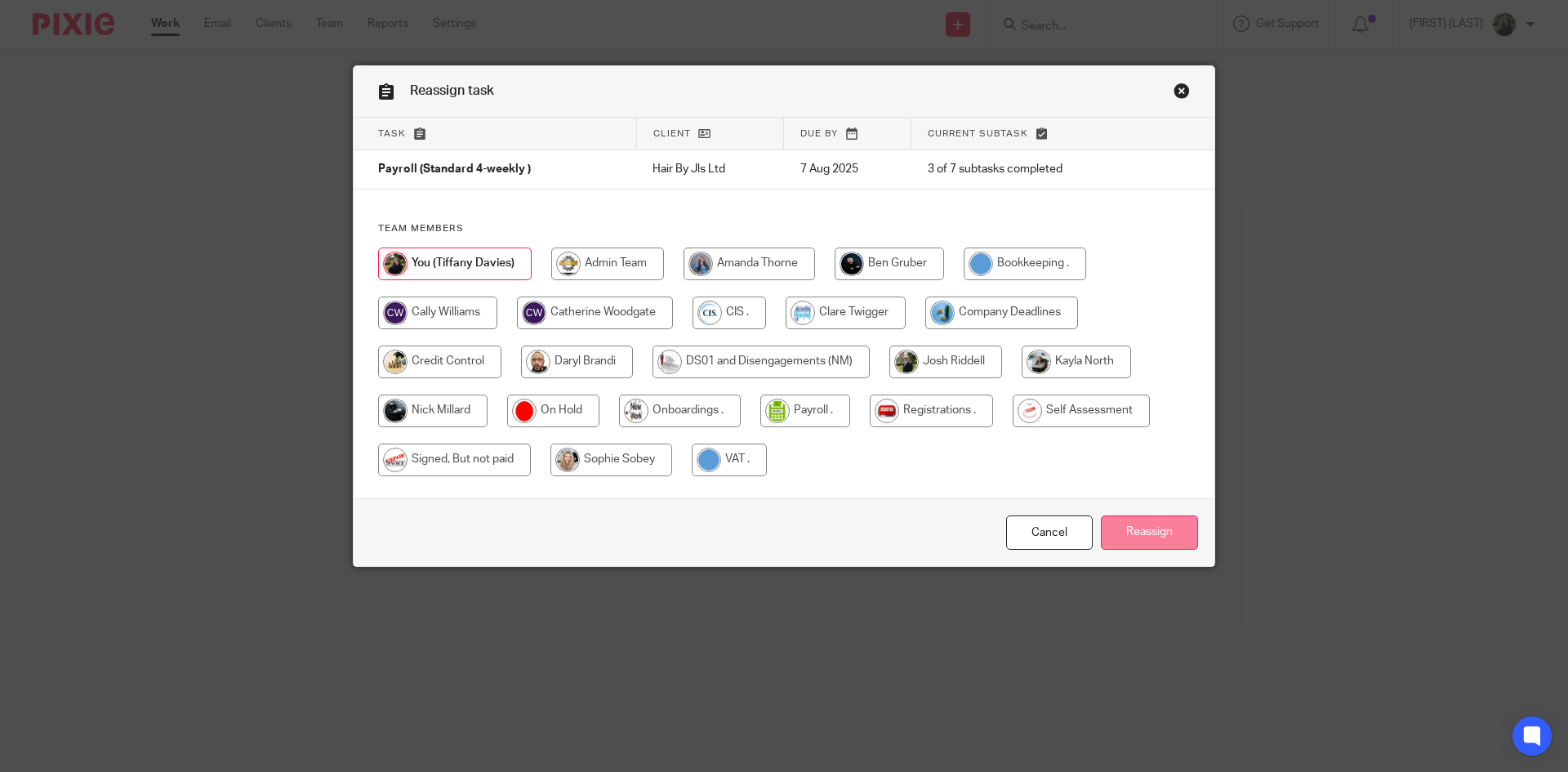 click on "Reassign" at bounding box center [1149, 533] 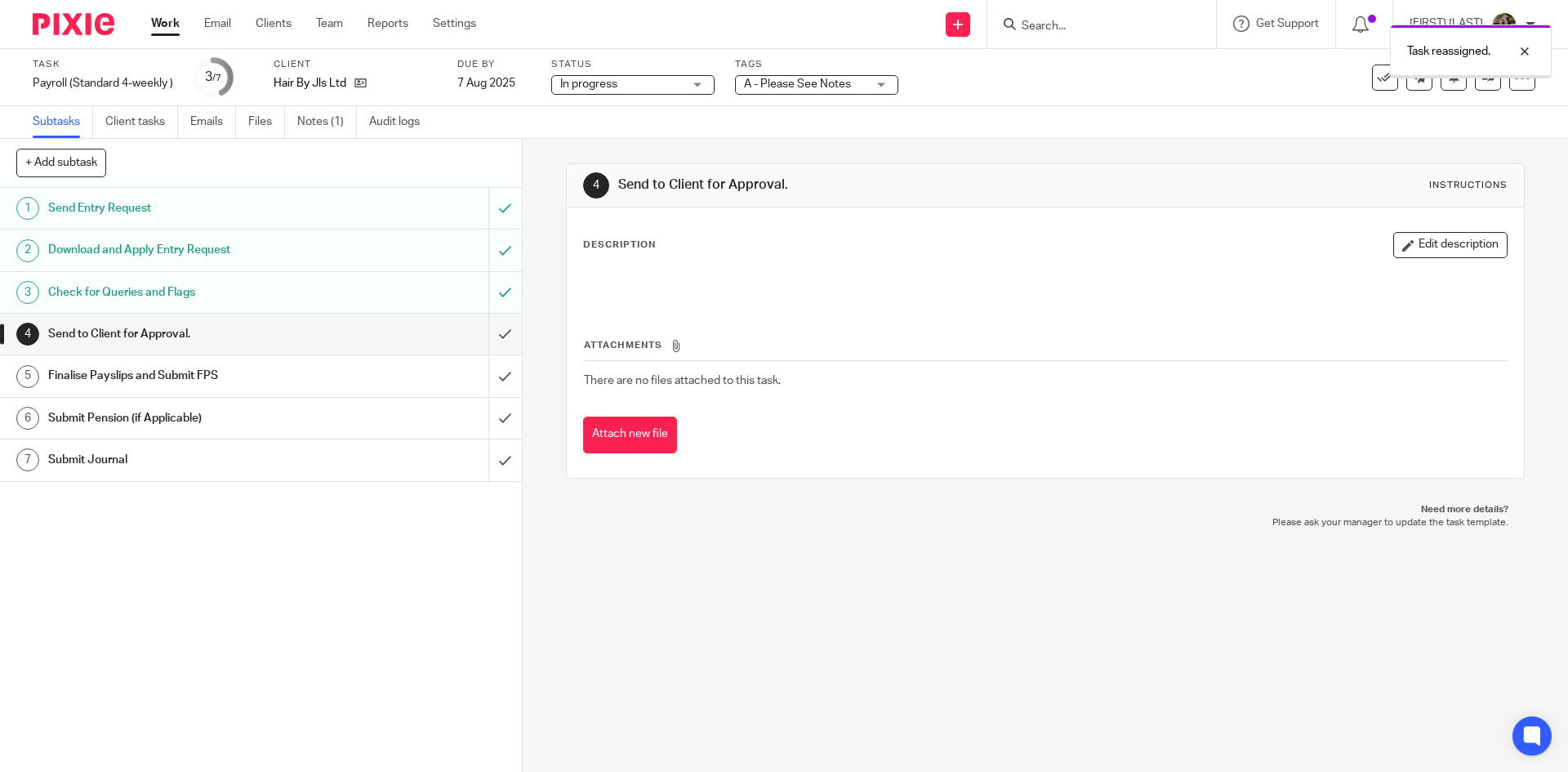 scroll, scrollTop: 0, scrollLeft: 0, axis: both 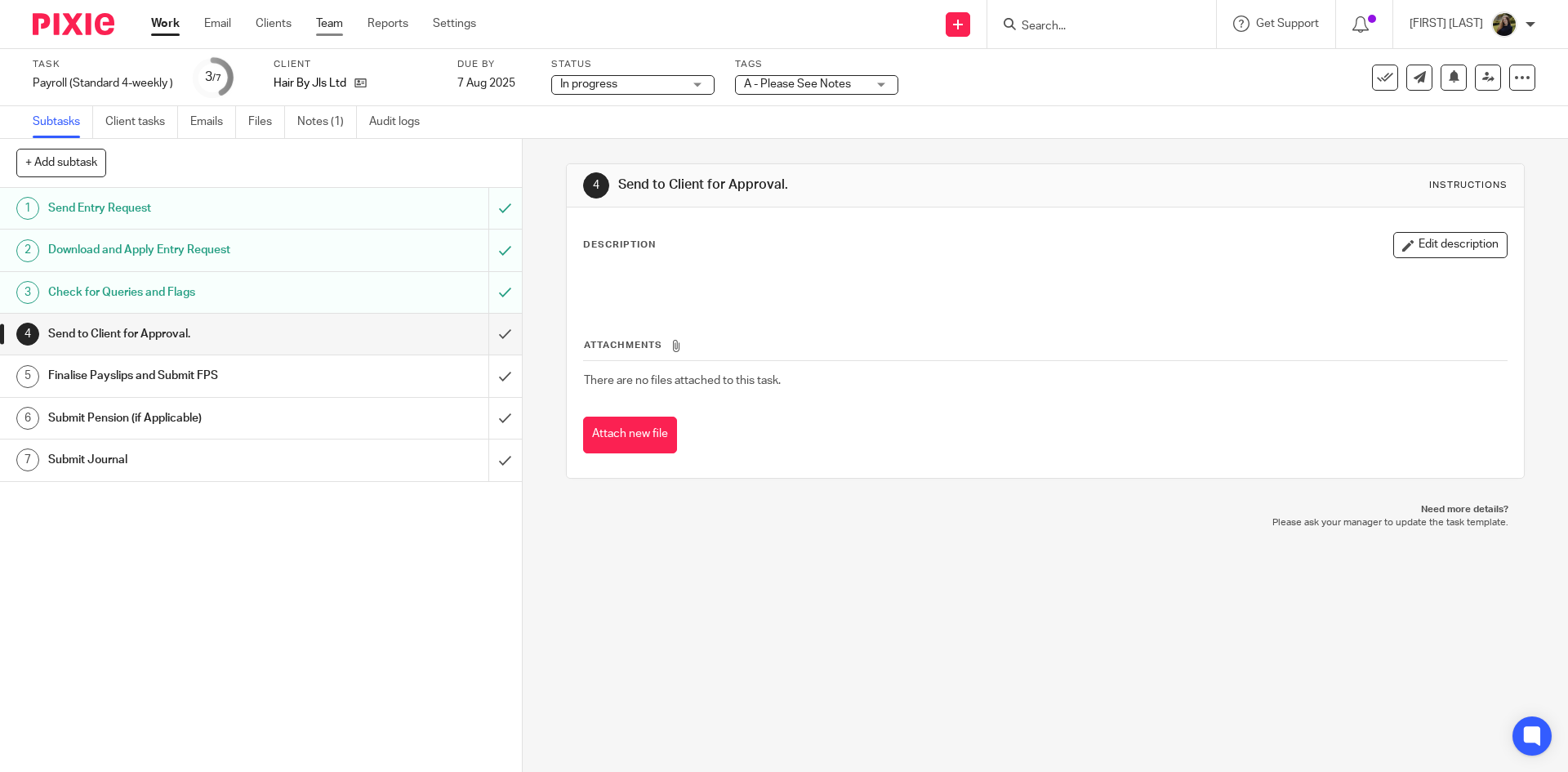 click on "Team" at bounding box center [329, 24] 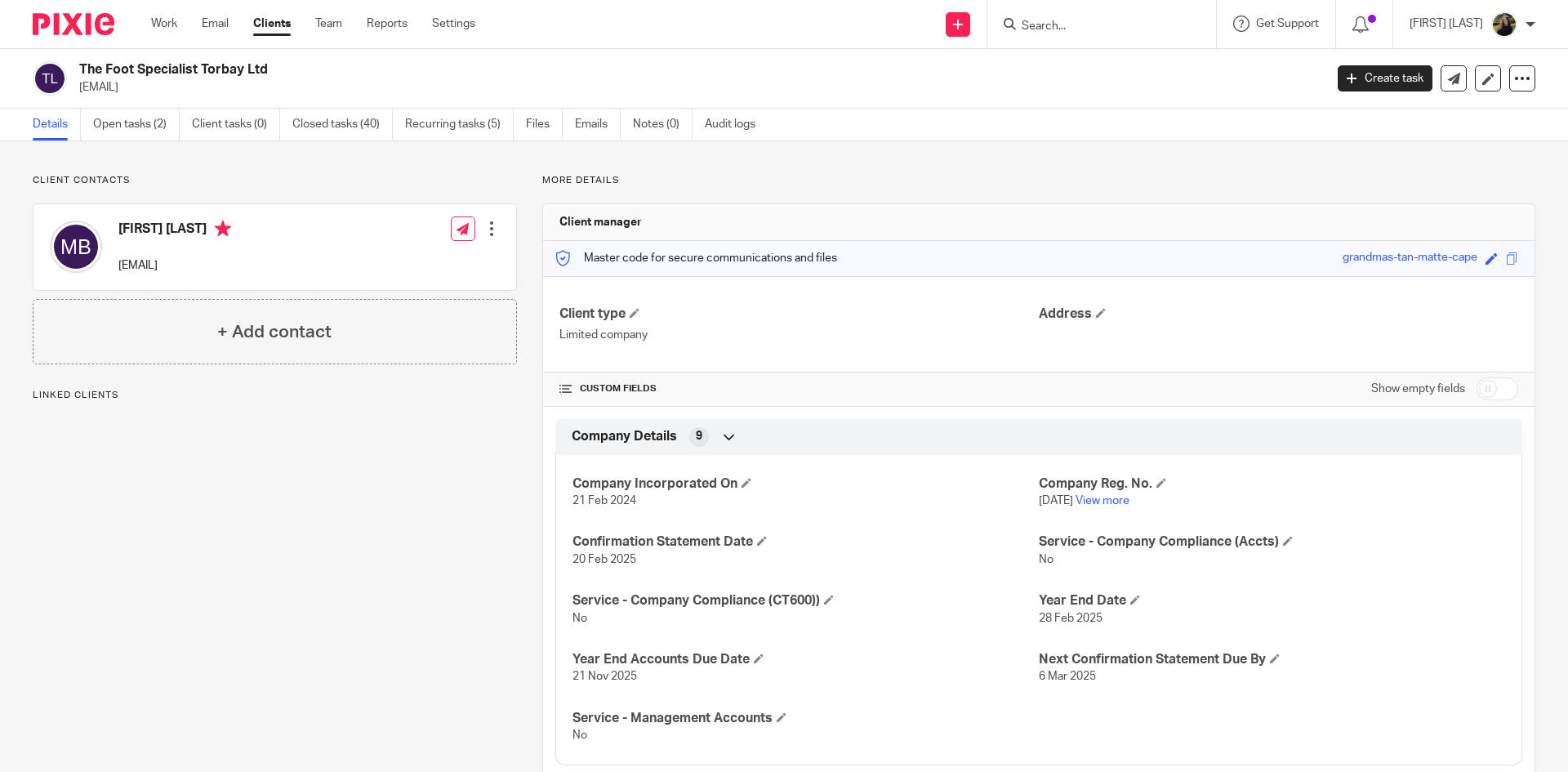 scroll, scrollTop: 0, scrollLeft: 0, axis: both 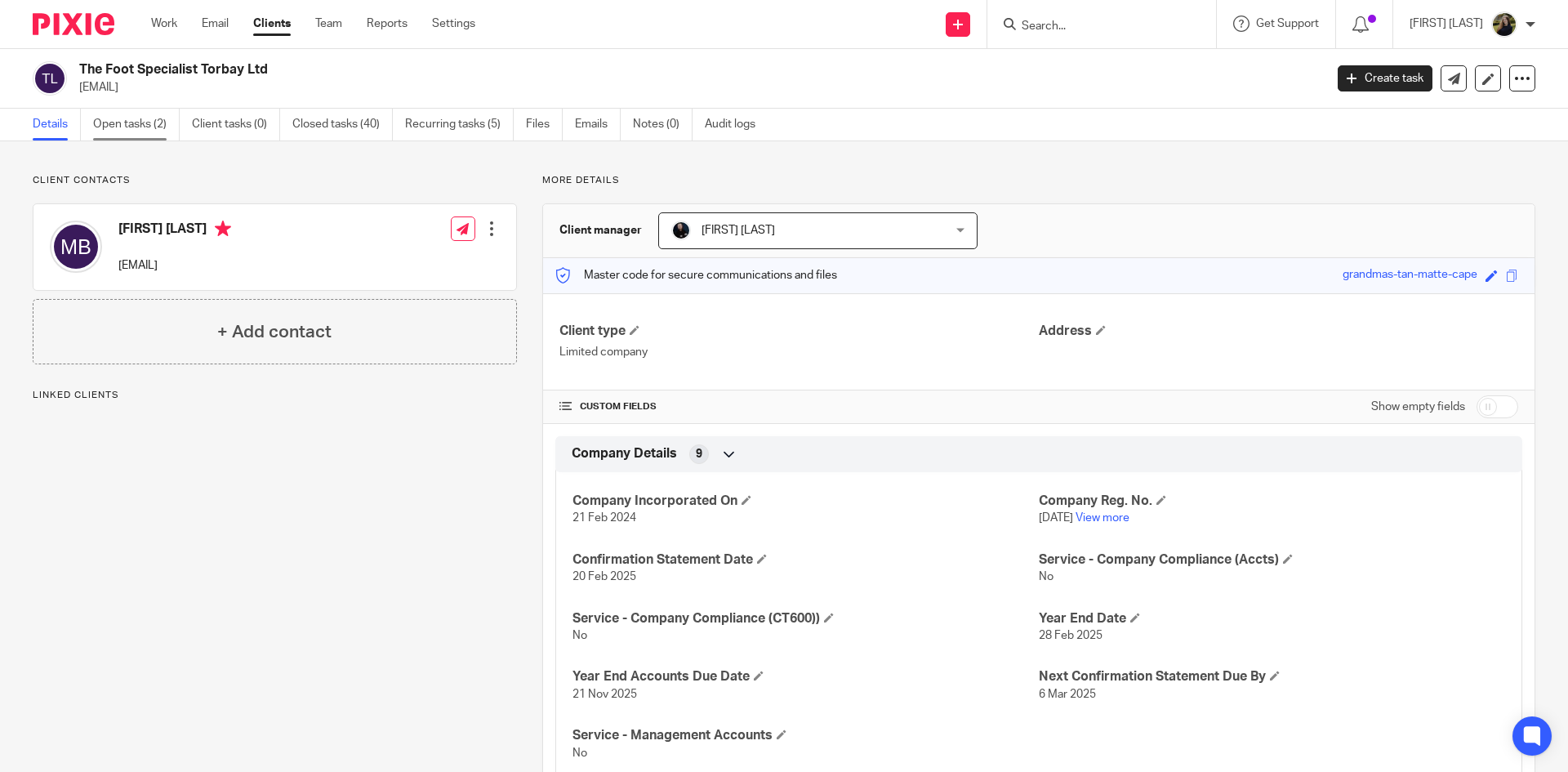 click on "Open tasks (2)" at bounding box center (136, 124) 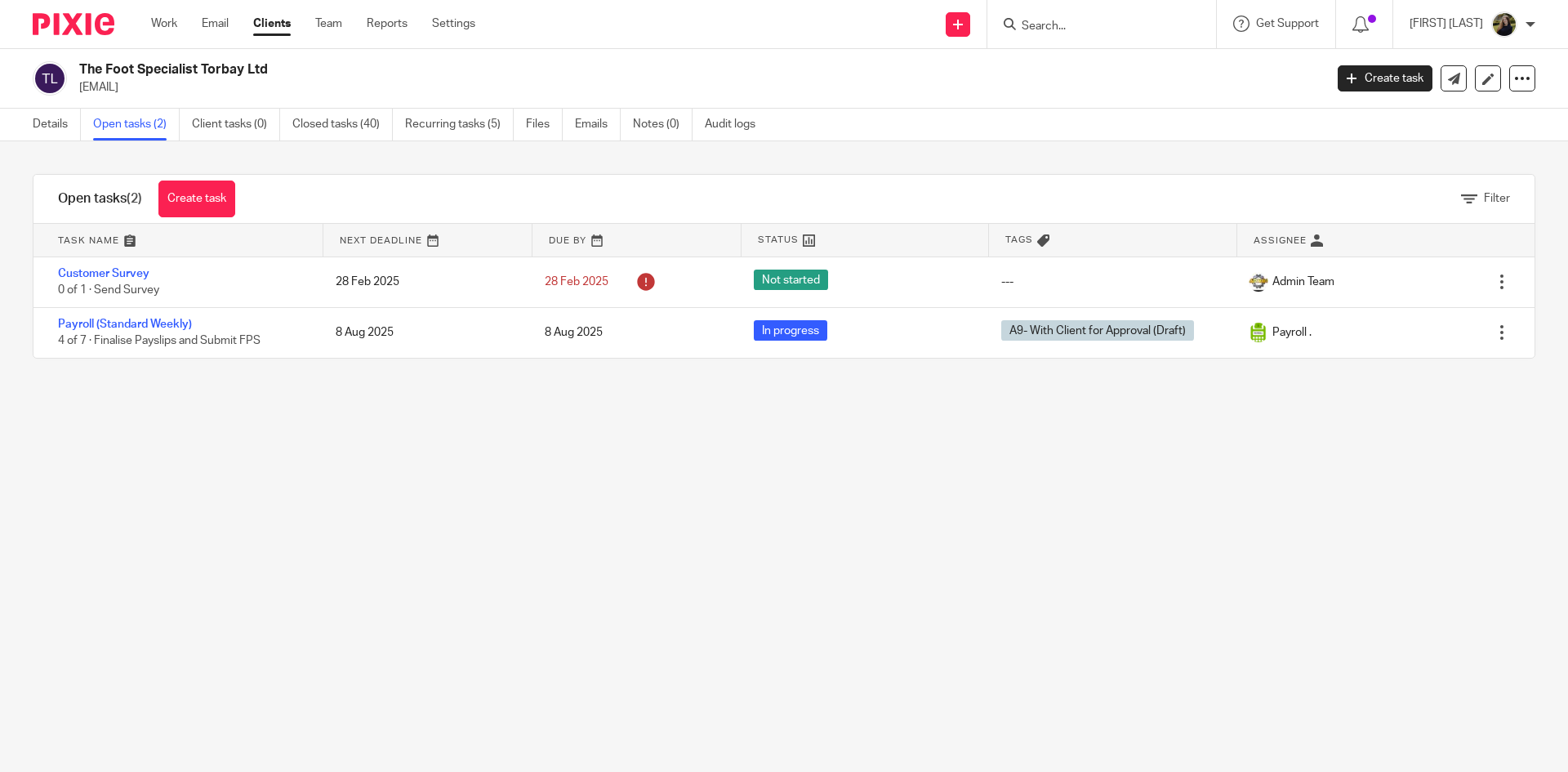 scroll, scrollTop: 0, scrollLeft: 0, axis: both 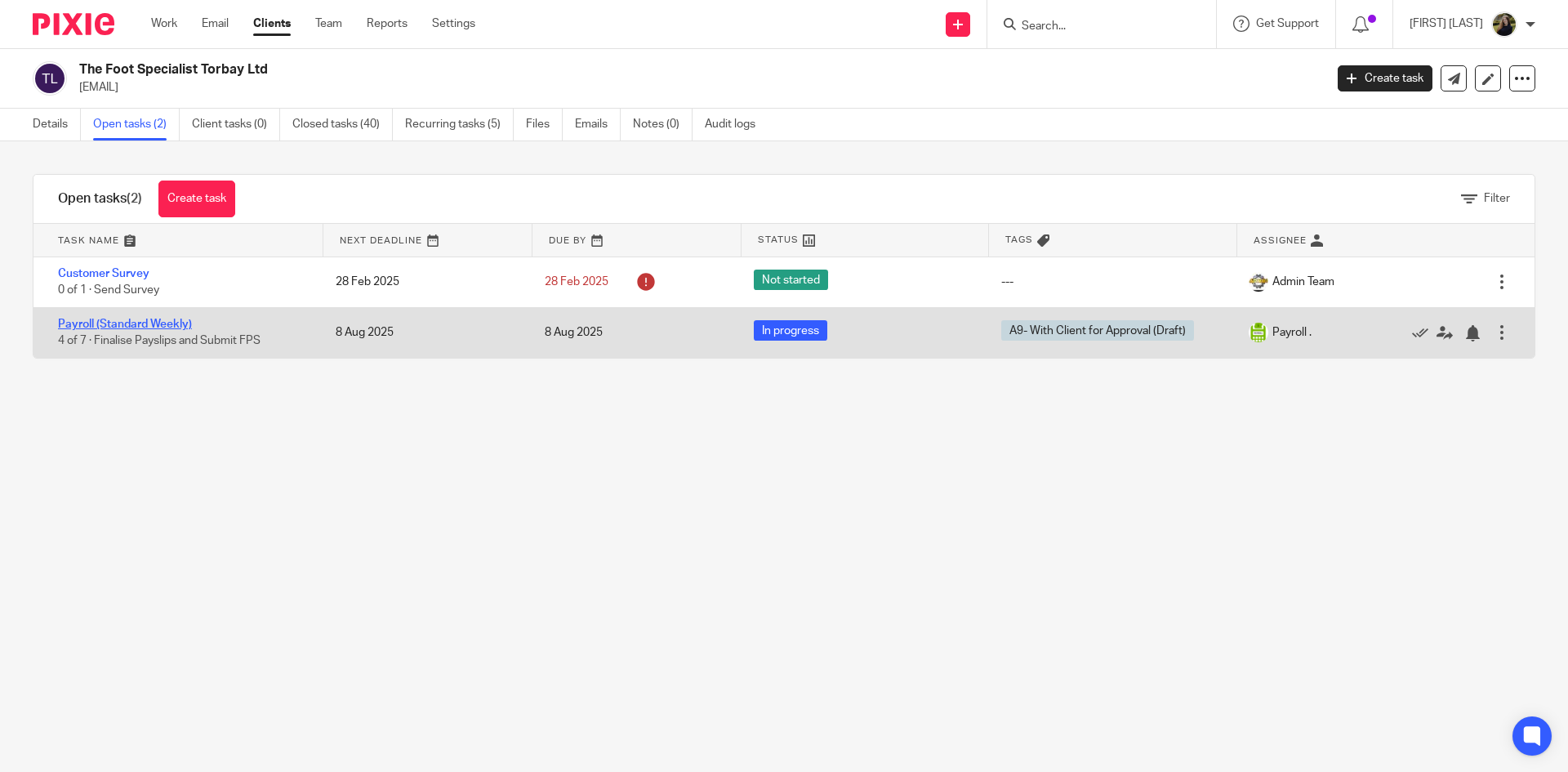 click on "Payroll (Standard Weekly)" at bounding box center (125, 324) 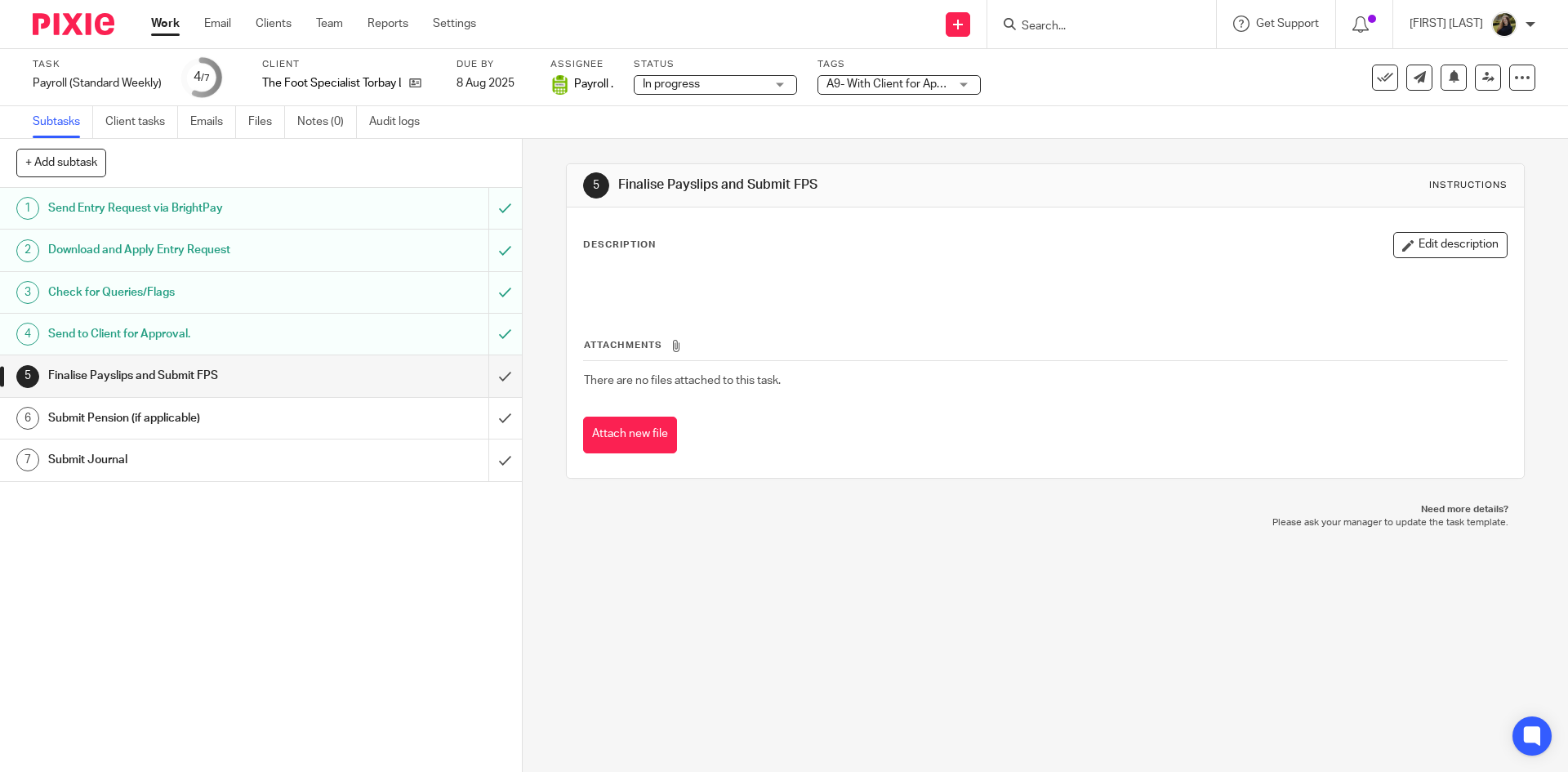 scroll, scrollTop: 0, scrollLeft: 0, axis: both 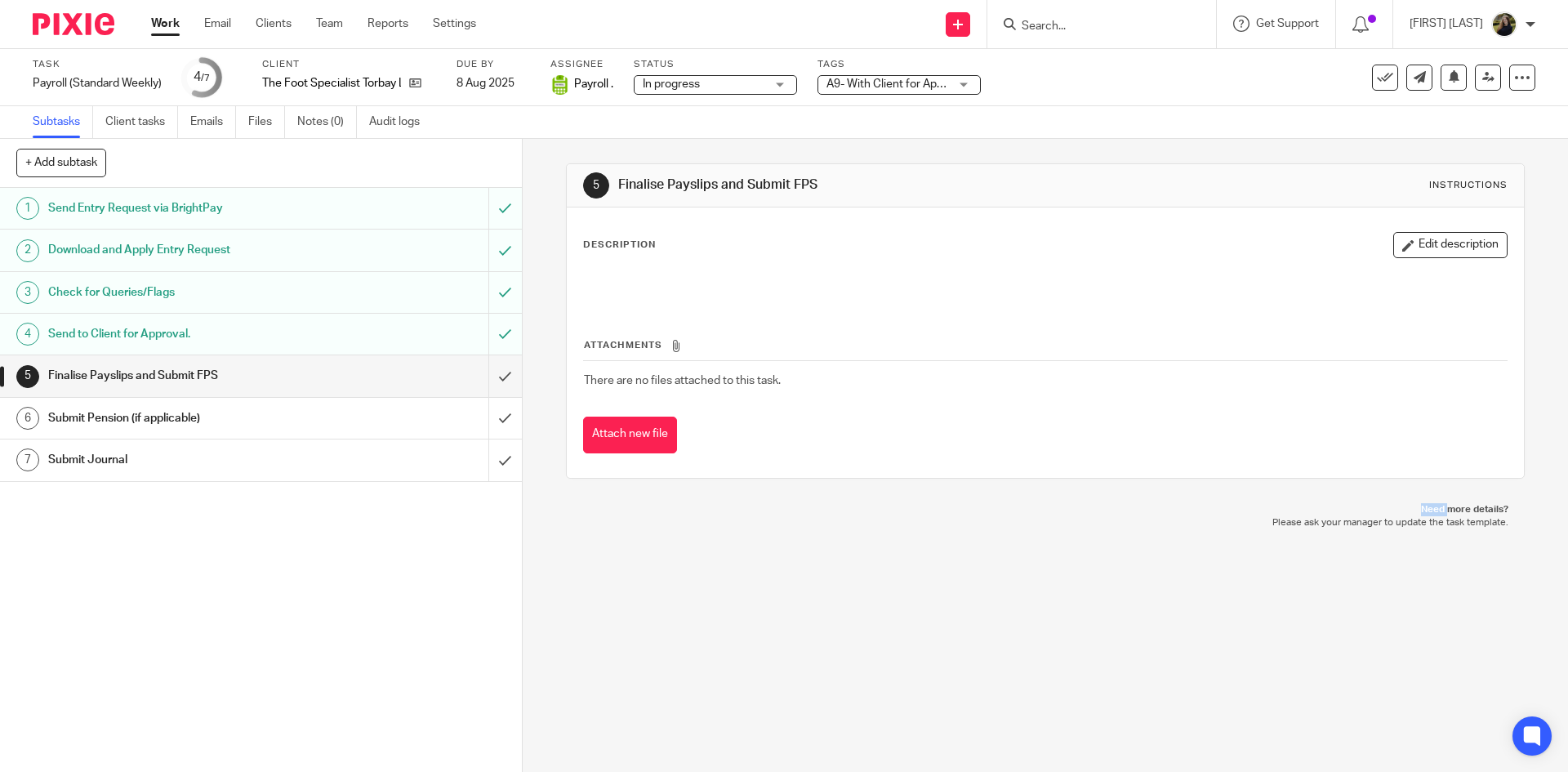 click on "Attachments     There are no files attached to this task.   Attach new file" at bounding box center (1045, 379) 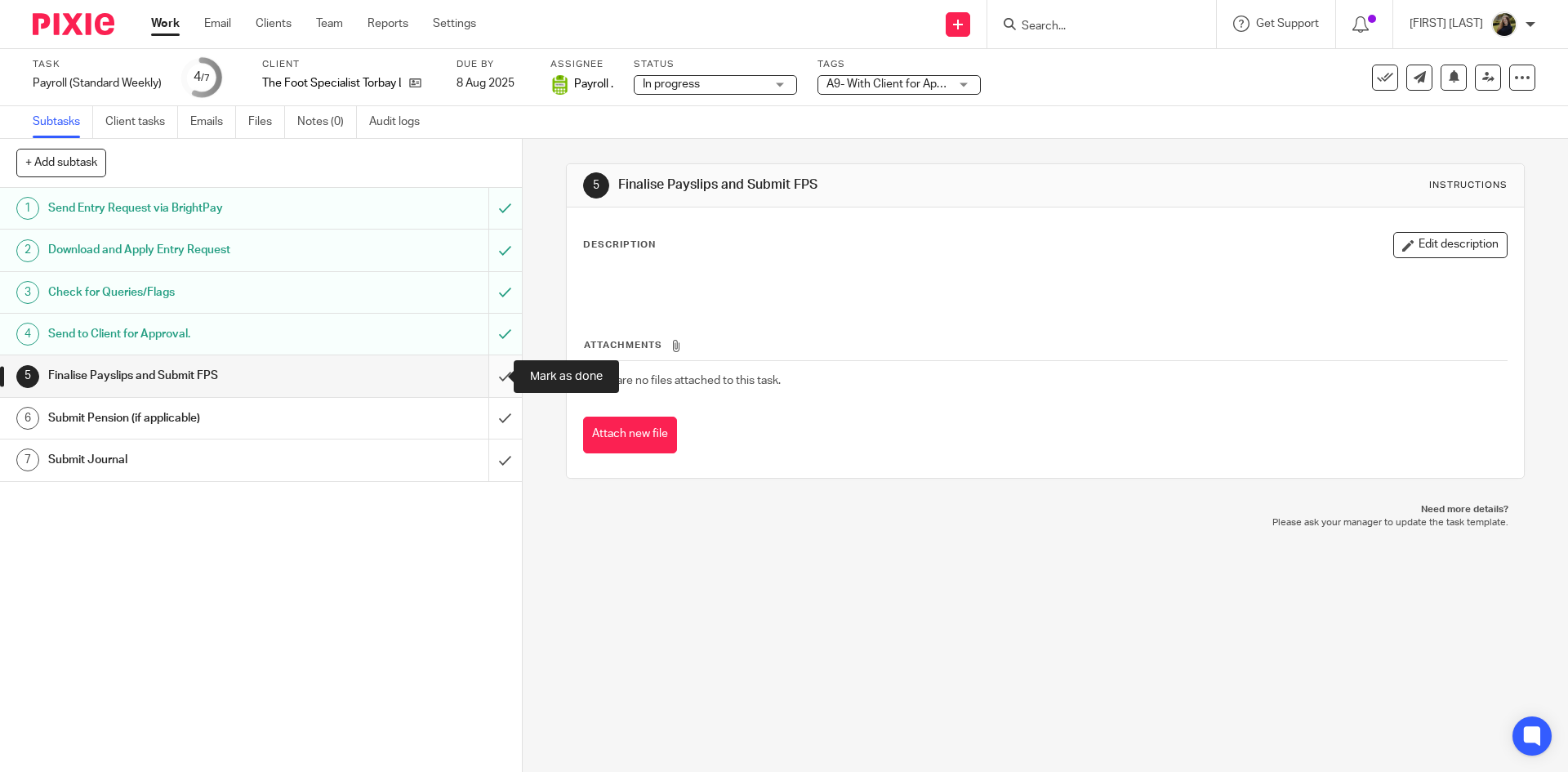 click at bounding box center [261, 376] 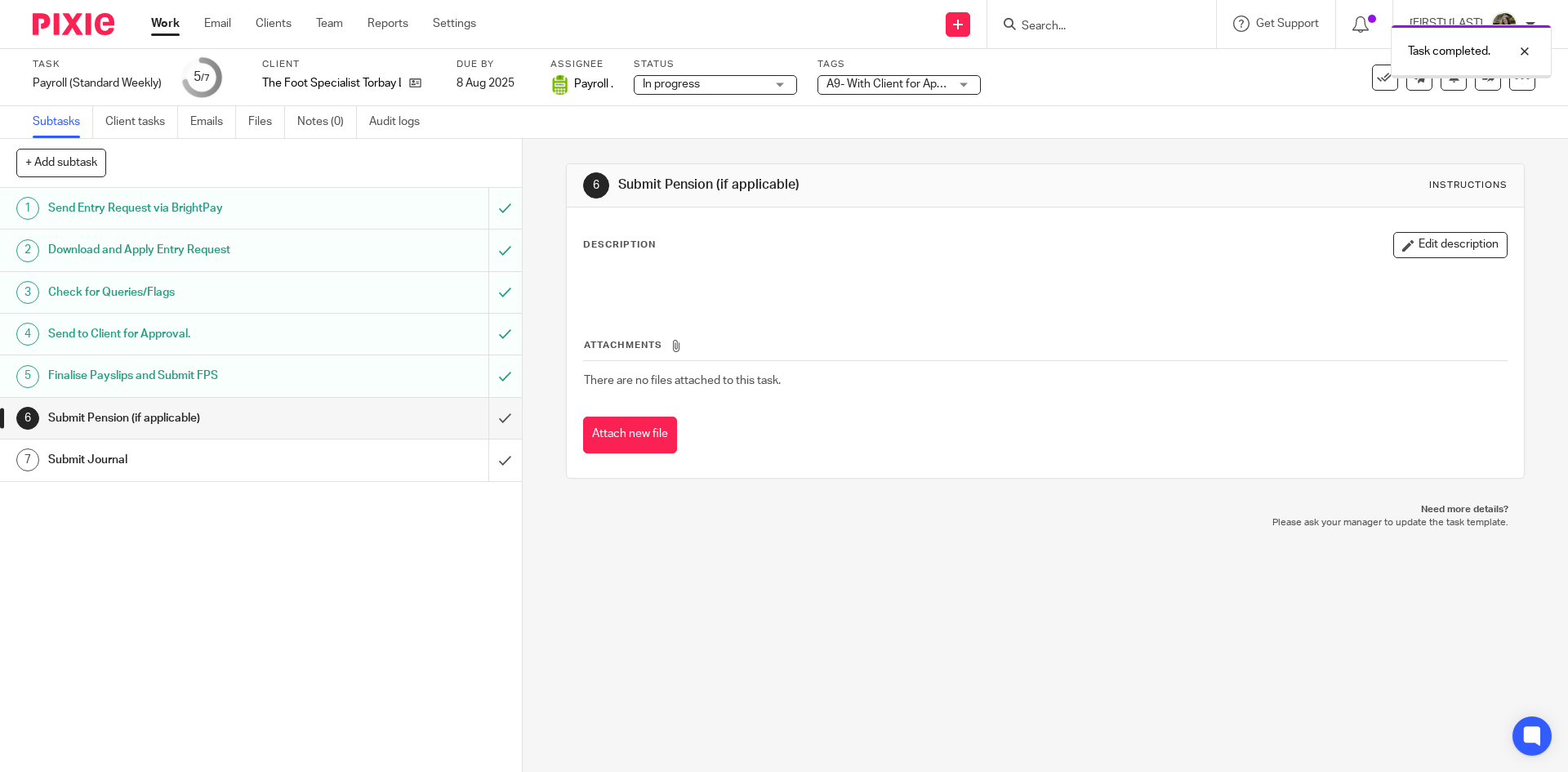 scroll, scrollTop: 0, scrollLeft: 0, axis: both 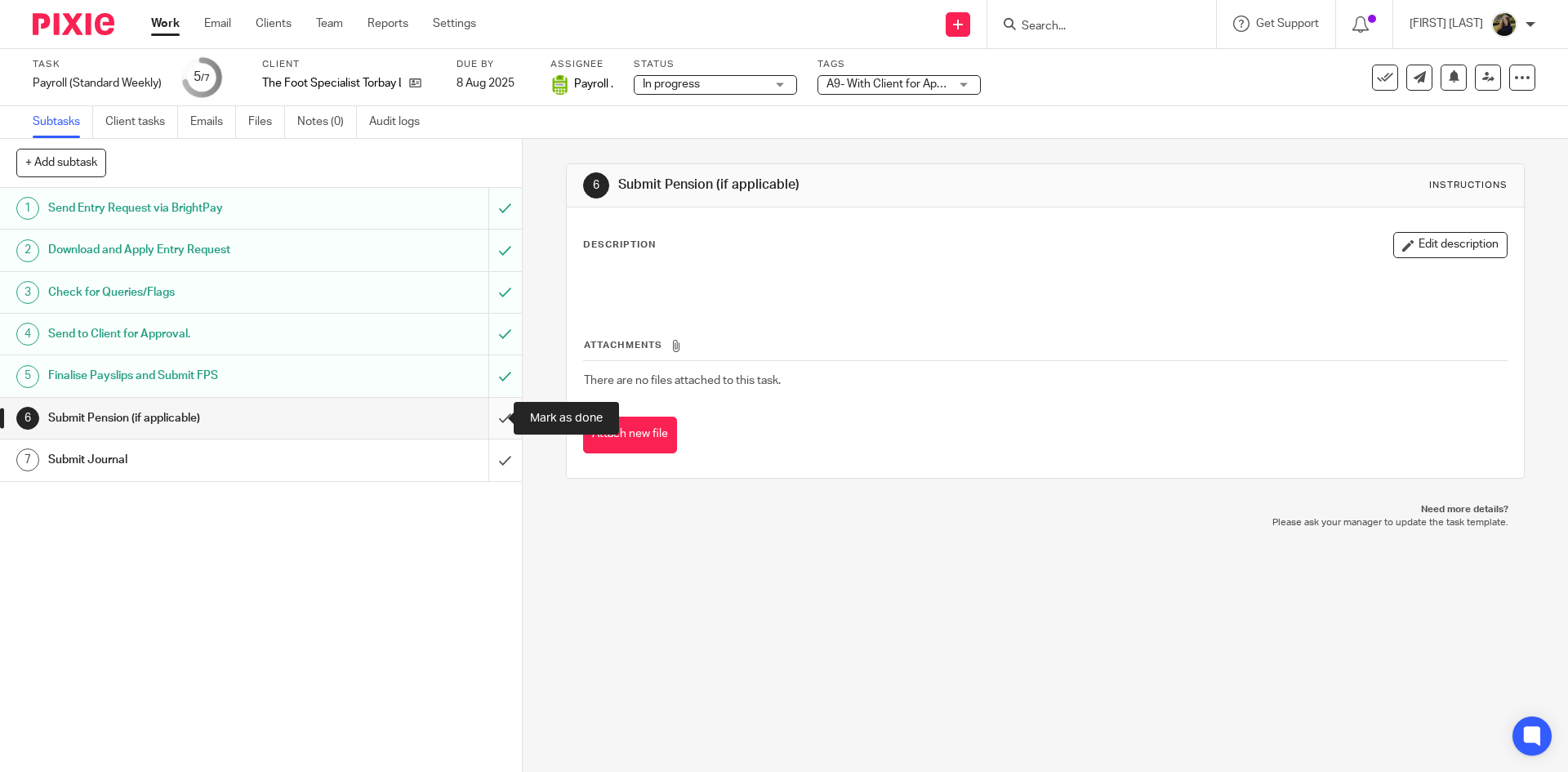 click at bounding box center [261, 418] 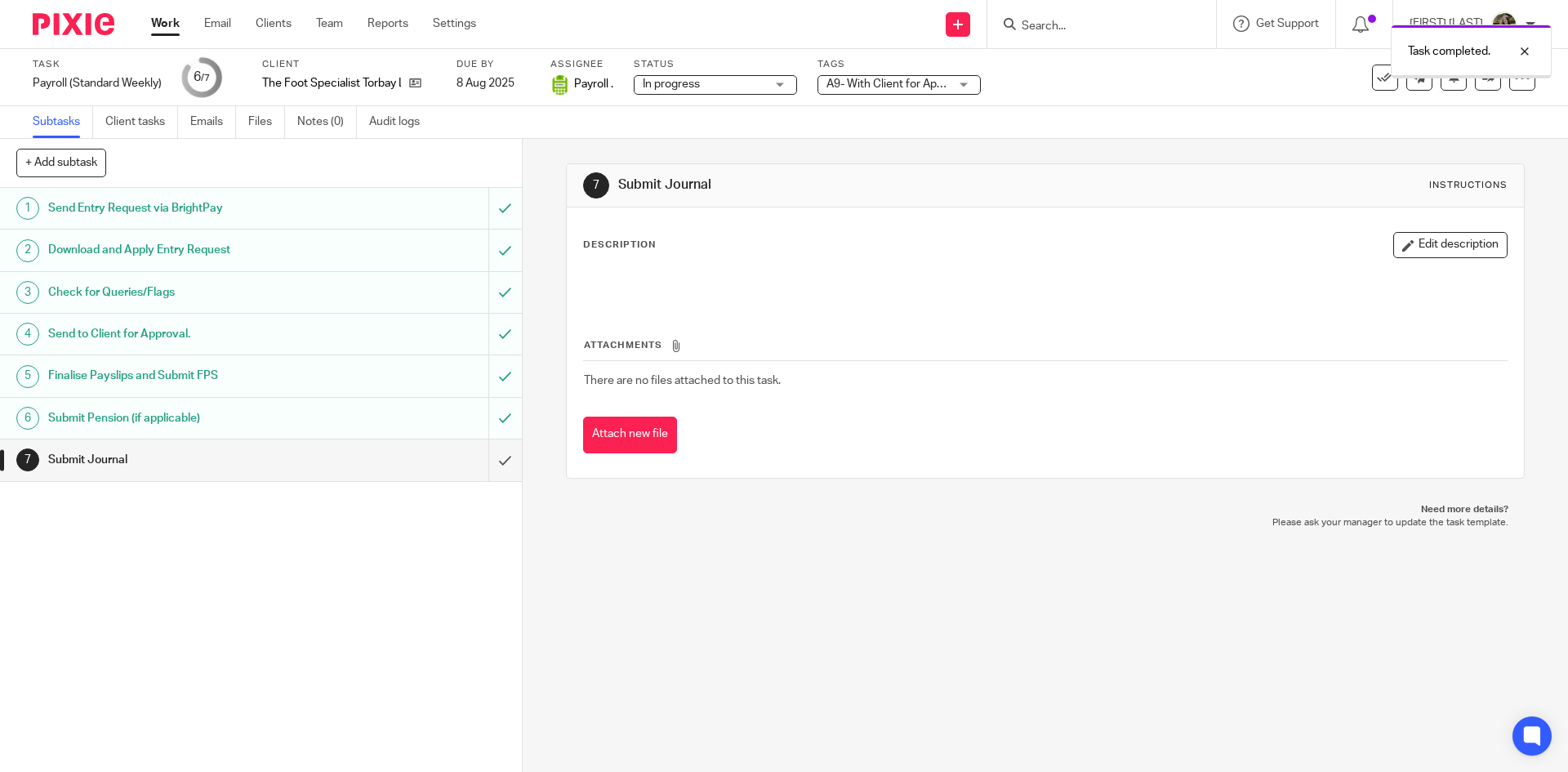 scroll, scrollTop: 0, scrollLeft: 0, axis: both 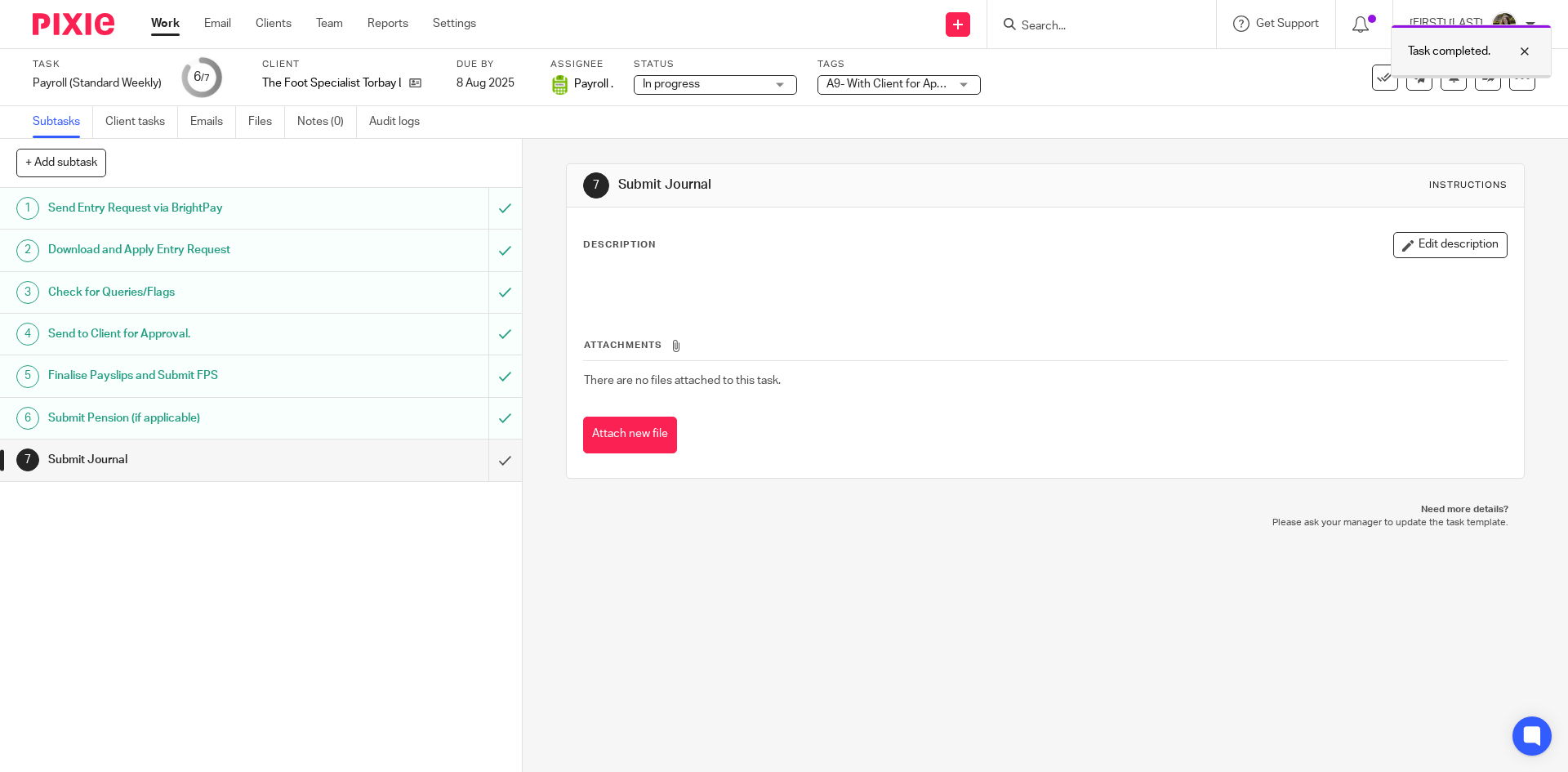 drag, startPoint x: 1516, startPoint y: 54, endPoint x: 1451, endPoint y: 68, distance: 66.4906 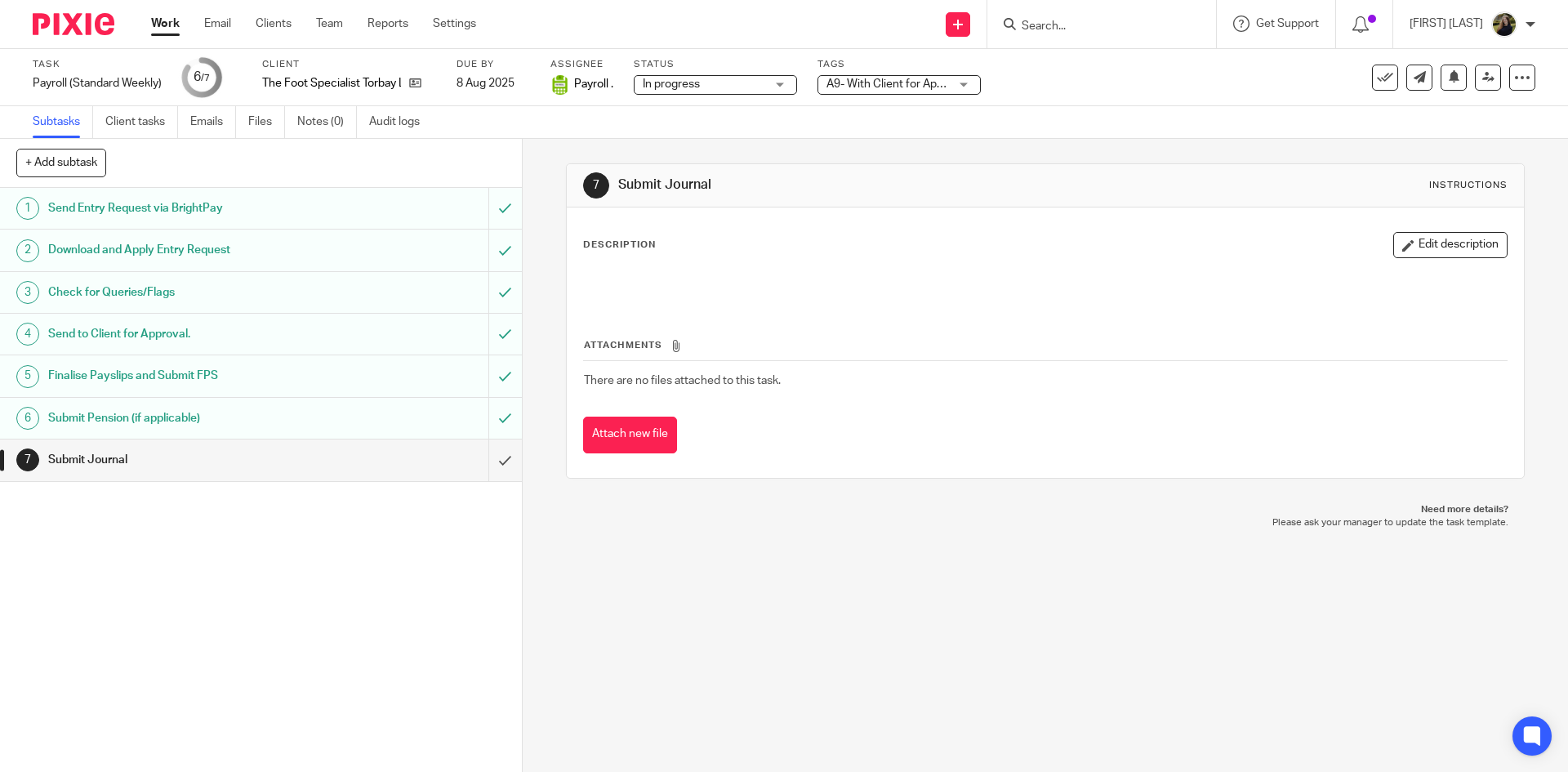 click on "See template in use
Advanced task editor     Copy task
Change schedule
Delete" at bounding box center (1410, 78) 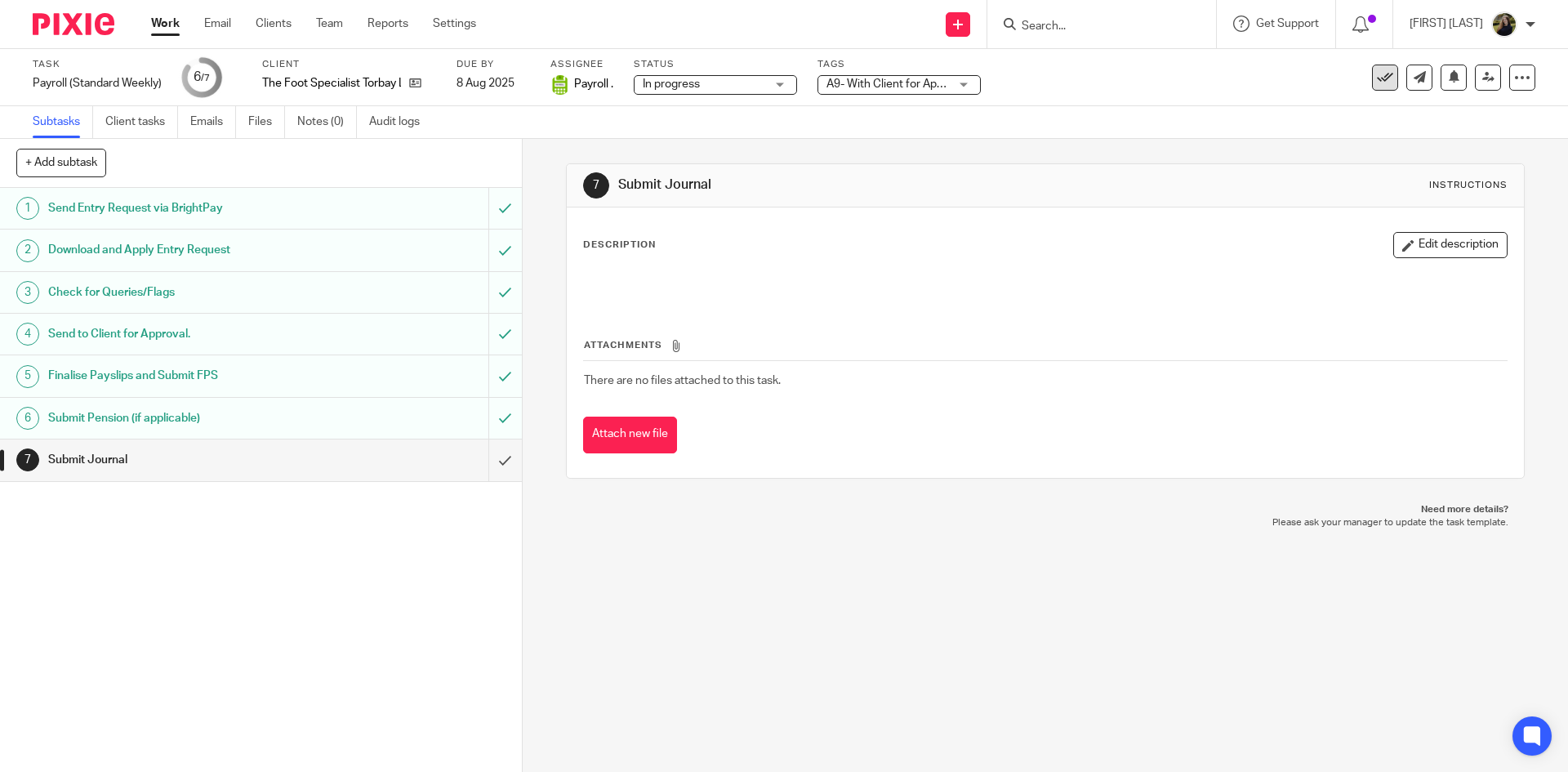 click at bounding box center (1385, 78) 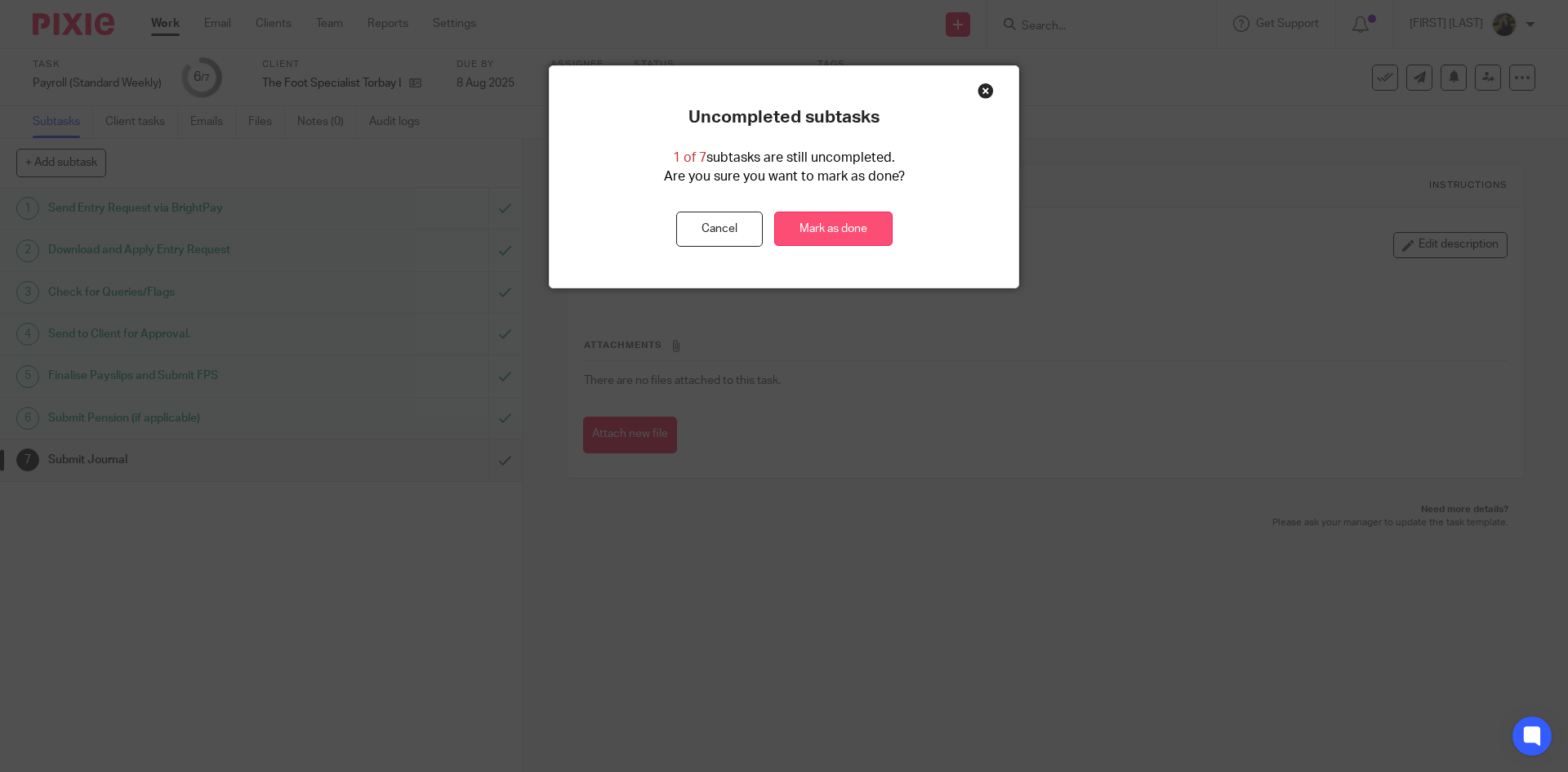 click on "Mark as done" at bounding box center [833, 229] 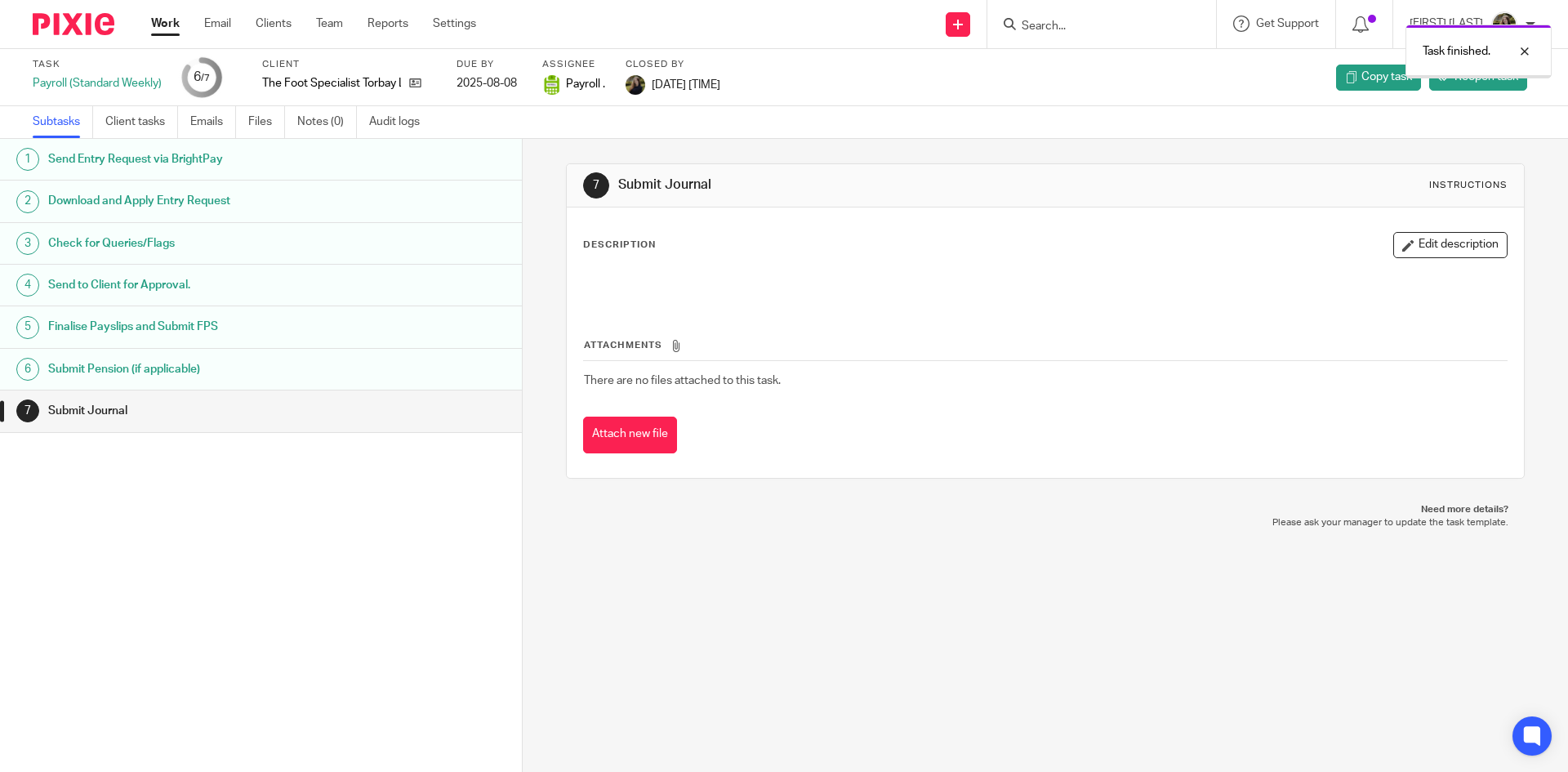 scroll, scrollTop: 0, scrollLeft: 0, axis: both 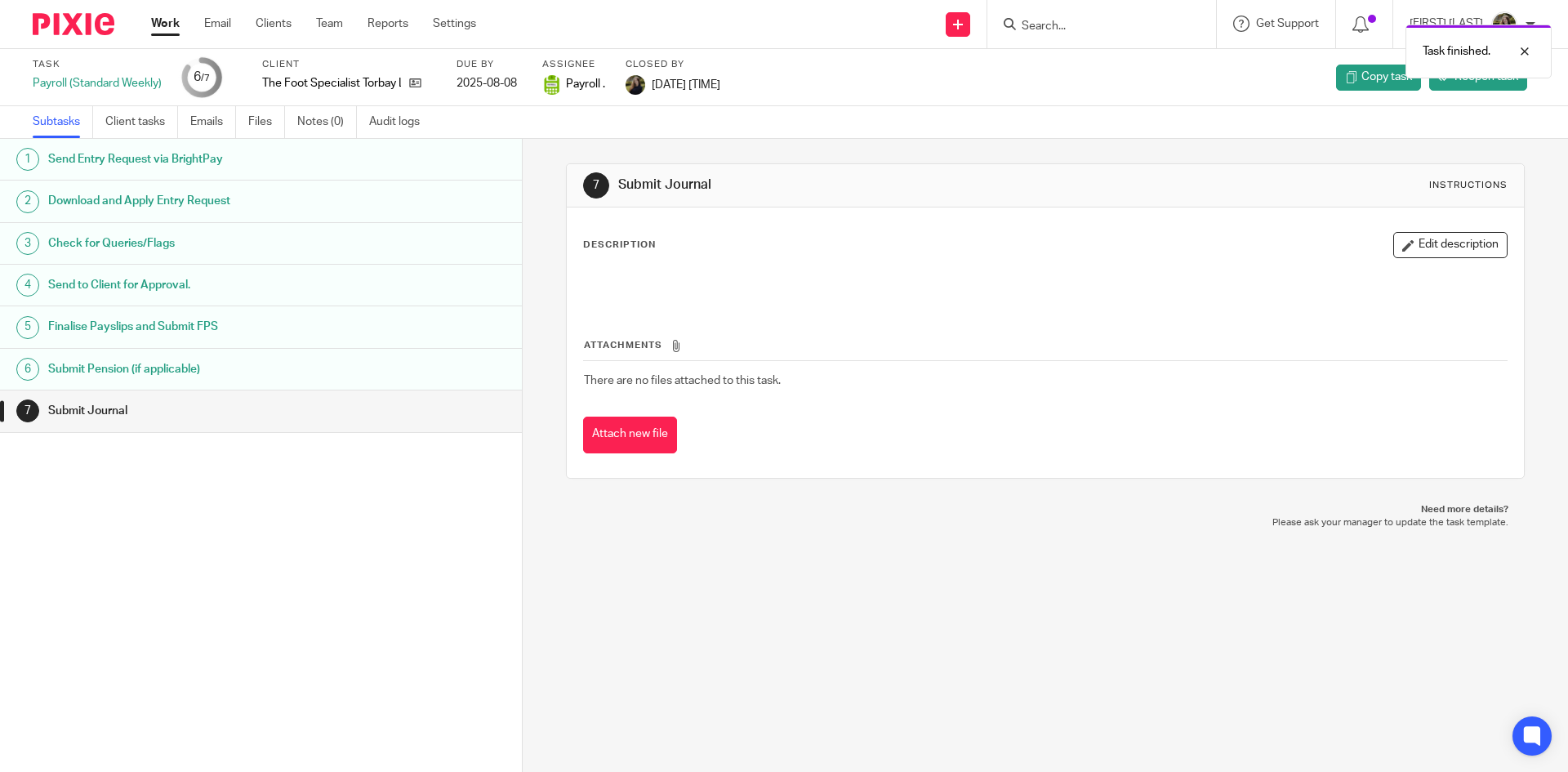 click at bounding box center (74, 24) 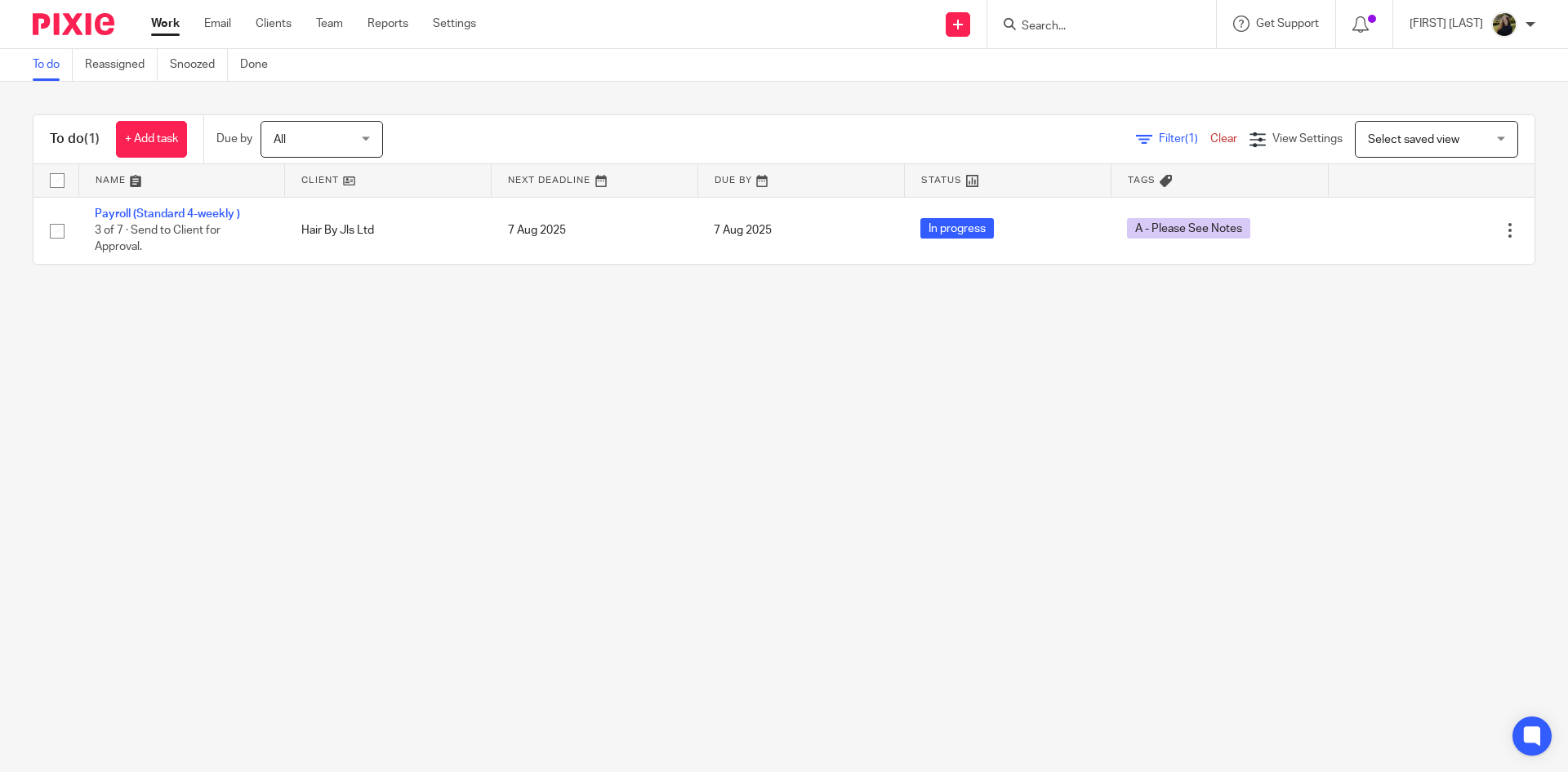 scroll, scrollTop: 0, scrollLeft: 0, axis: both 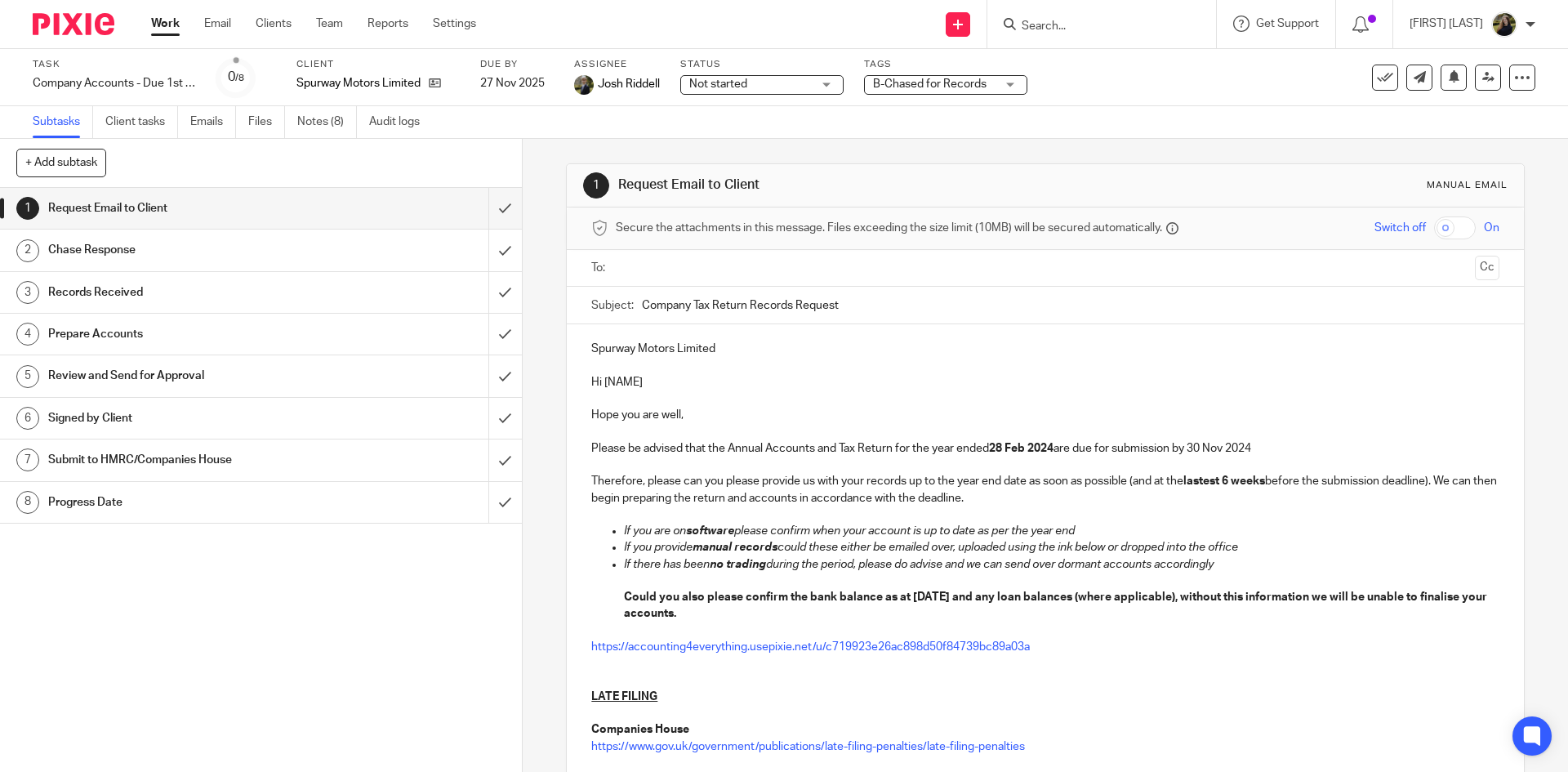 click on "Notes (8)" at bounding box center (327, 122) 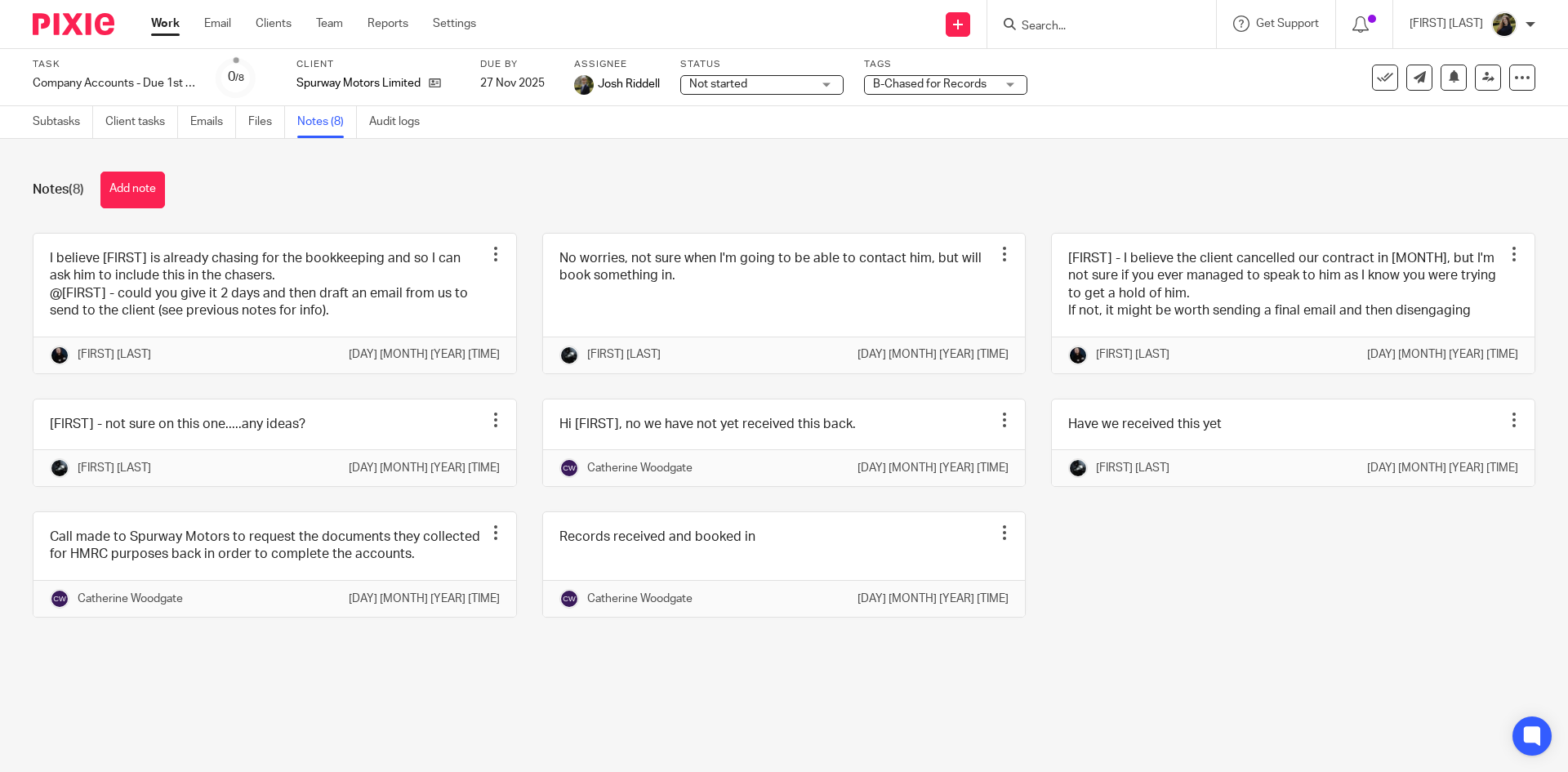 scroll, scrollTop: 0, scrollLeft: 0, axis: both 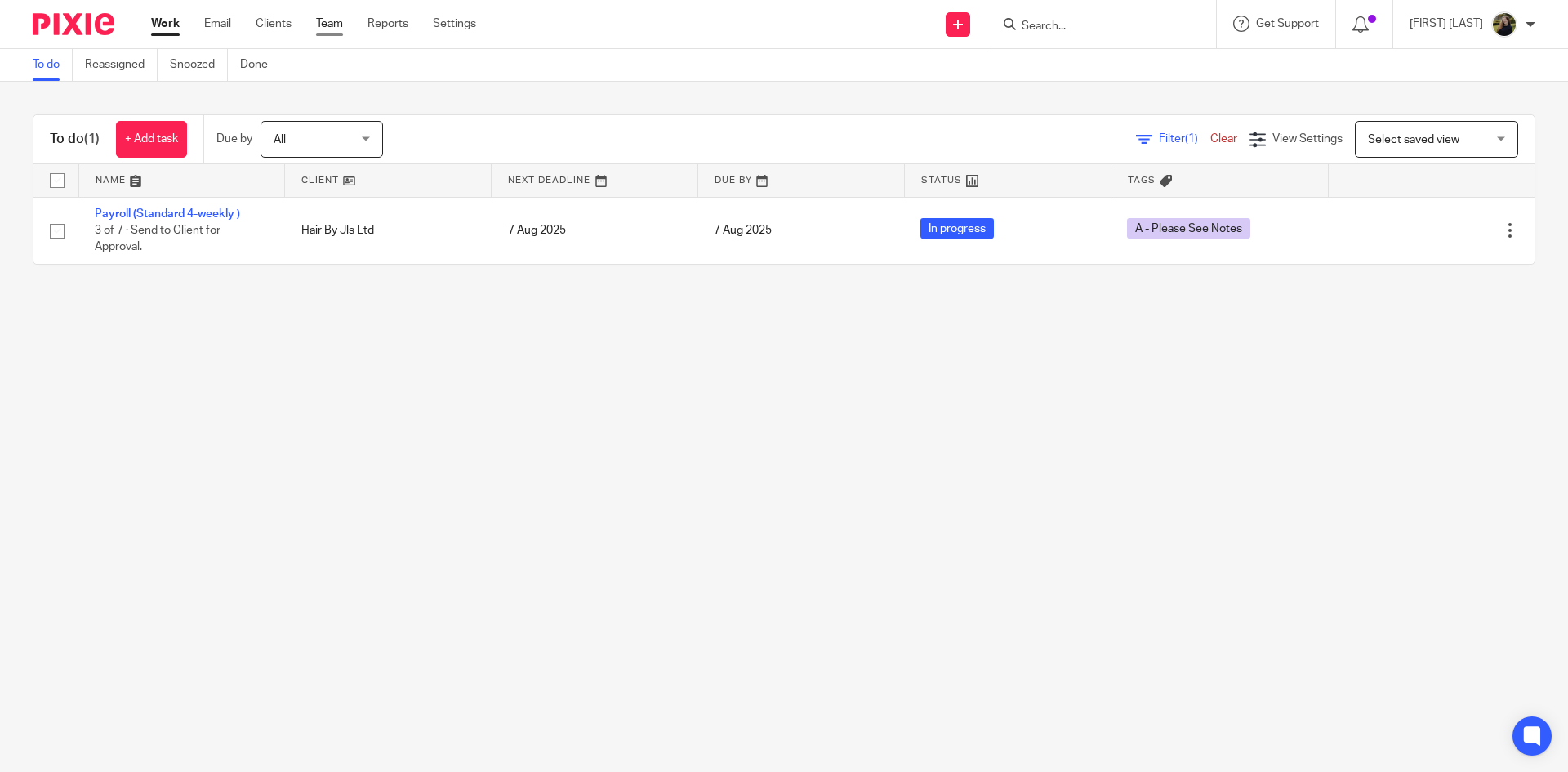 click on "Team" at bounding box center (329, 24) 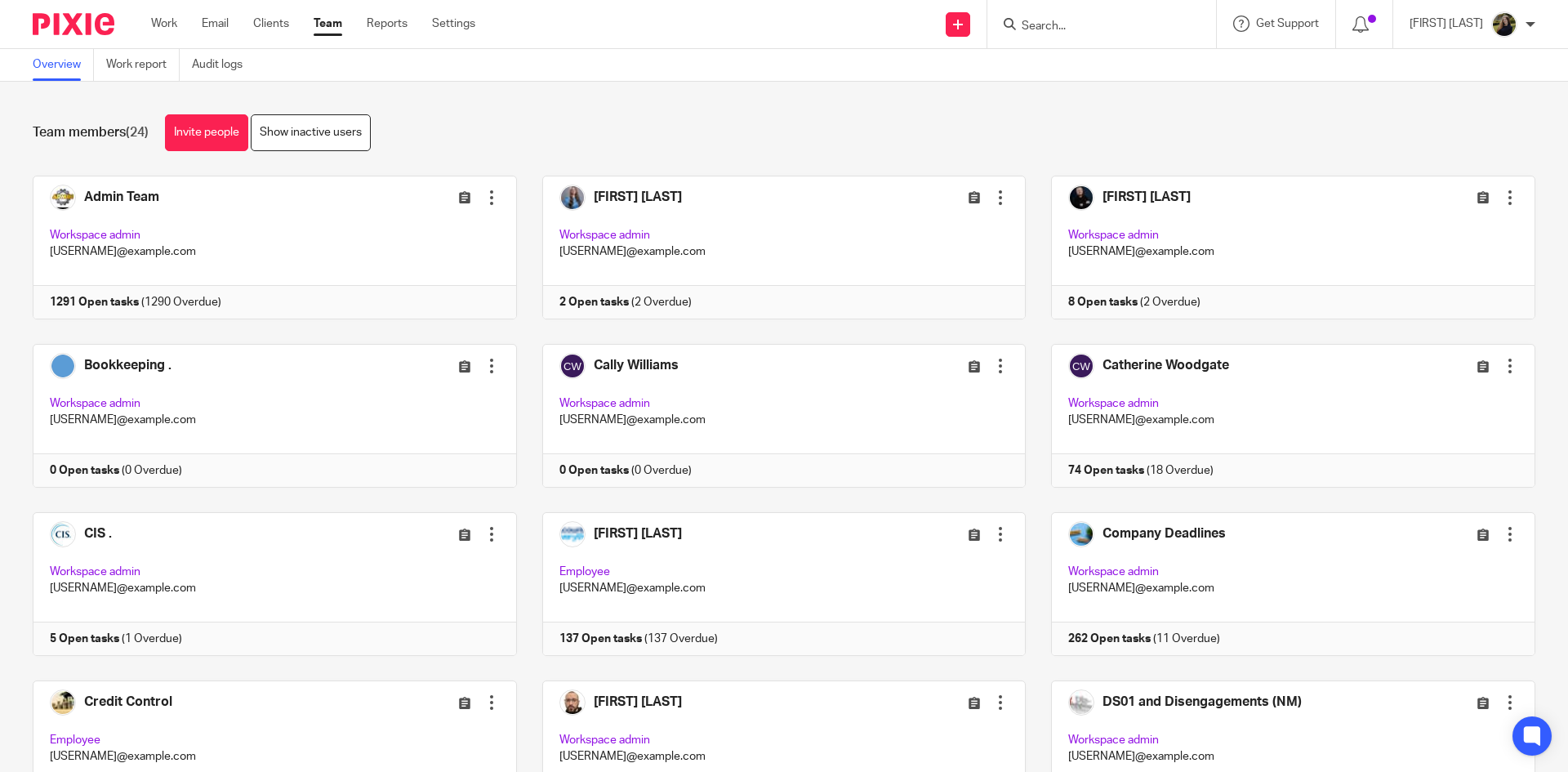 scroll, scrollTop: 0, scrollLeft: 0, axis: both 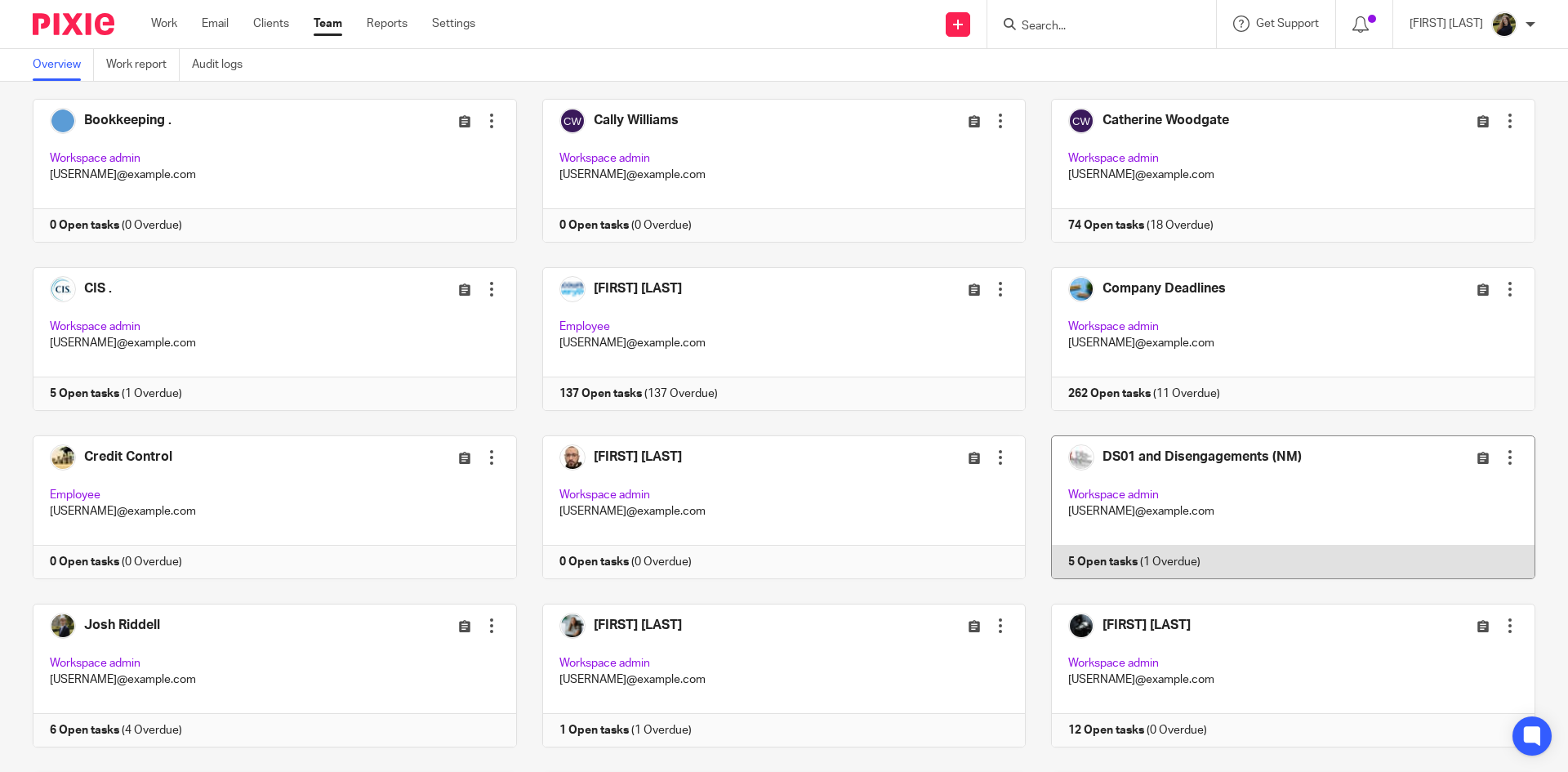 click at bounding box center (1281, 507) 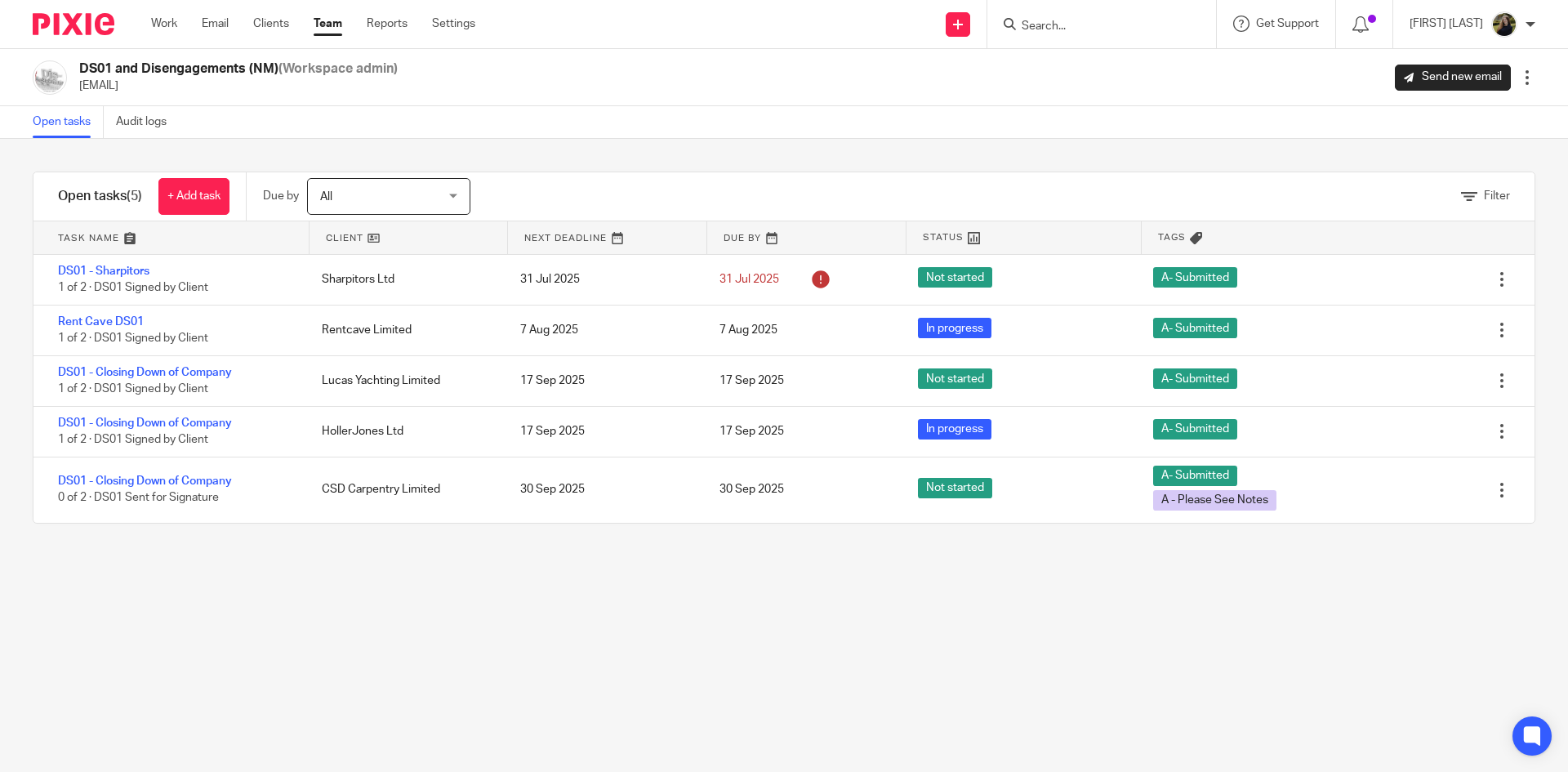 scroll, scrollTop: 0, scrollLeft: 0, axis: both 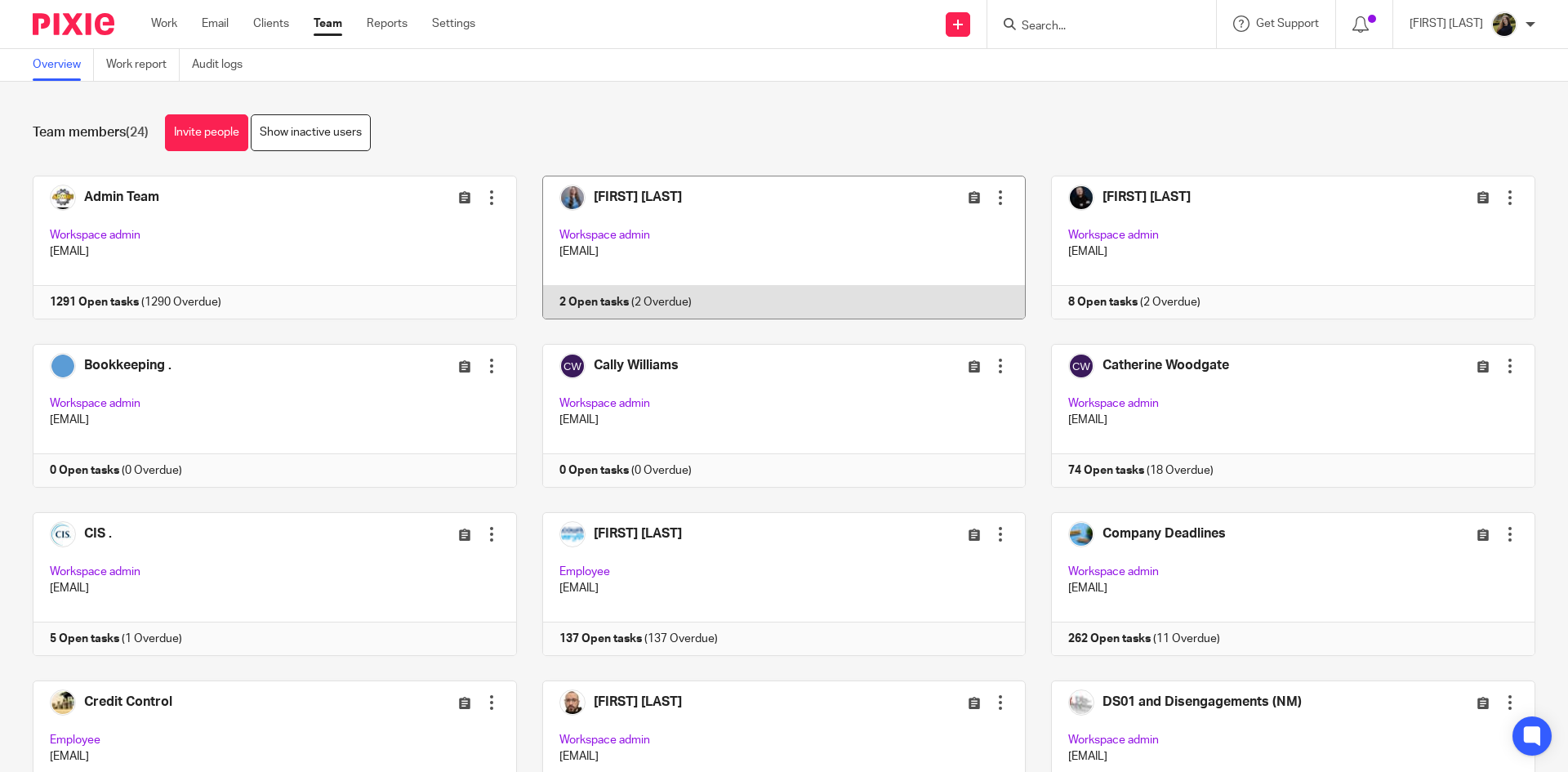 click at bounding box center (772, 248) 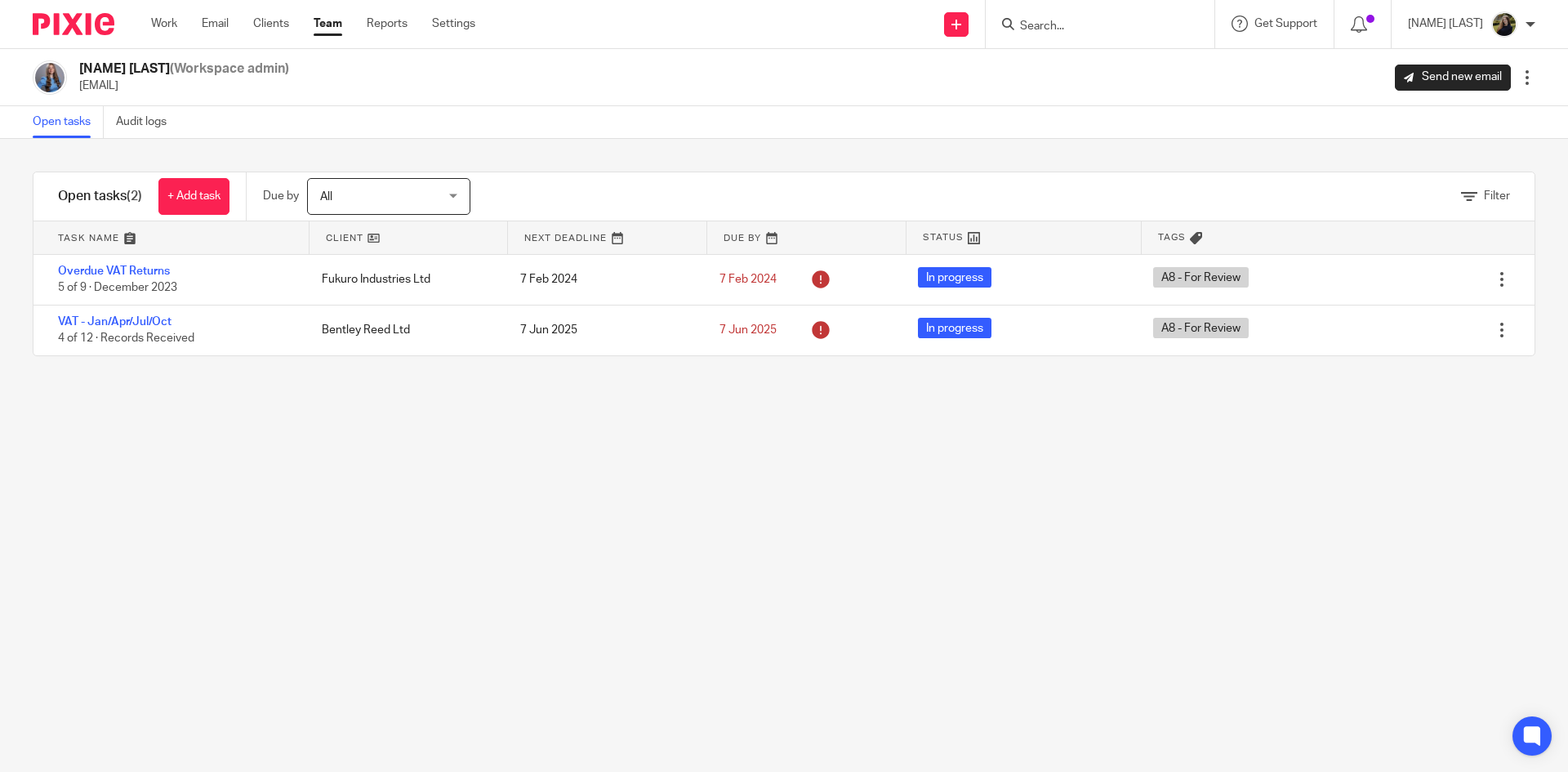 scroll, scrollTop: 0, scrollLeft: 0, axis: both 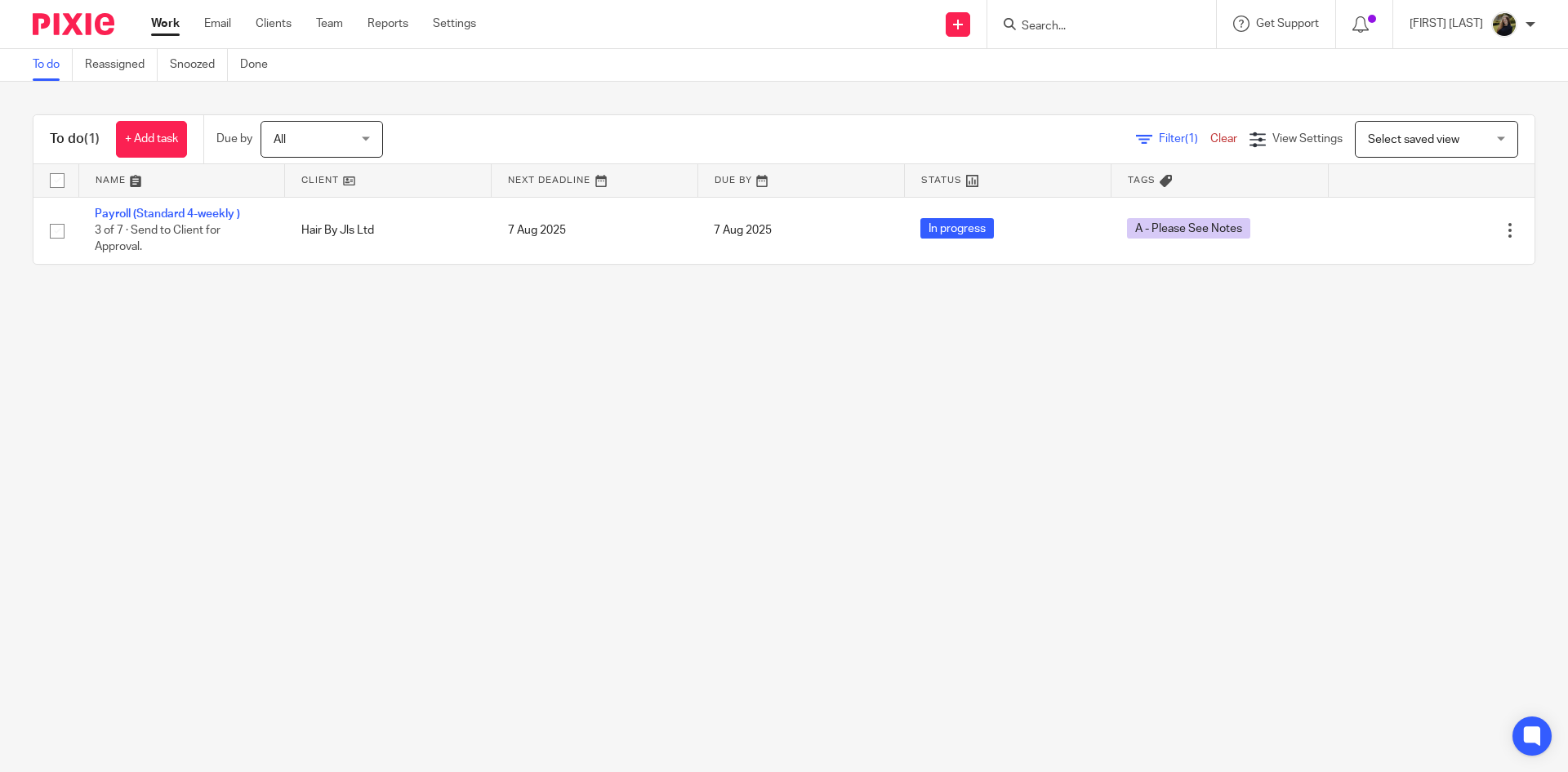 click at bounding box center [1094, 27] 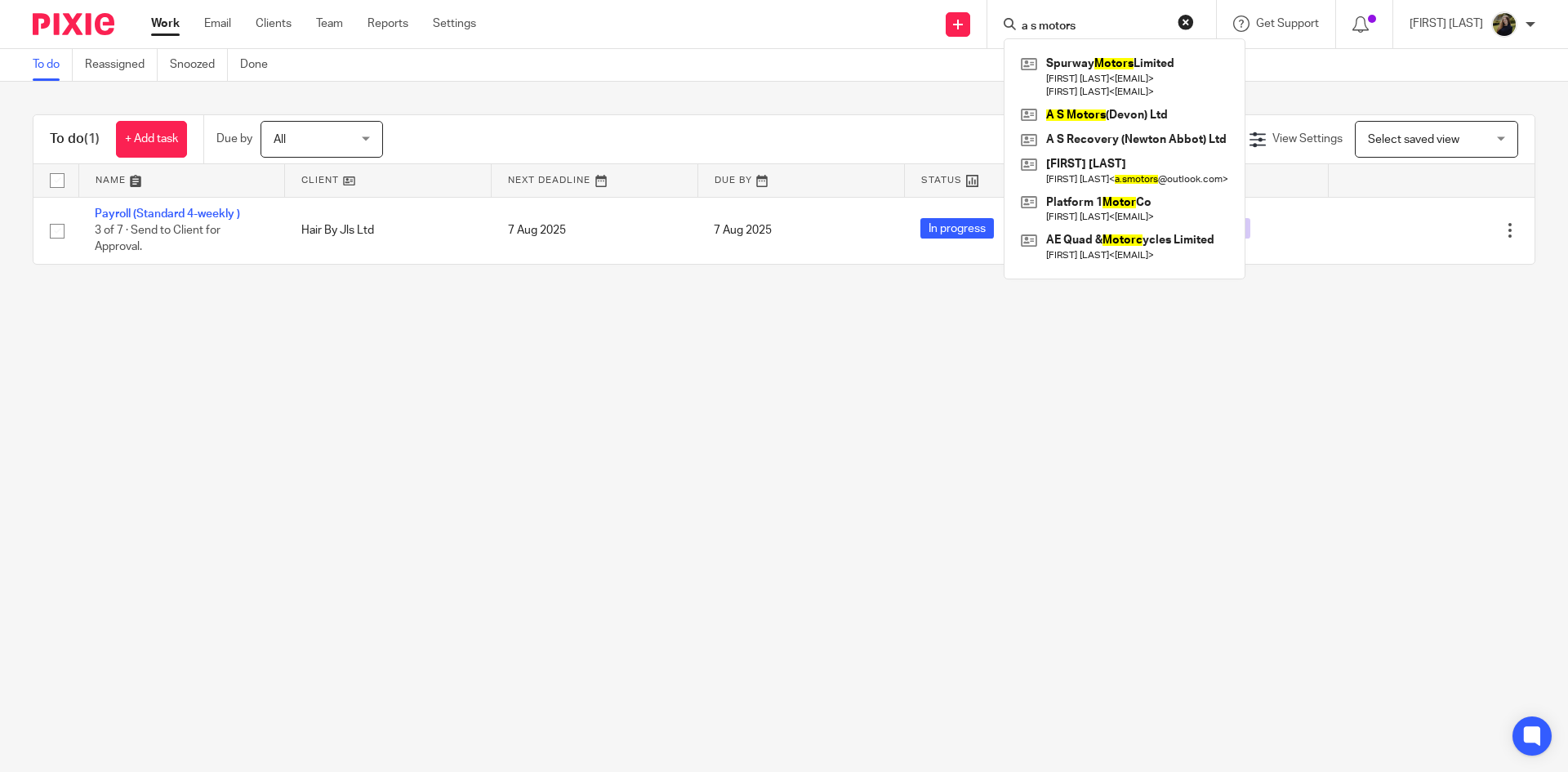 type on "a s motors" 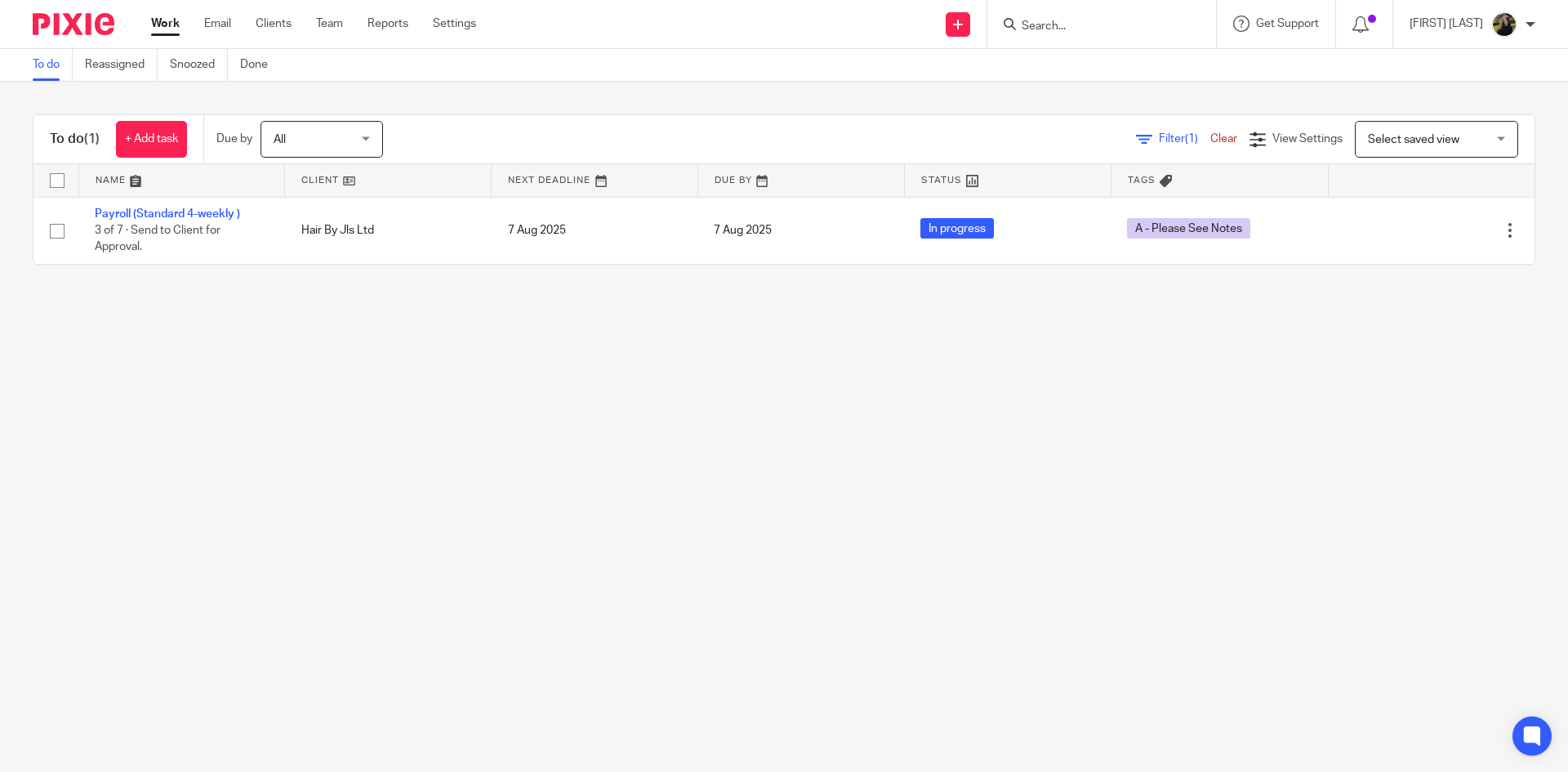 click on "Send new email
Create task
Add client
Get Support
Contact via email
Check our documentation
Access the academy
View roadmap" at bounding box center [1034, 24] 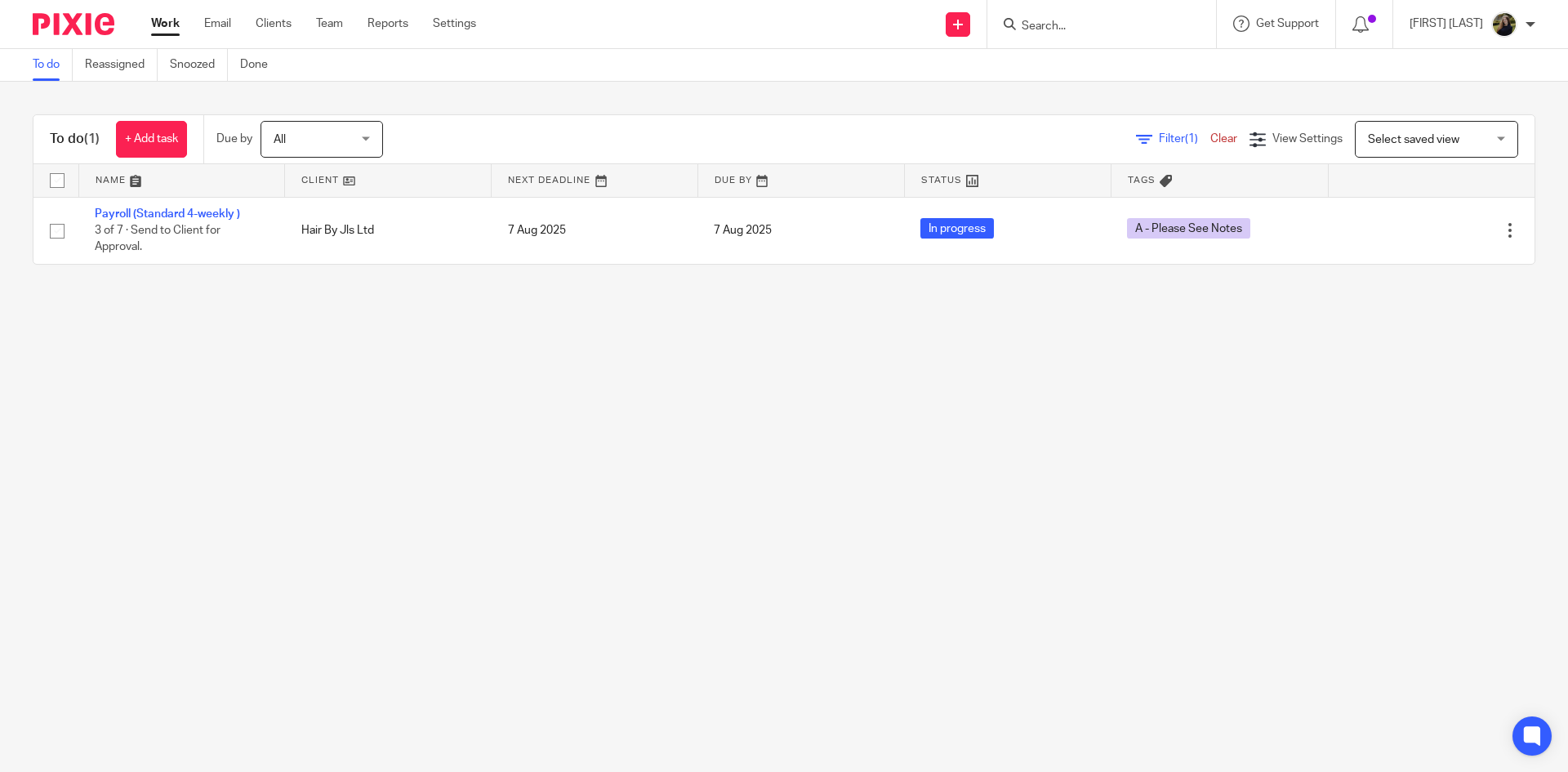 click on "To do
Reassigned
Snoozed
Done
To do
(1)   + Add task    Due by
All
All
Today
Tomorrow
This week
Next week
This month
Next month
All
all     Filter
(1) Clear     View Settings   View Settings     (1) Filters   Clear   Save     Manage saved views
Select saved view
Select saved view
Select saved view
Not booked in
Standard view
Name     Client     Next Deadline     Due By     Status   Tags       Payroll (Standard 4-weekly )
3
of
7 ·
Send to Client for Approval.
7 Aug 2025" at bounding box center [784, 386] 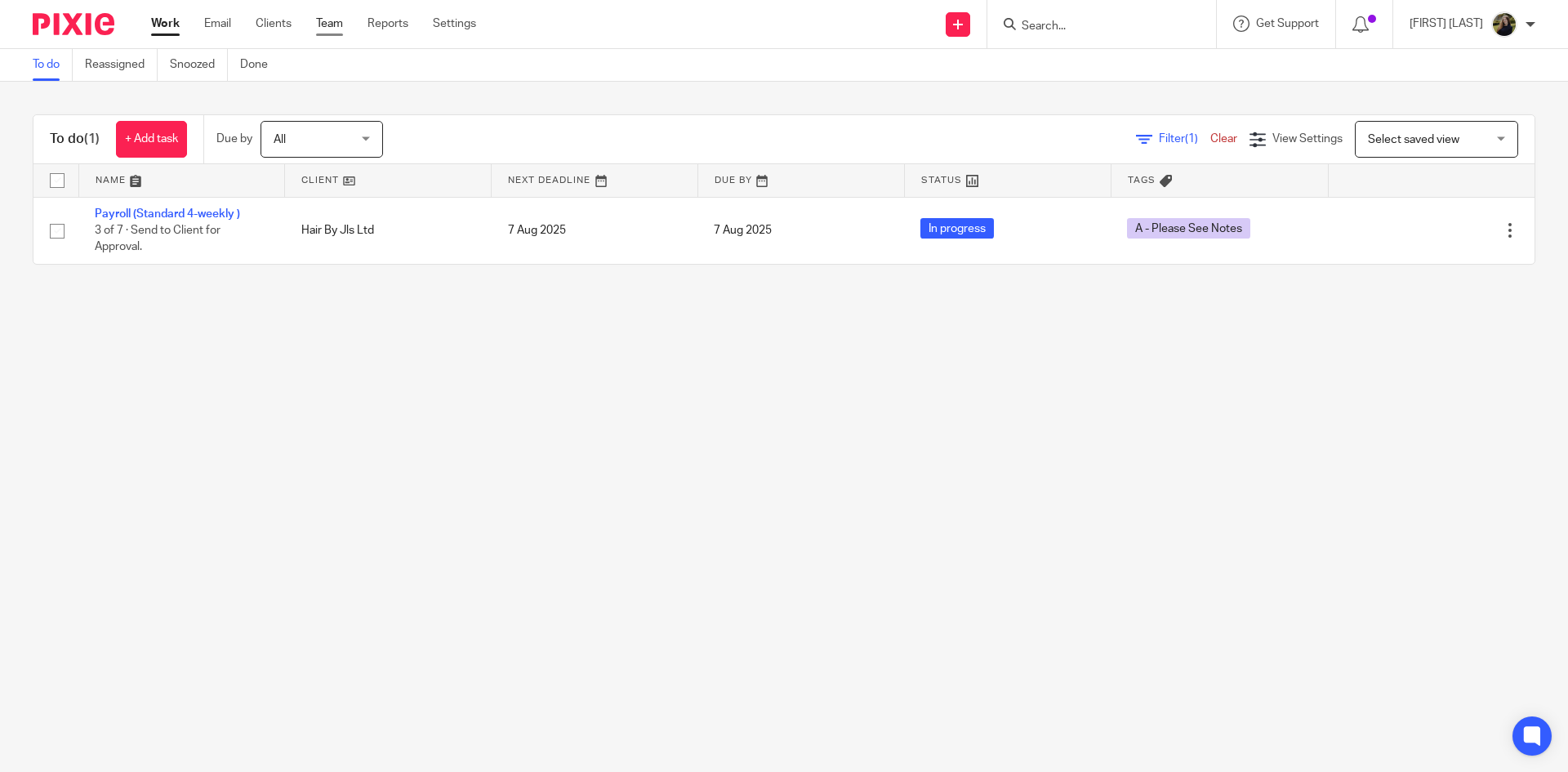 click on "Team" at bounding box center (329, 24) 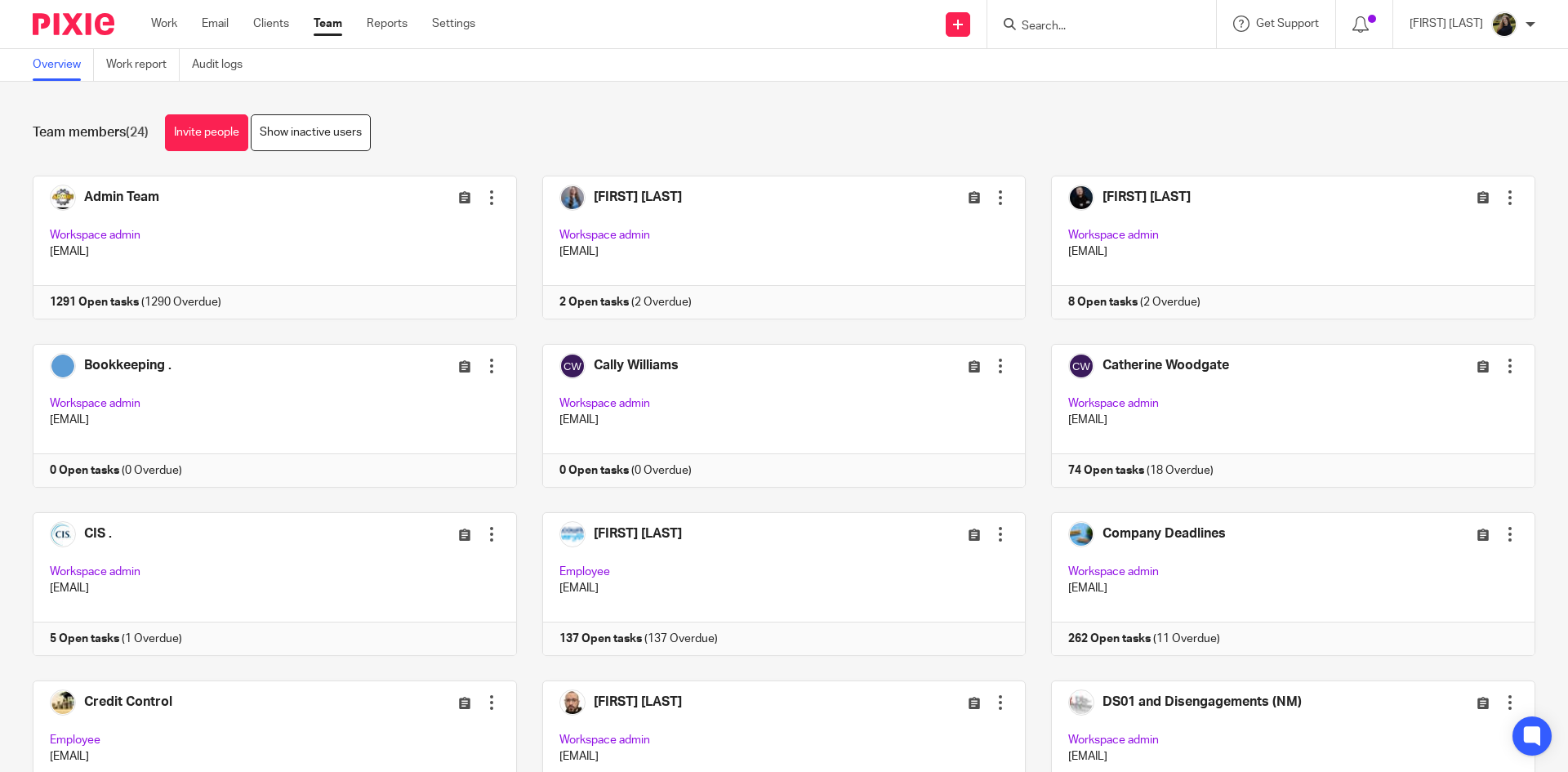 scroll, scrollTop: 0, scrollLeft: 0, axis: both 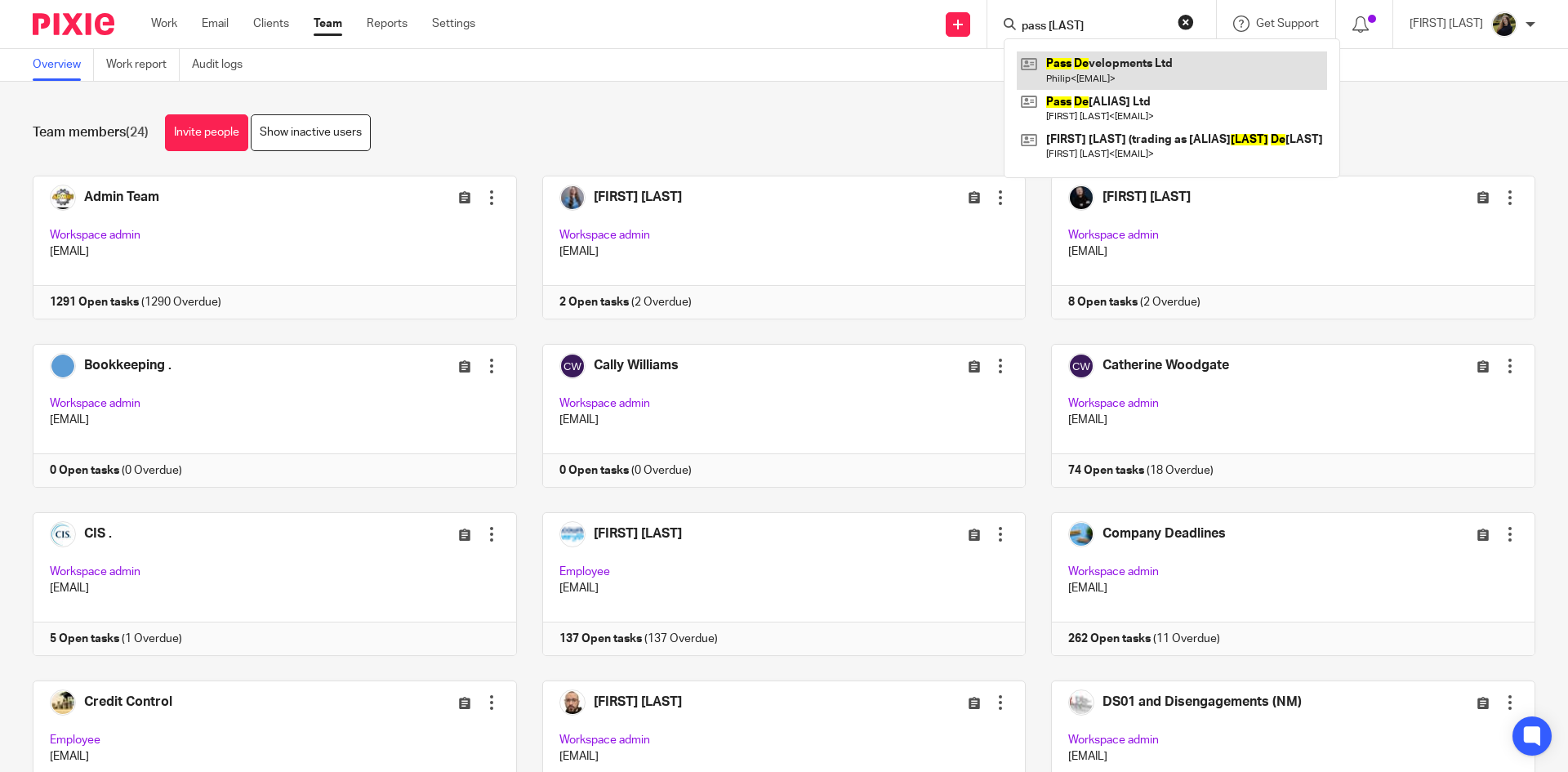 type on "pass de" 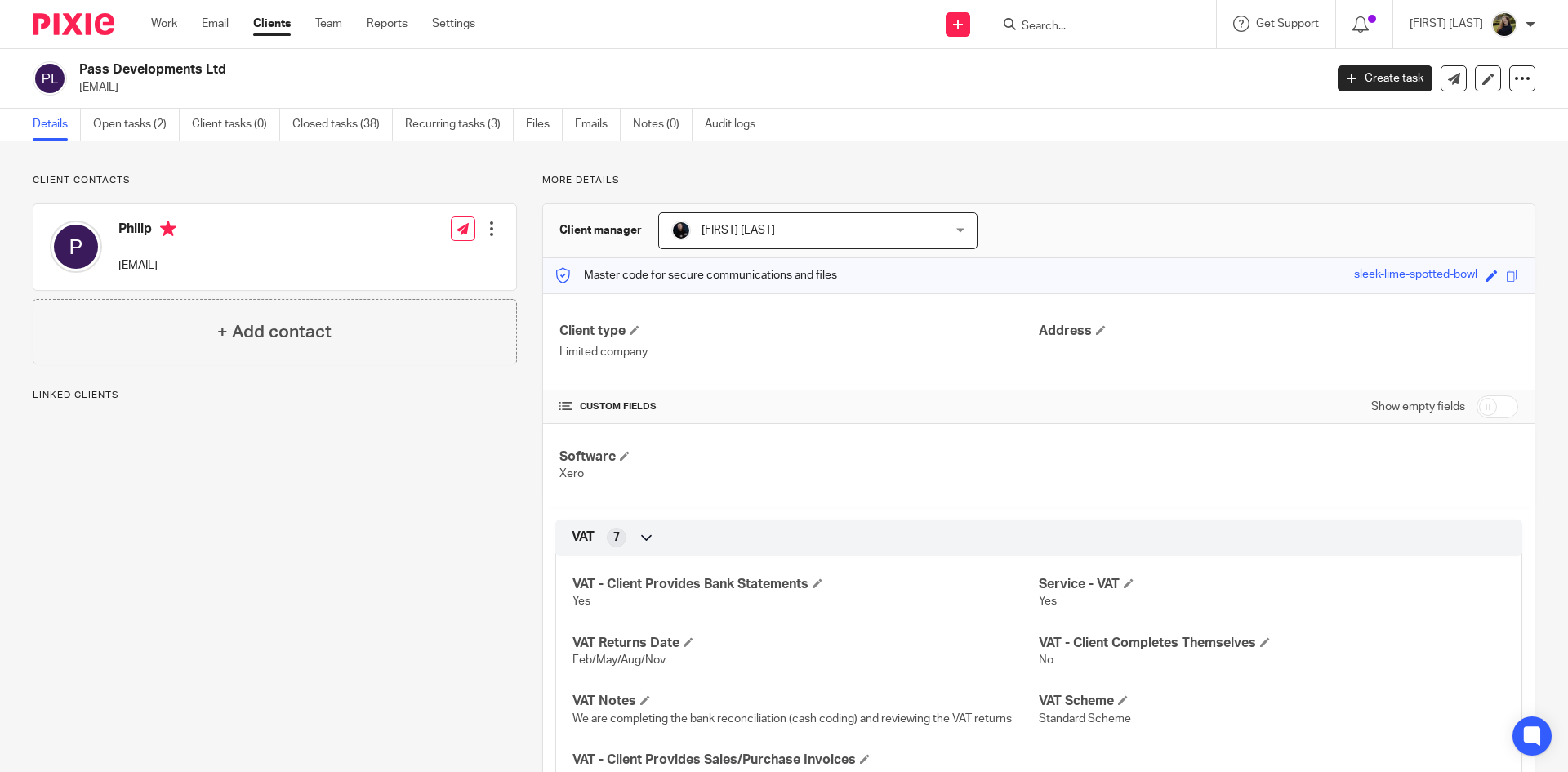 scroll, scrollTop: 0, scrollLeft: 0, axis: both 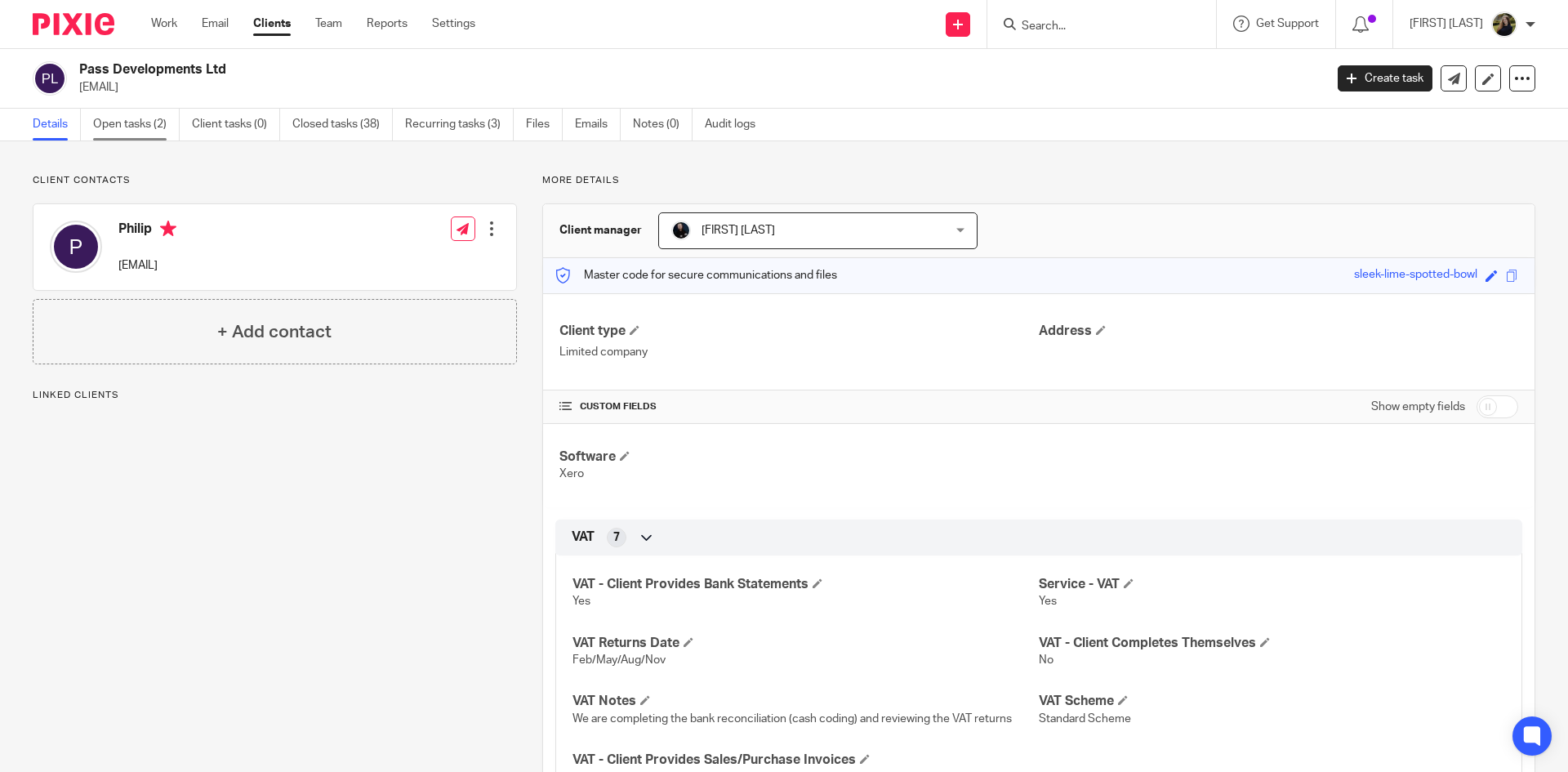 click on "Open tasks (2)" at bounding box center (136, 124) 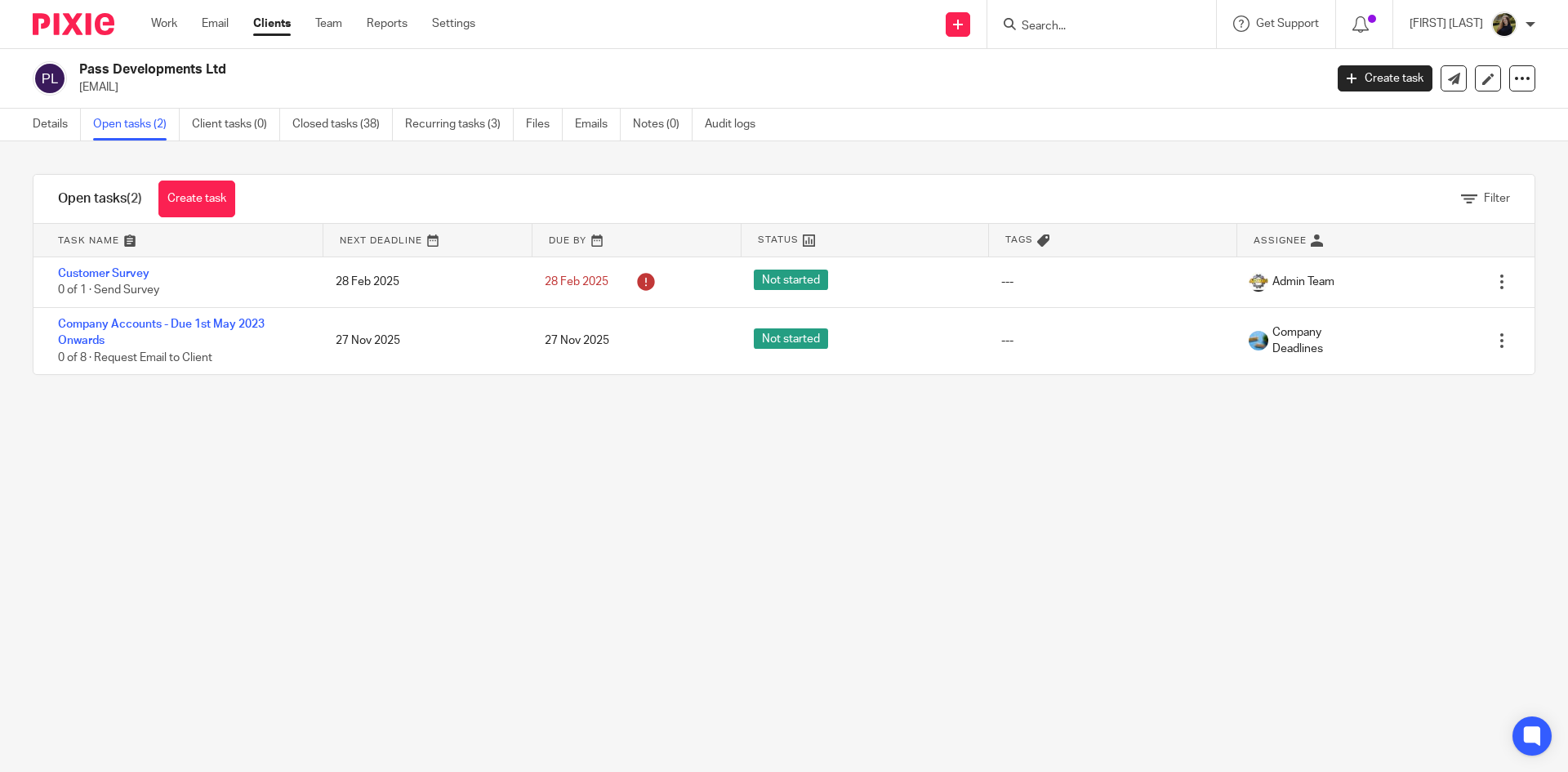 scroll, scrollTop: 0, scrollLeft: 0, axis: both 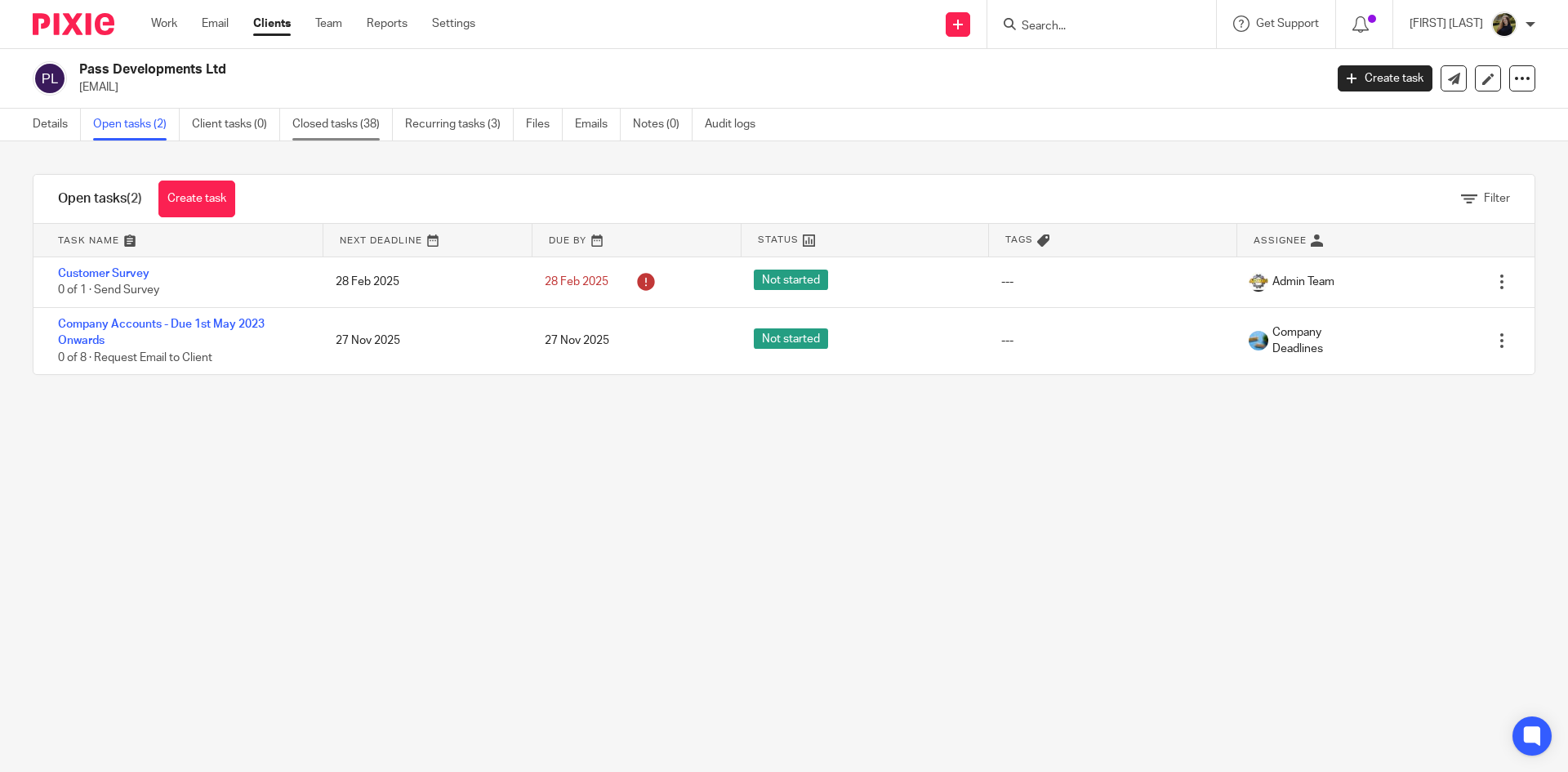 click on "Closed tasks (38)" at bounding box center [342, 124] 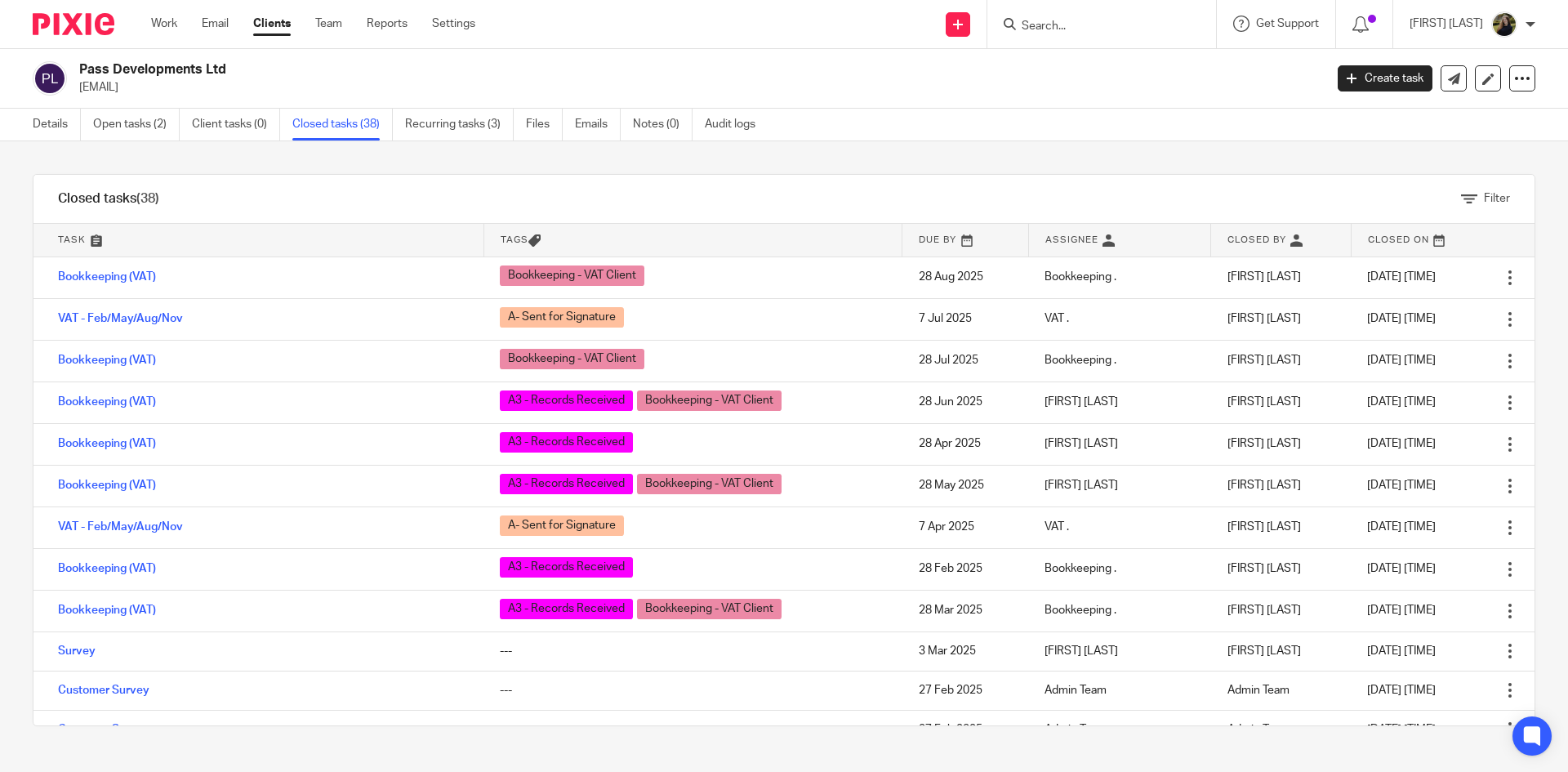 scroll, scrollTop: 0, scrollLeft: 0, axis: both 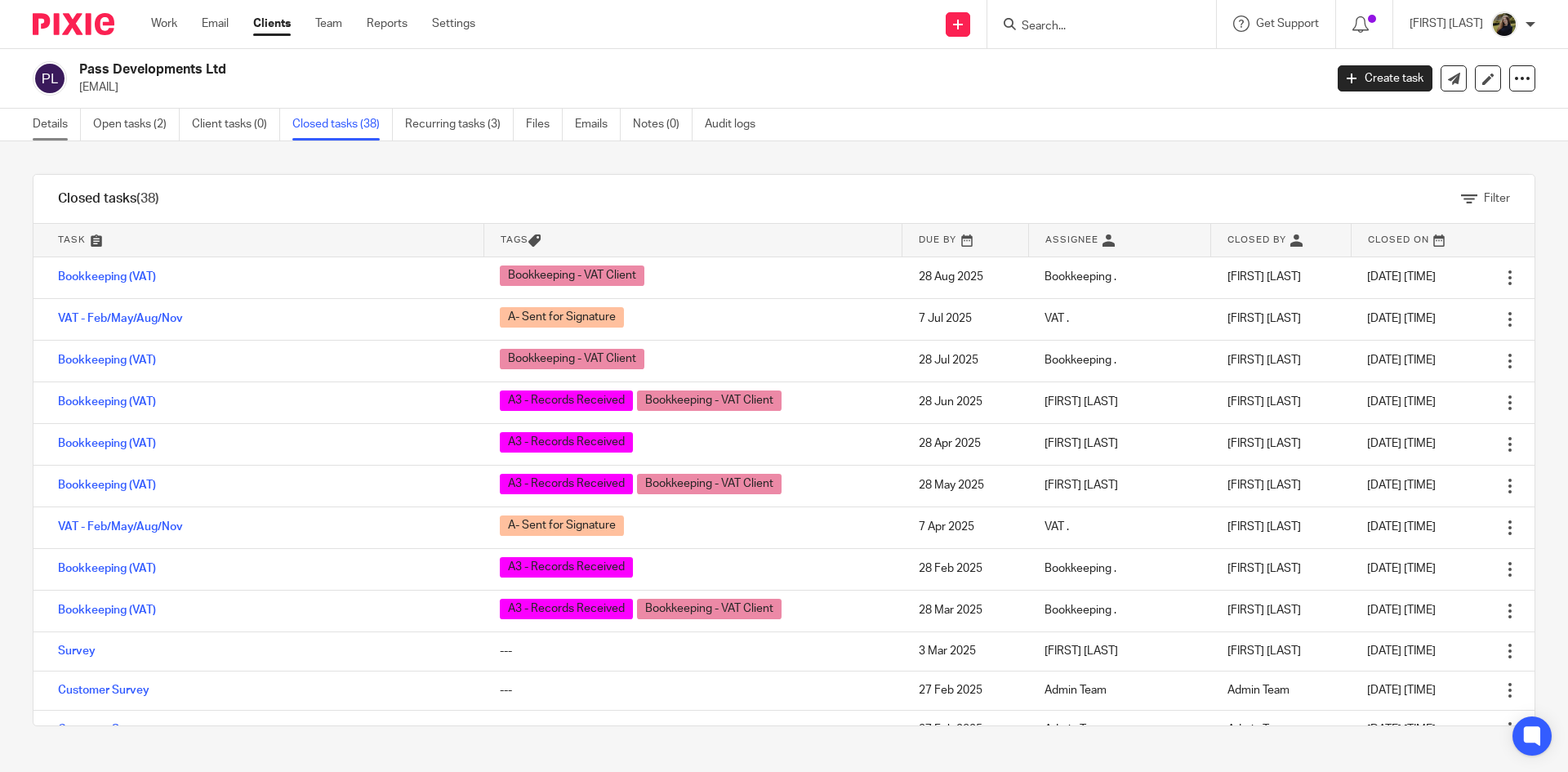 click on "Details" at bounding box center (56, 124) 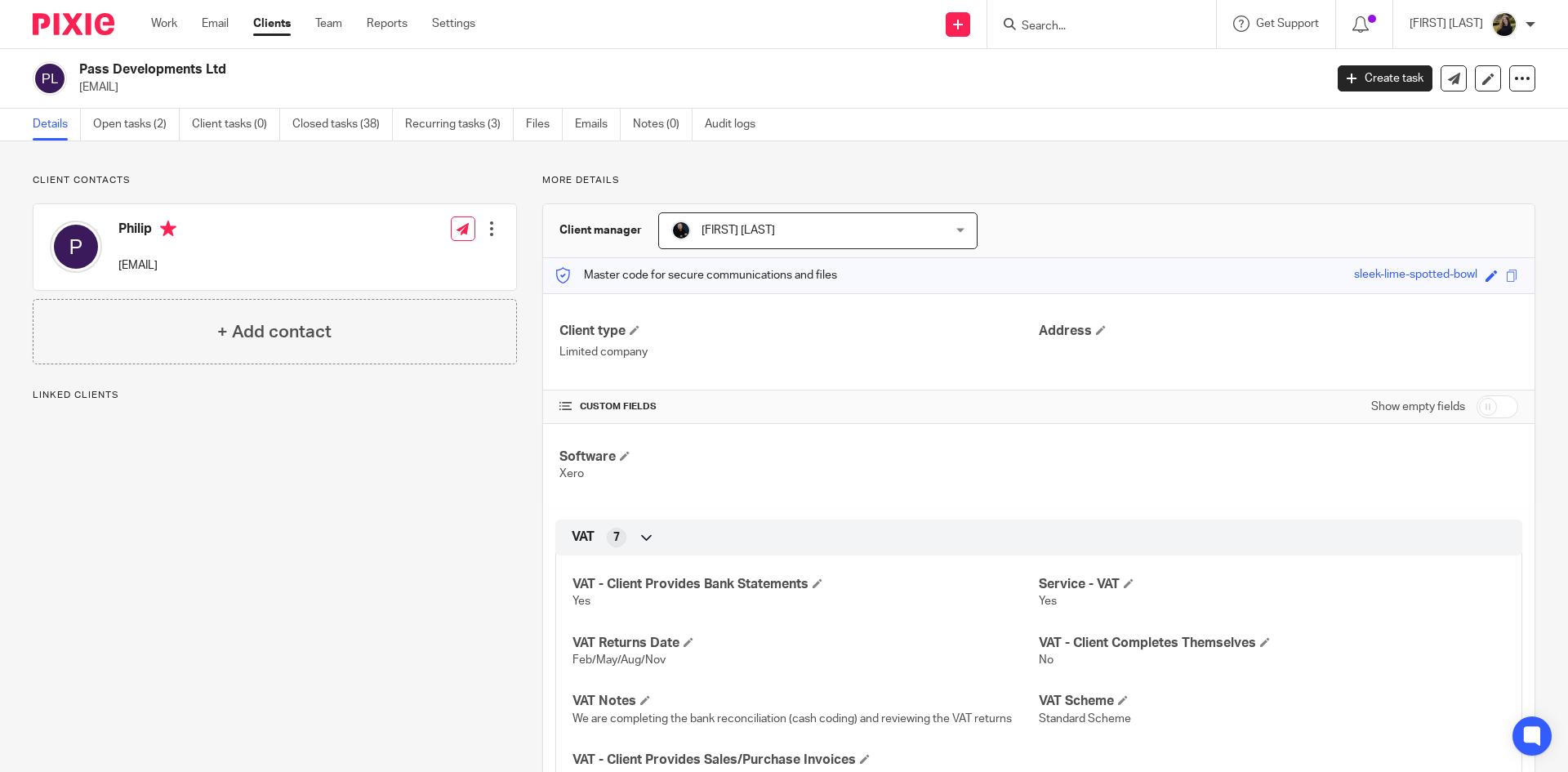 scroll, scrollTop: 0, scrollLeft: 0, axis: both 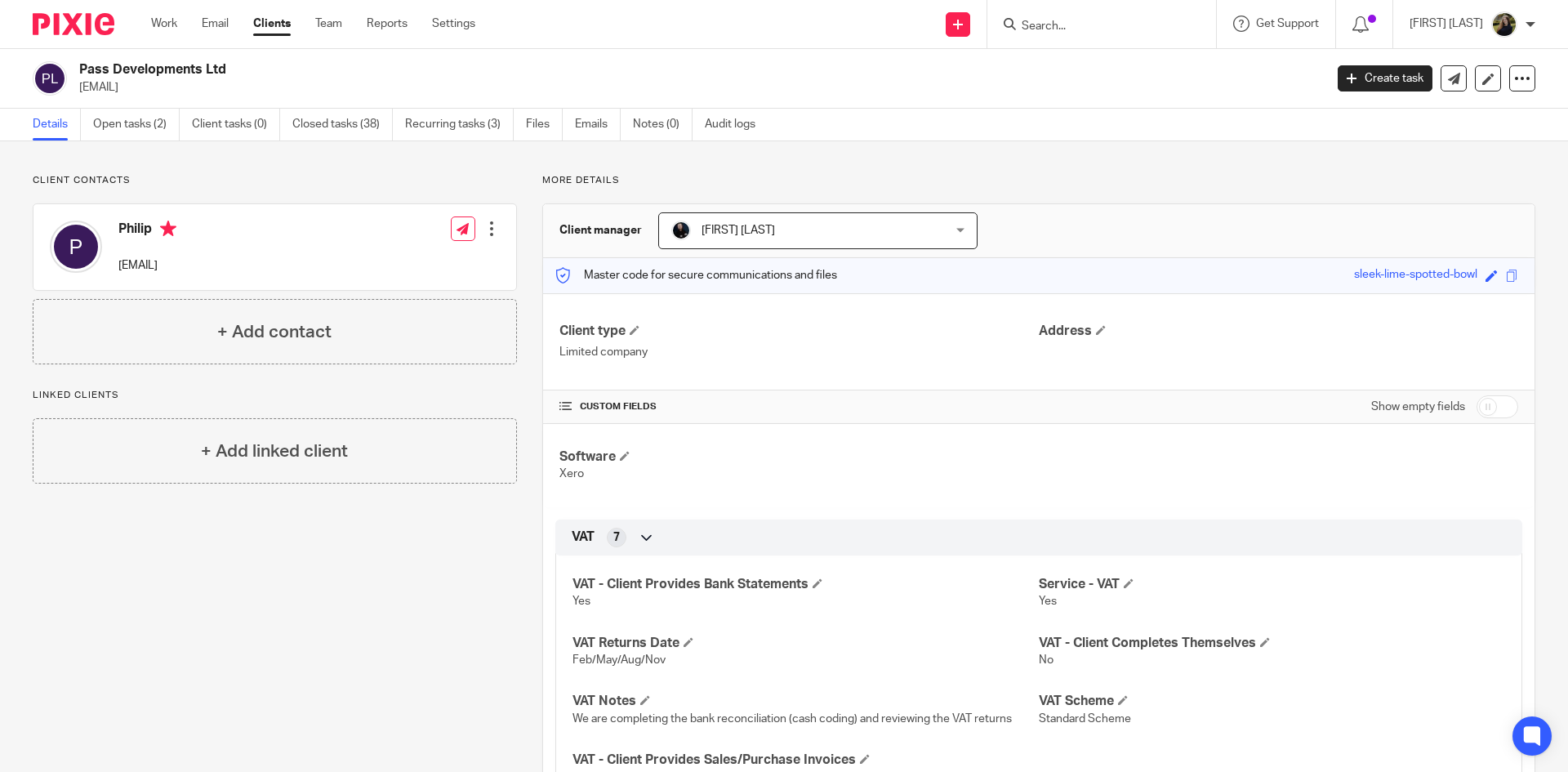 click at bounding box center [1107, 24] 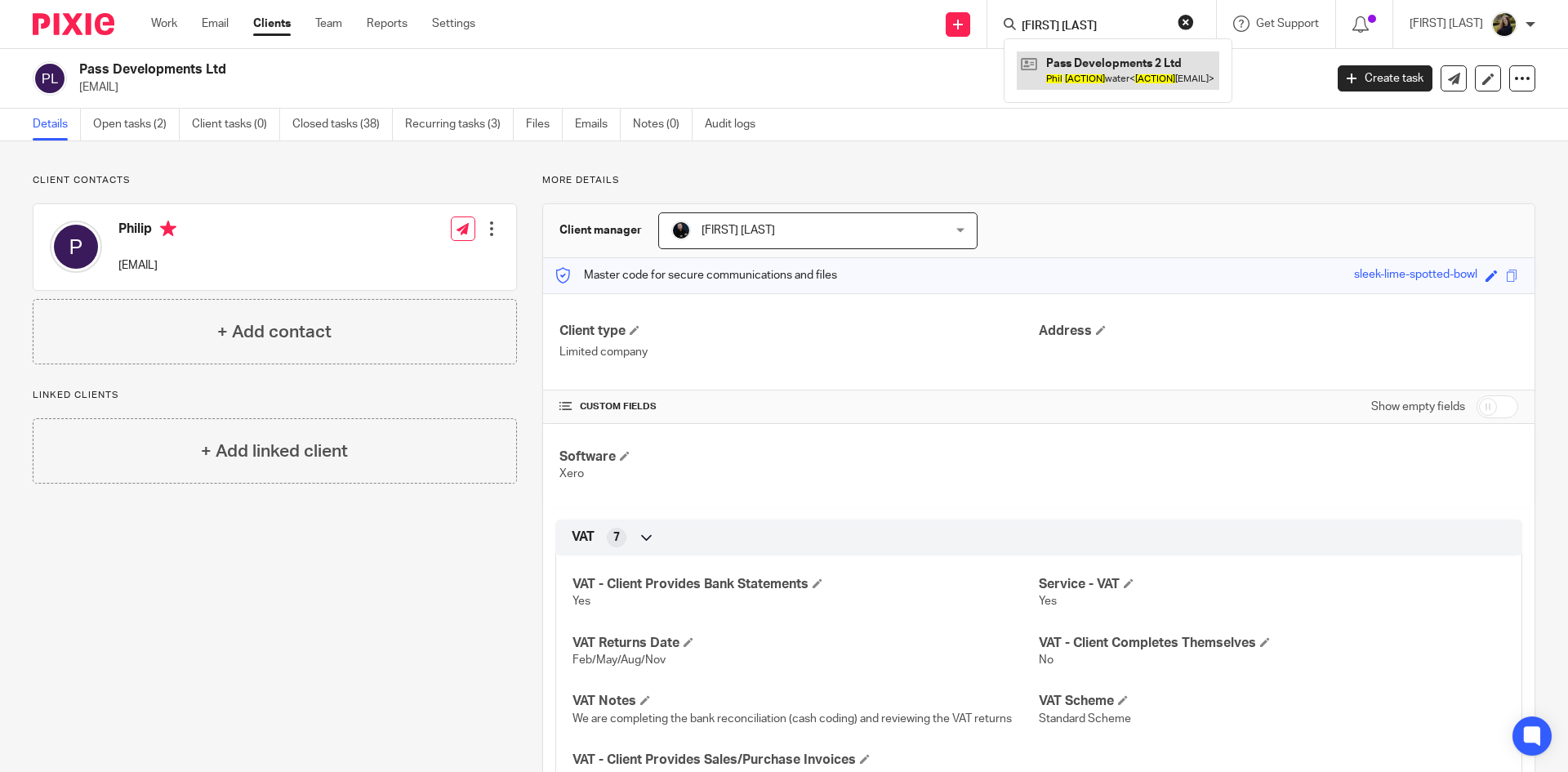 type on "phil drink" 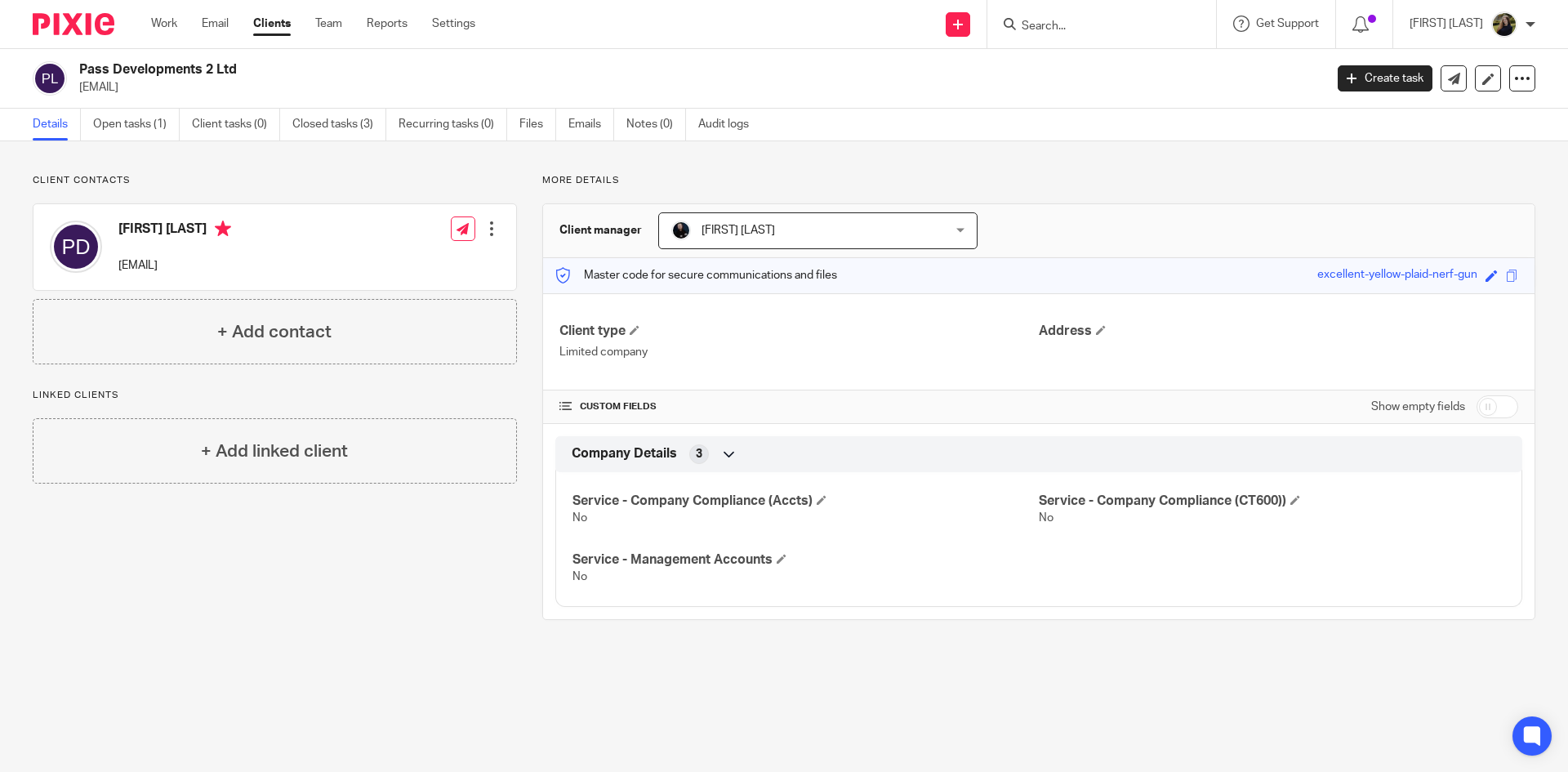 scroll, scrollTop: 0, scrollLeft: 0, axis: both 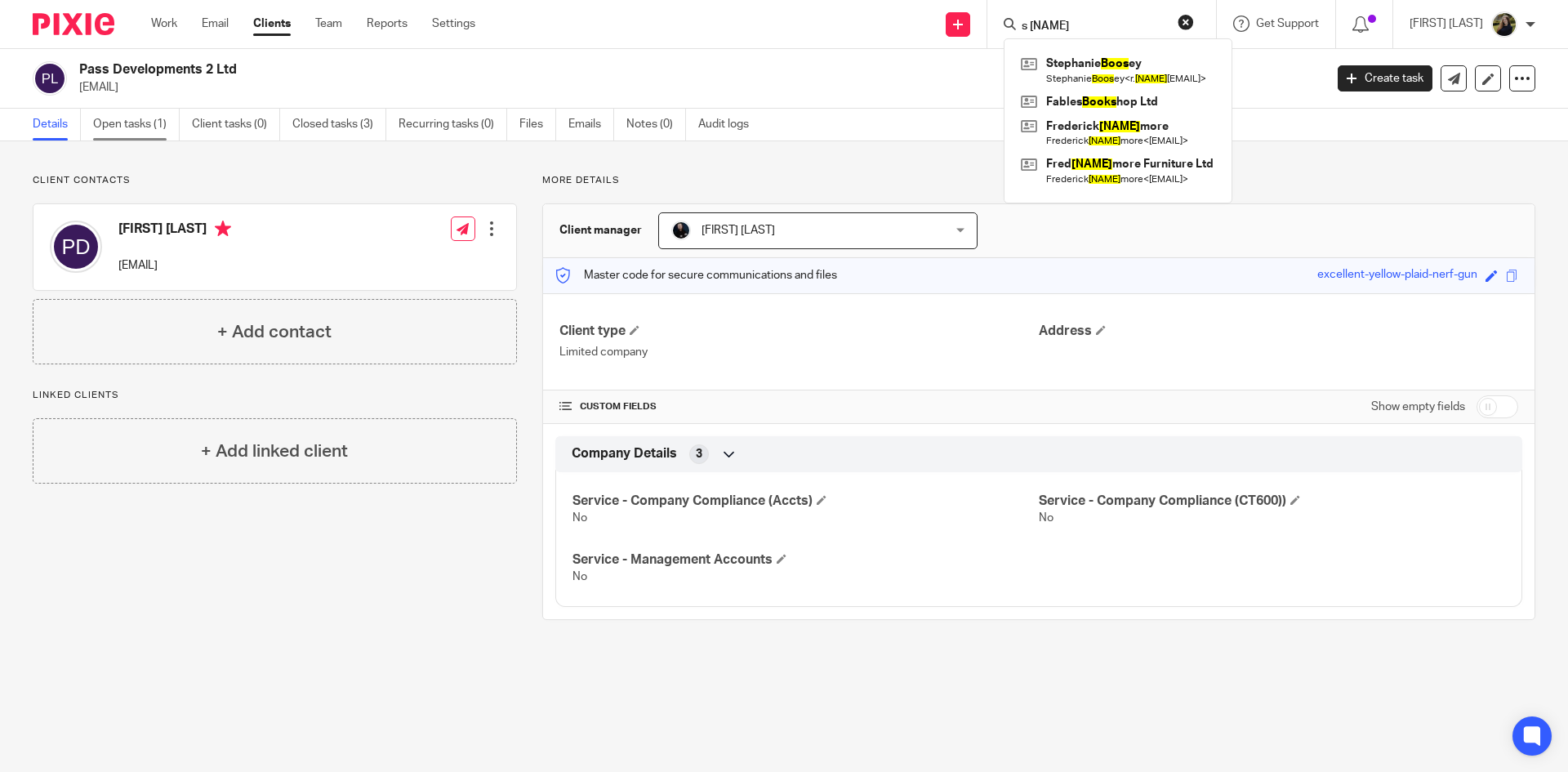 type on "s [NAME]" 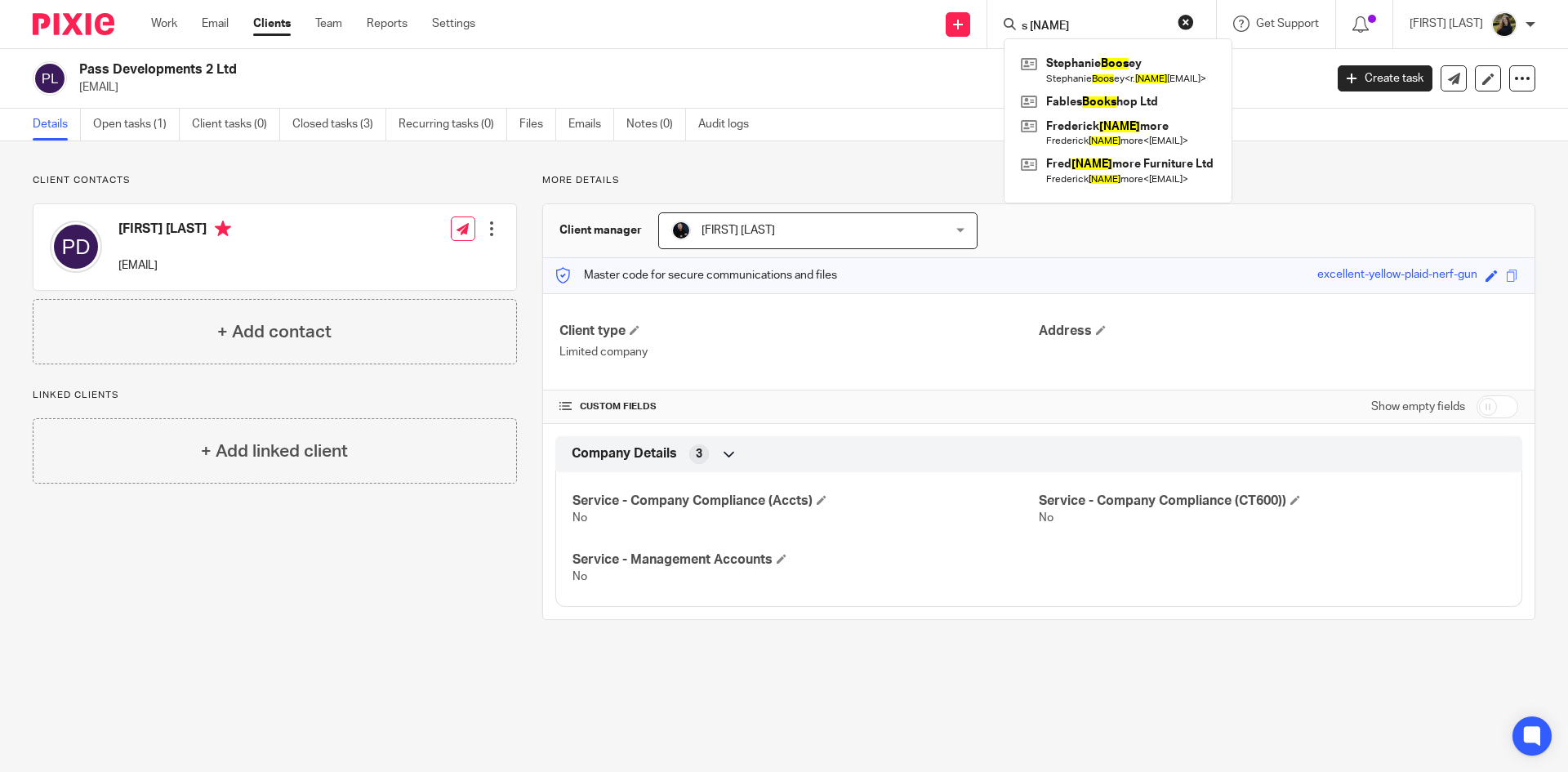 click on "s boos" at bounding box center (1107, 24) 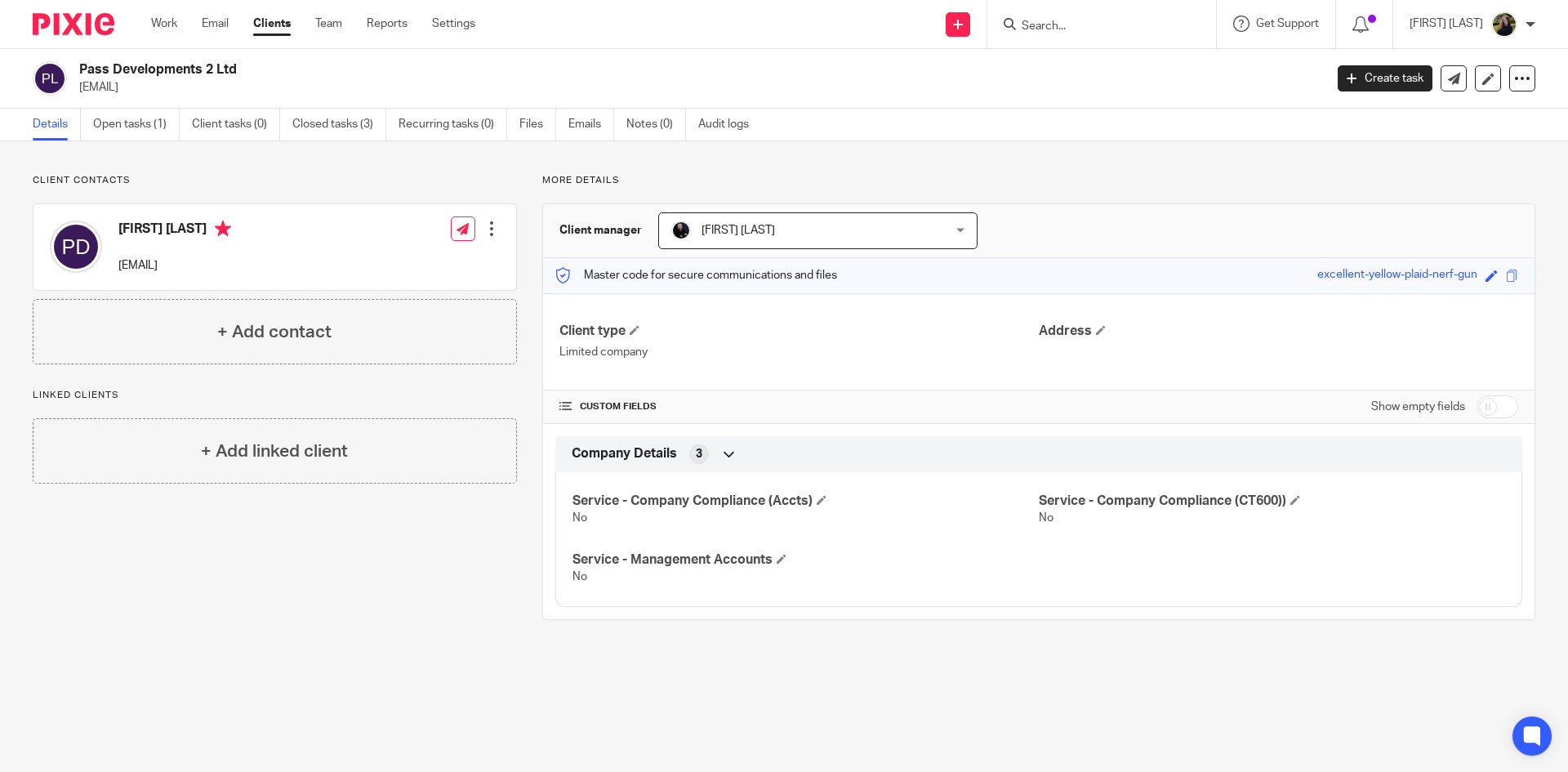 click on "[EMAIL]" at bounding box center (696, 87) 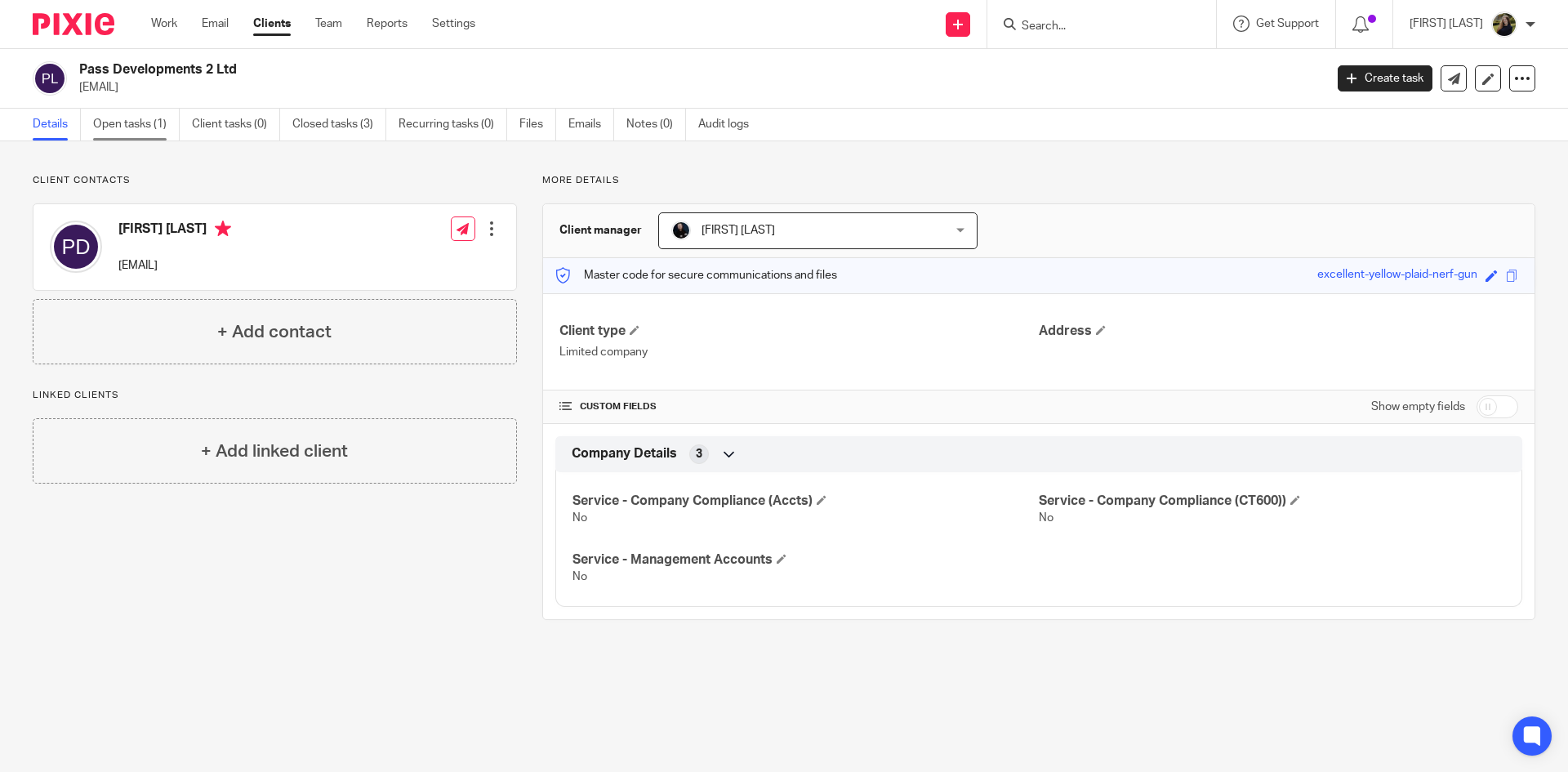 click on "Open tasks (1)" at bounding box center (136, 124) 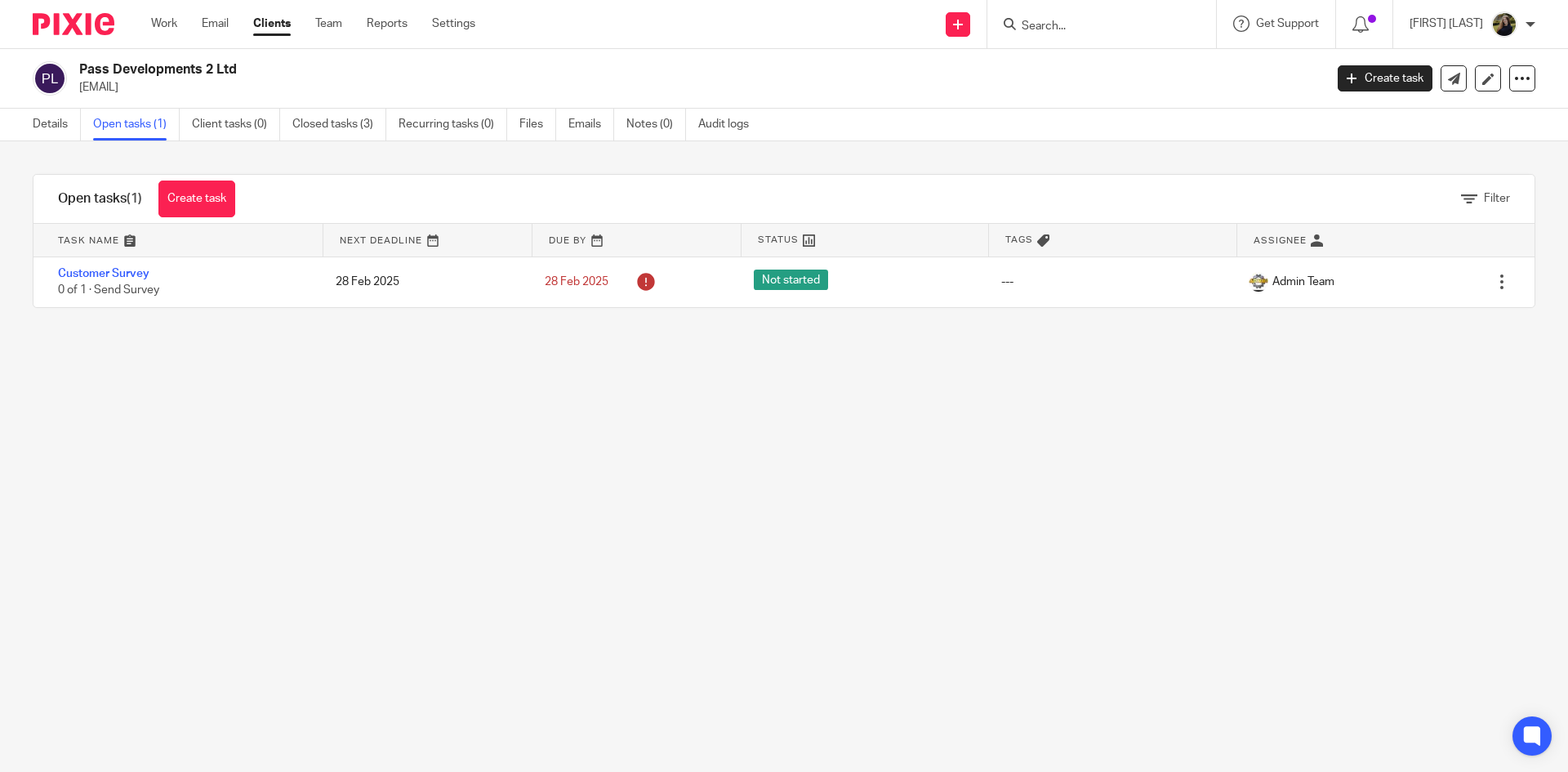 scroll, scrollTop: 0, scrollLeft: 0, axis: both 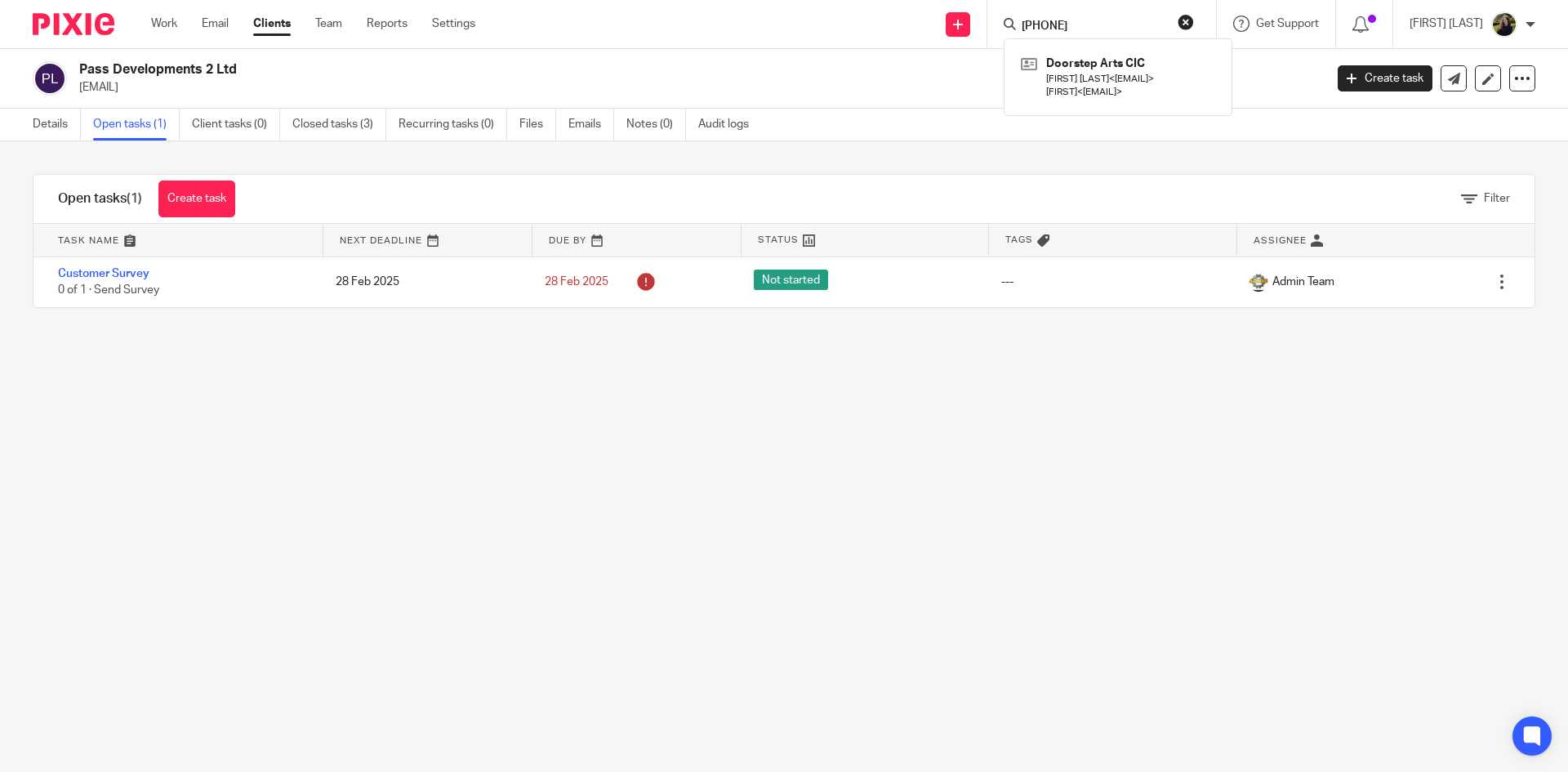type on "[PHONE]" 